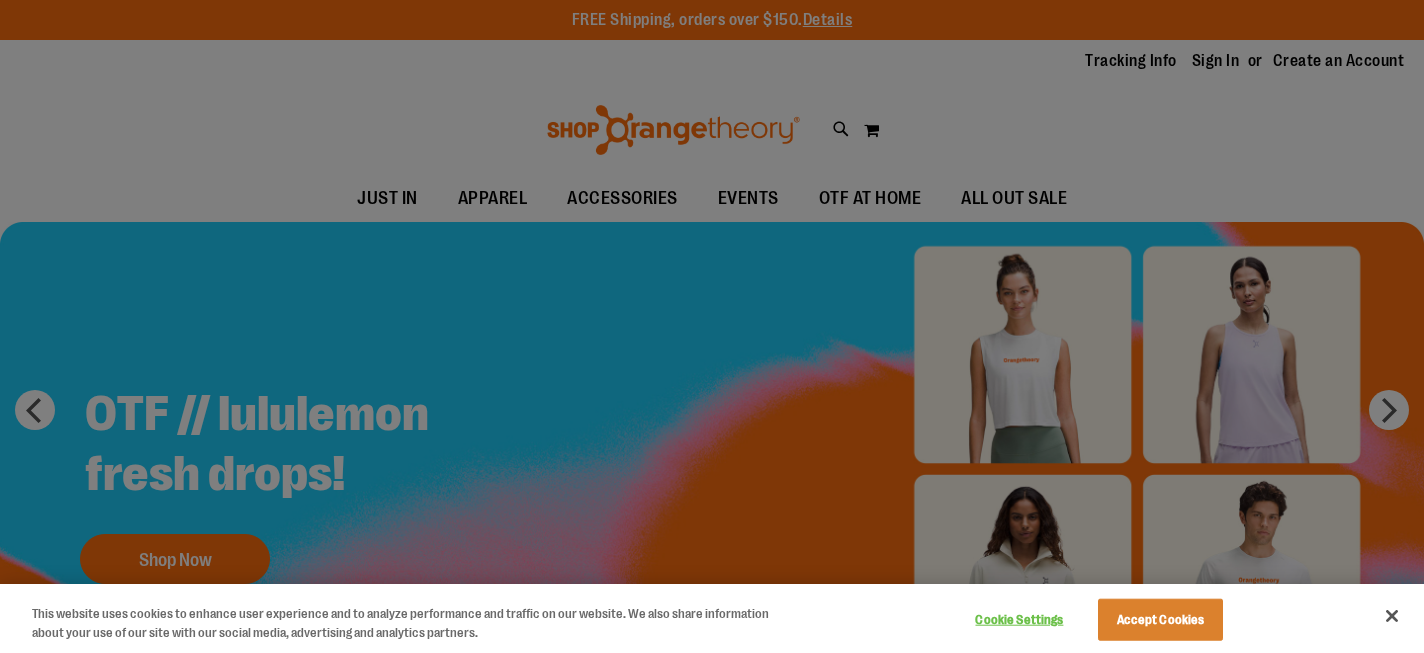 scroll, scrollTop: 0, scrollLeft: 0, axis: both 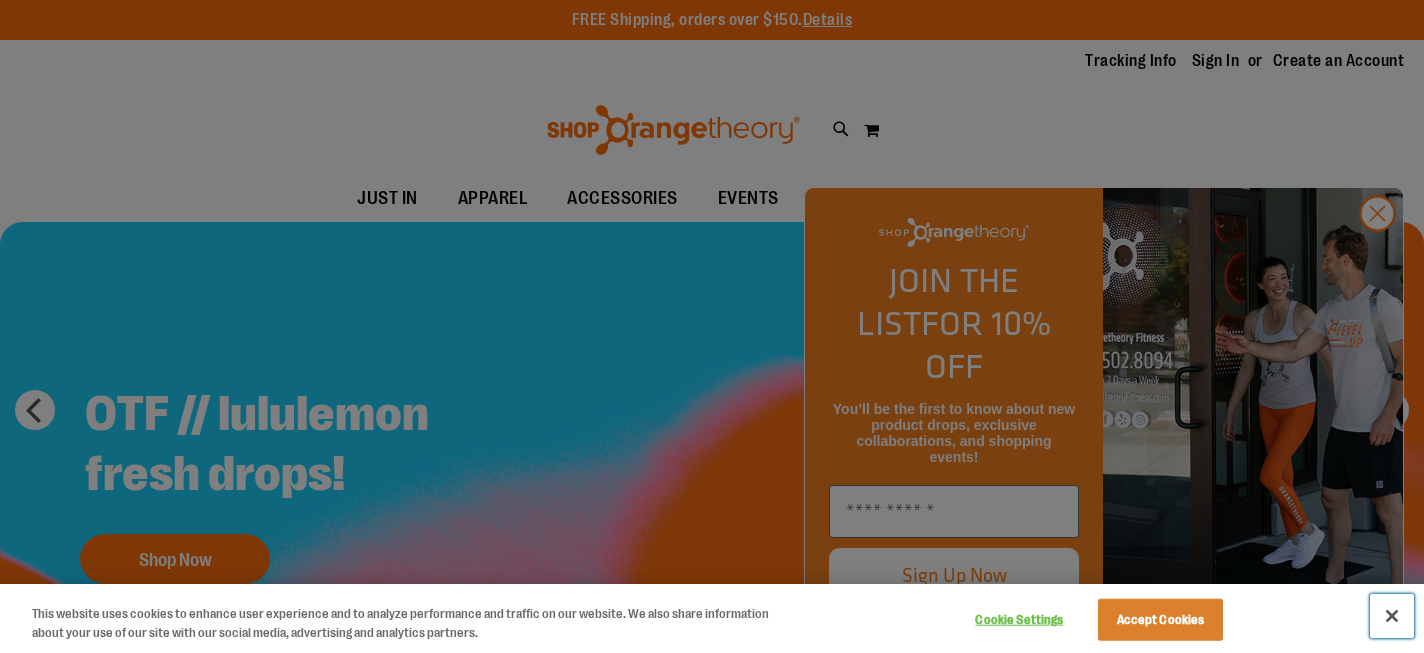 click at bounding box center (1392, 616) 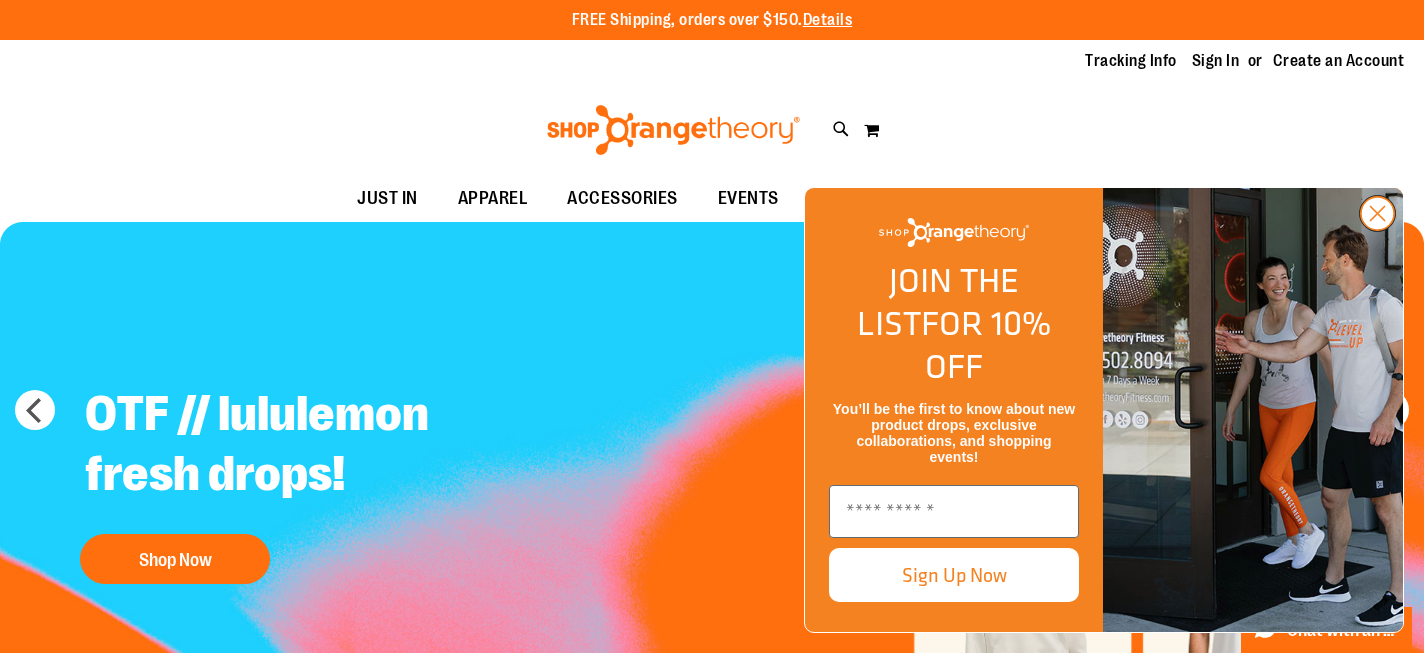 click 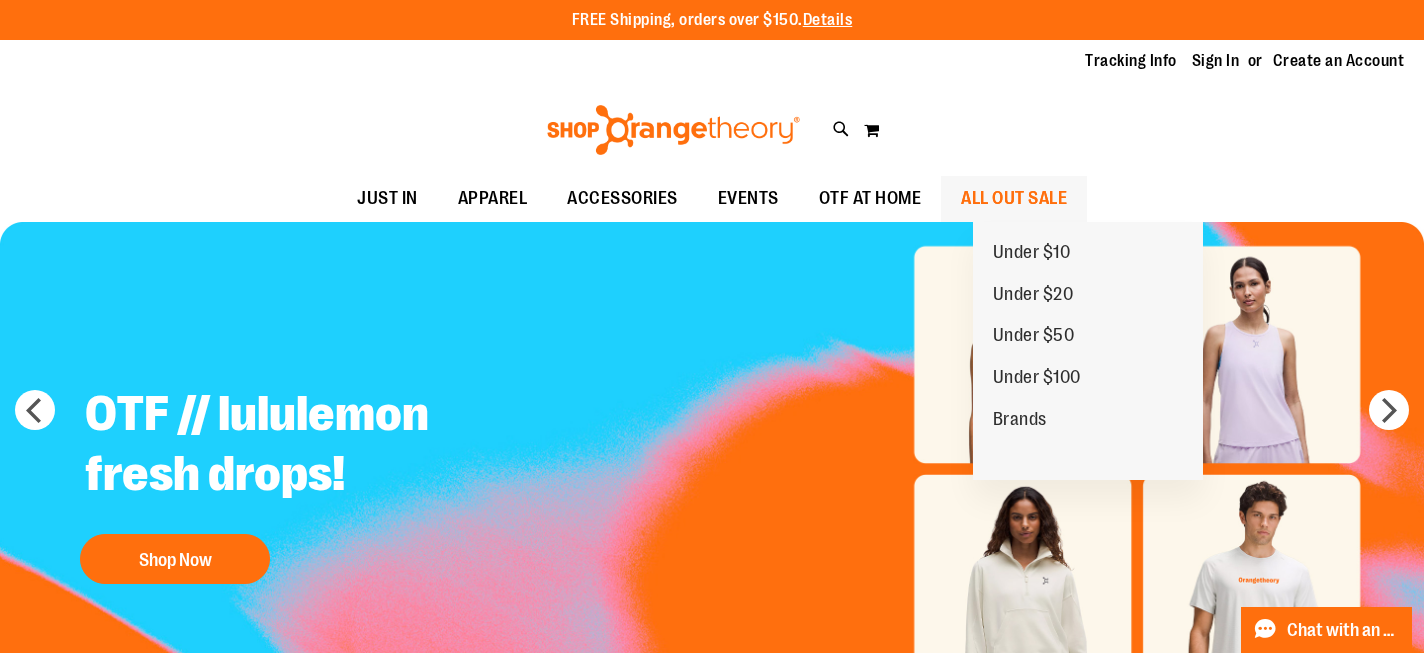 click on "ALL OUT SALE" at bounding box center [1014, 198] 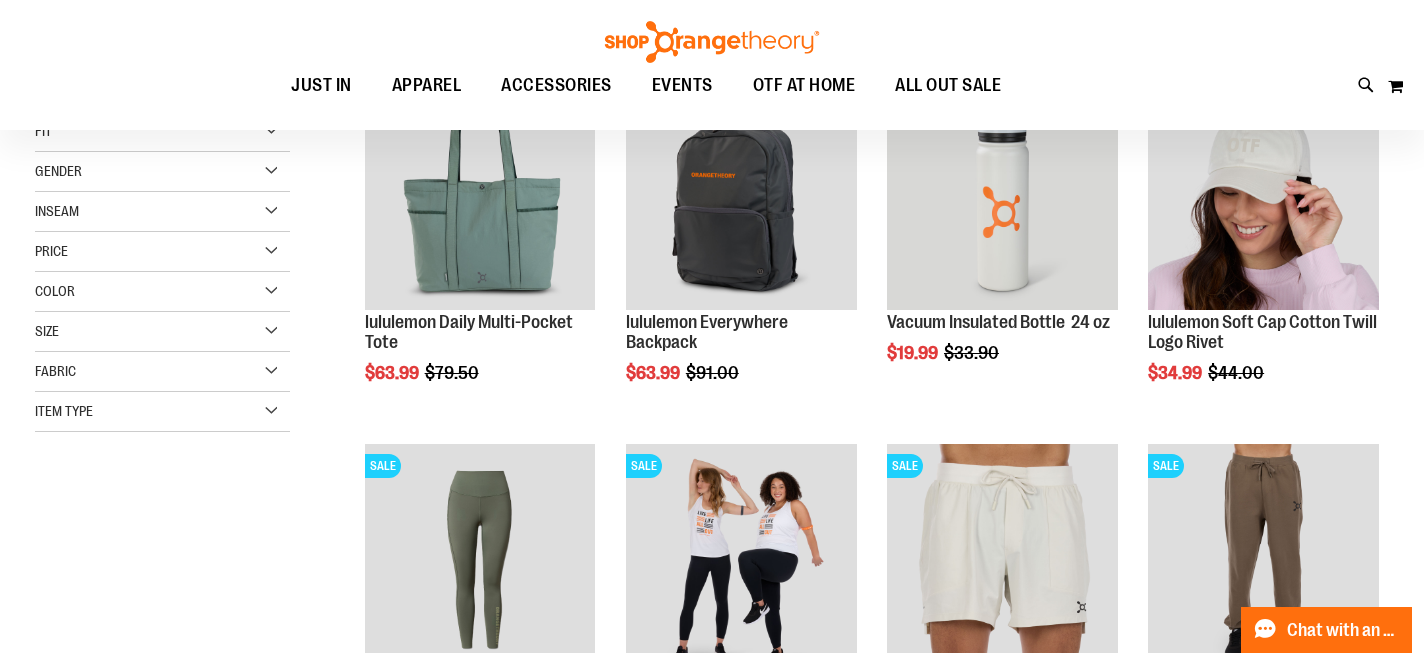 scroll, scrollTop: 0, scrollLeft: 0, axis: both 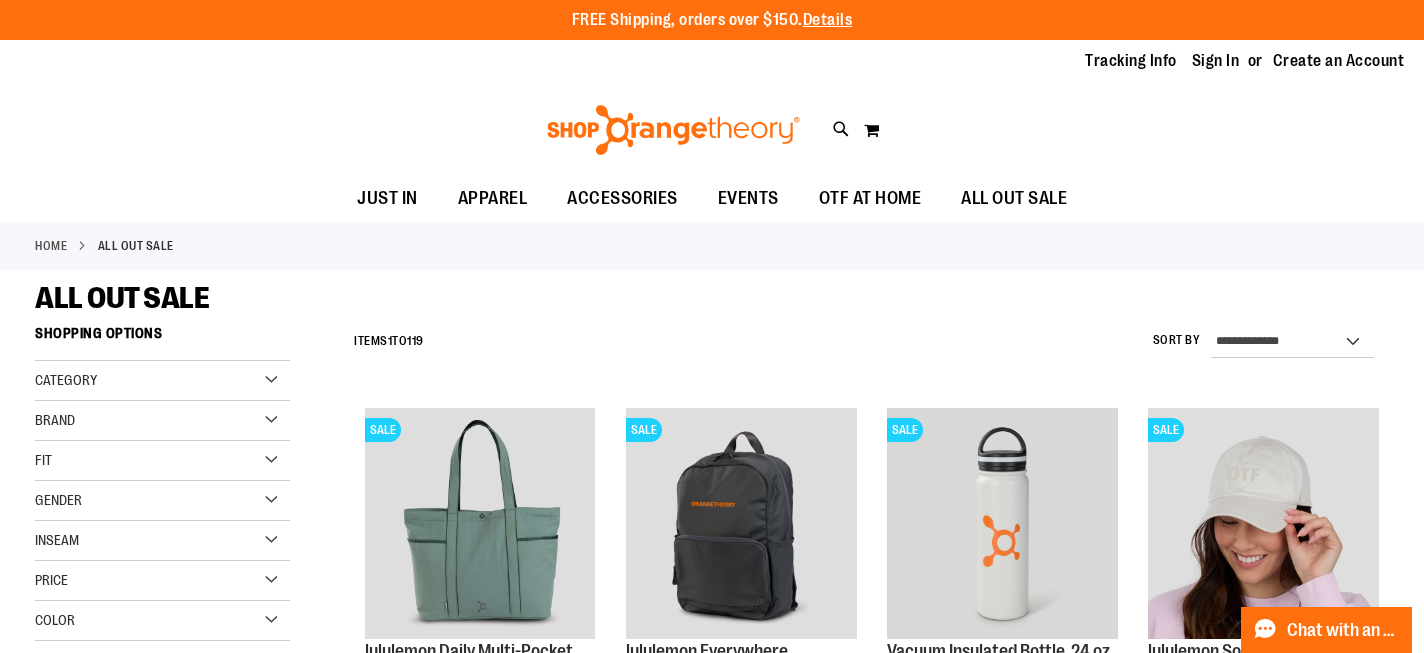 click on "Category" at bounding box center [162, 381] 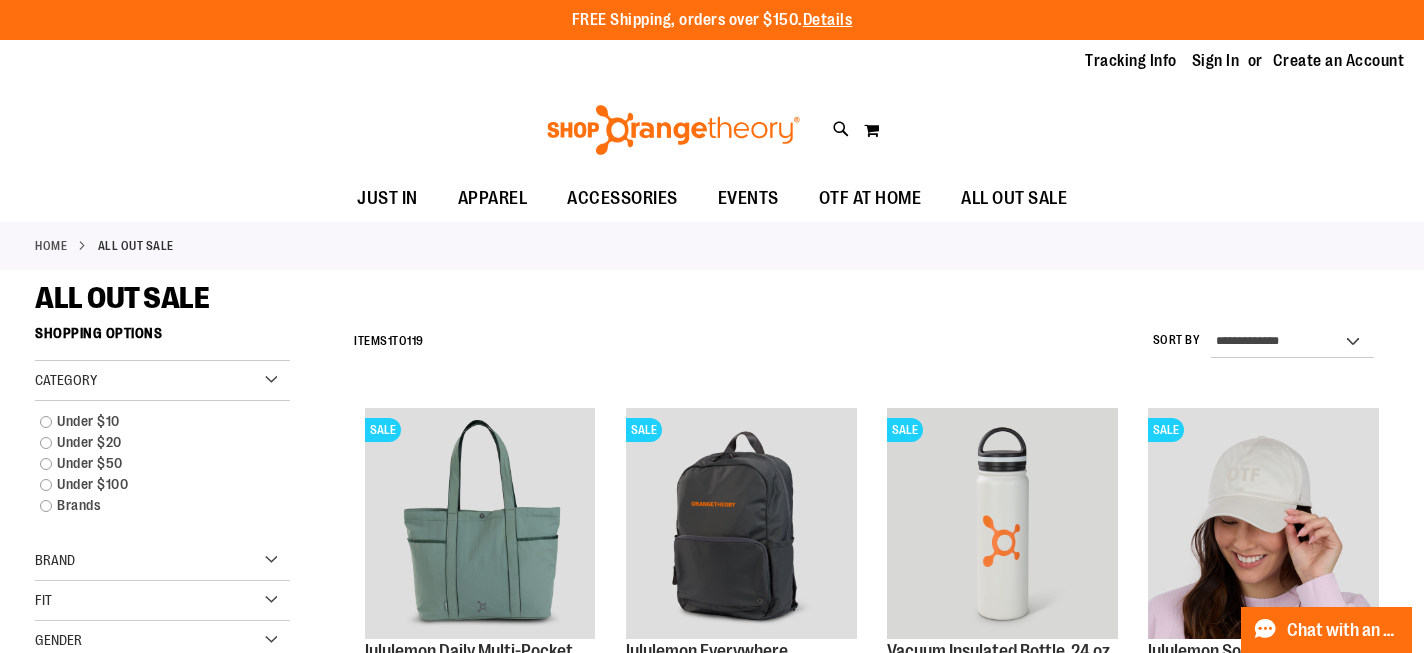 click on "Category" at bounding box center (162, 381) 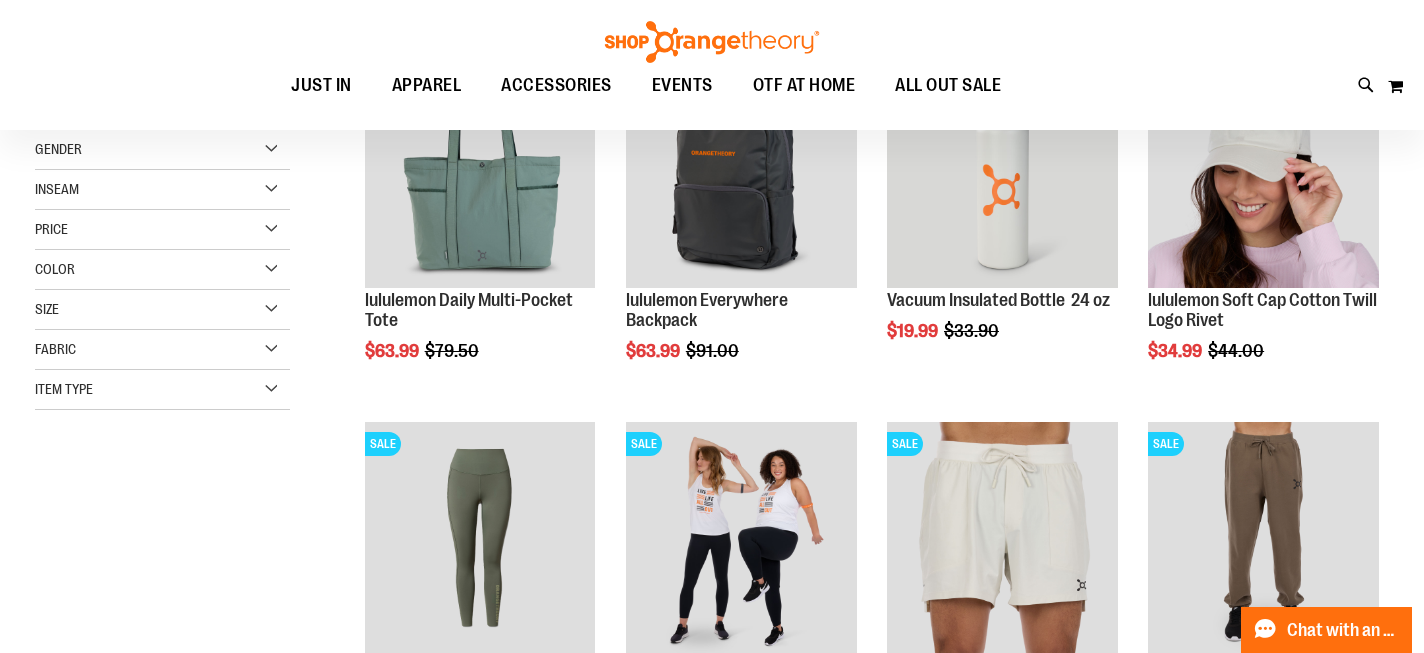 scroll, scrollTop: 125, scrollLeft: 0, axis: vertical 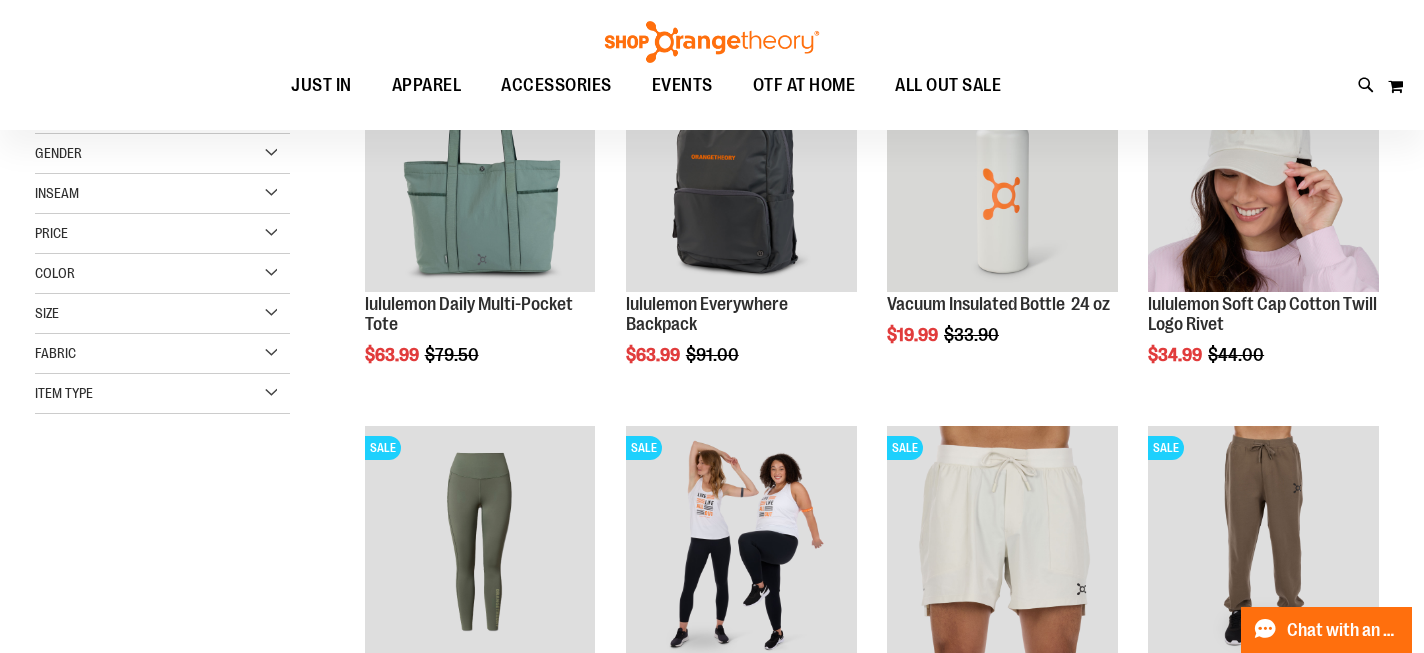 click on "Item Type" at bounding box center (162, 394) 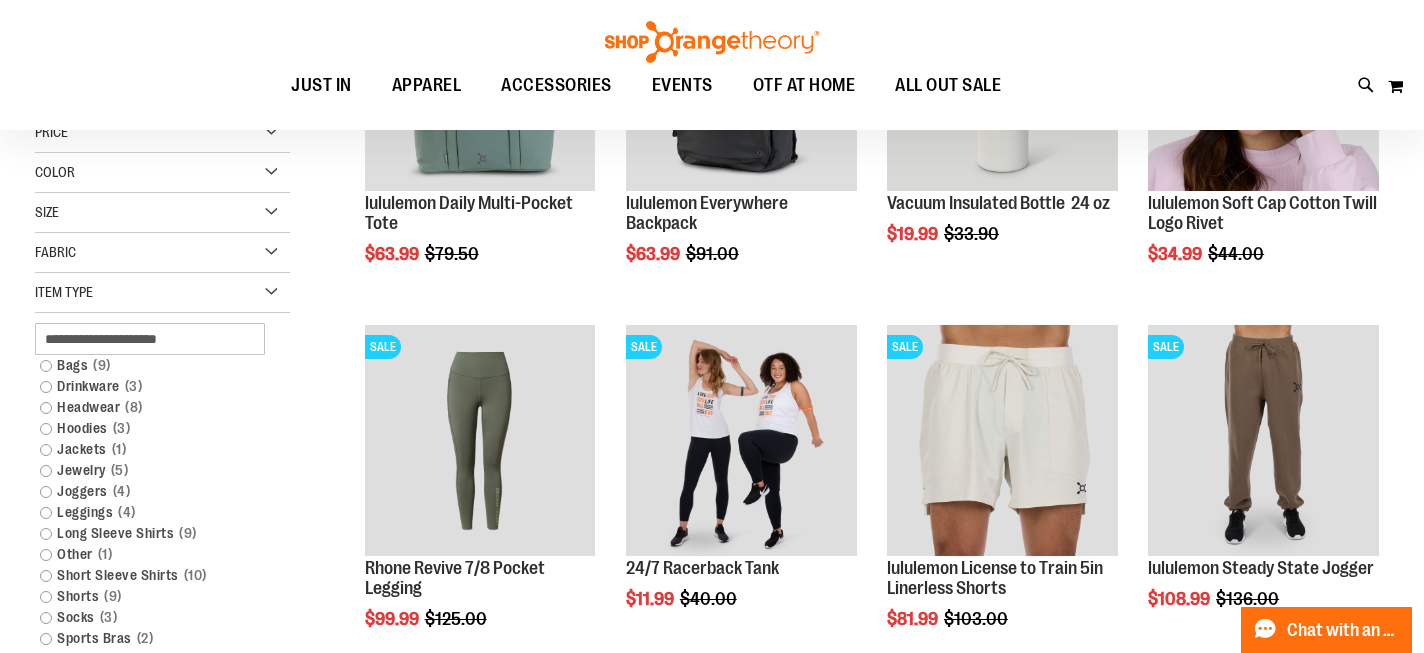 scroll, scrollTop: 227, scrollLeft: 0, axis: vertical 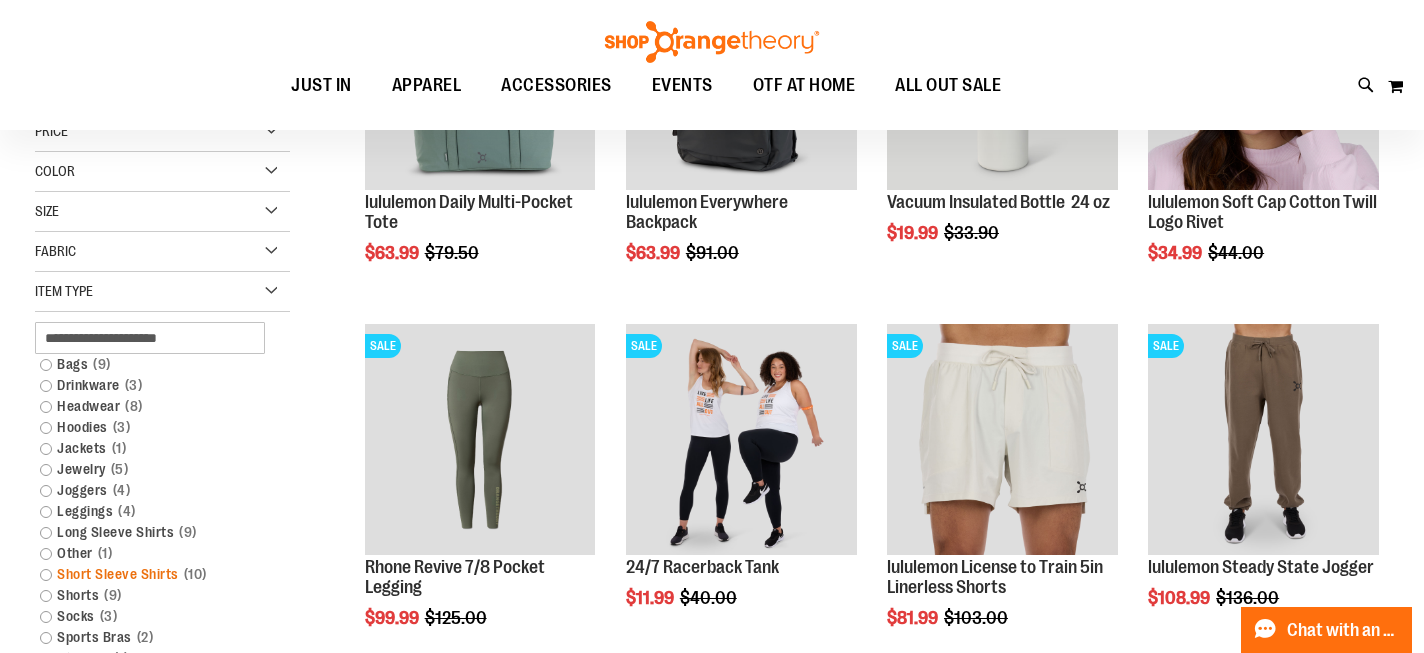 click on "Short Sleeve Shirts                                             10
items" at bounding box center [152, 574] 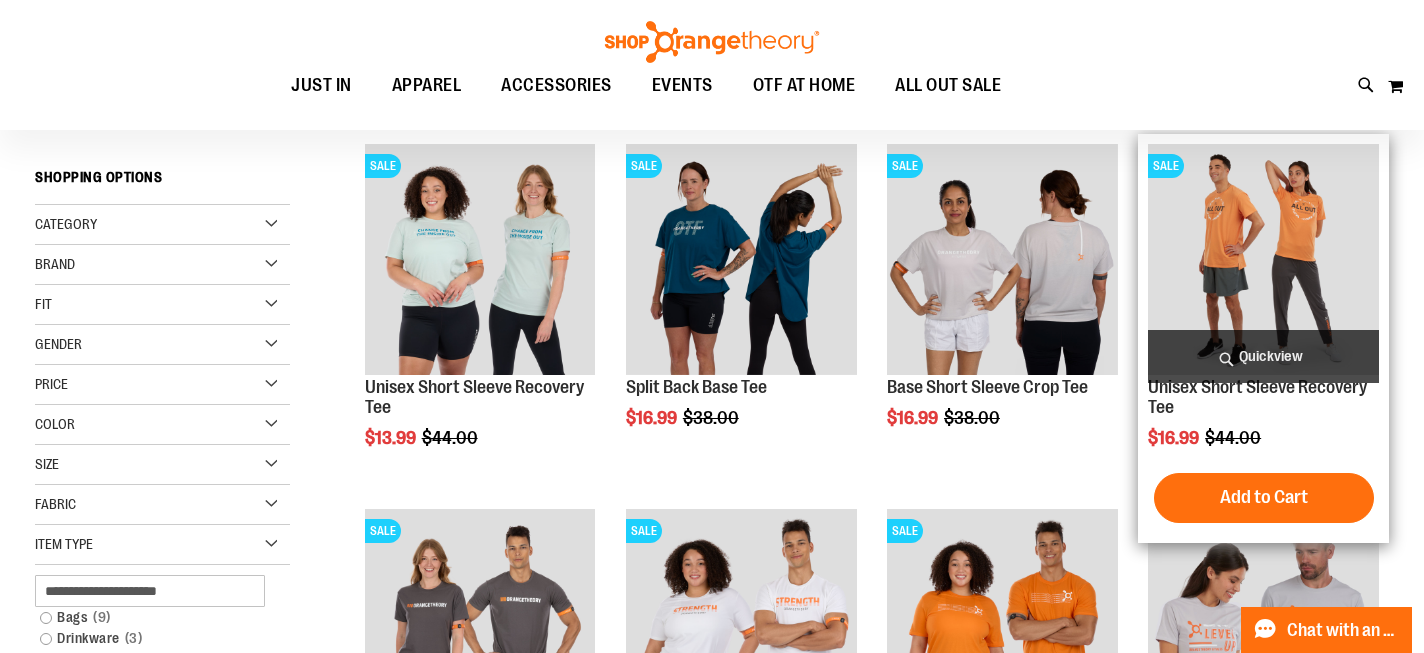 scroll, scrollTop: 36, scrollLeft: 0, axis: vertical 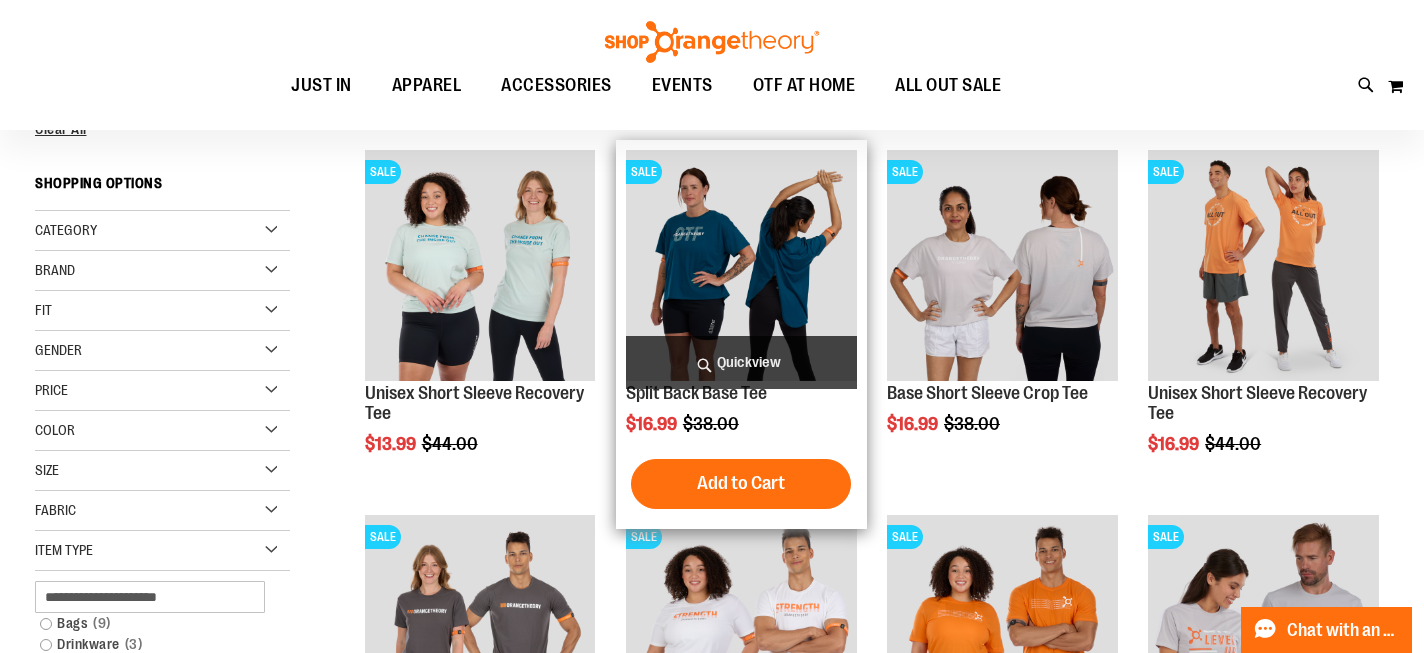 click at bounding box center (741, 265) 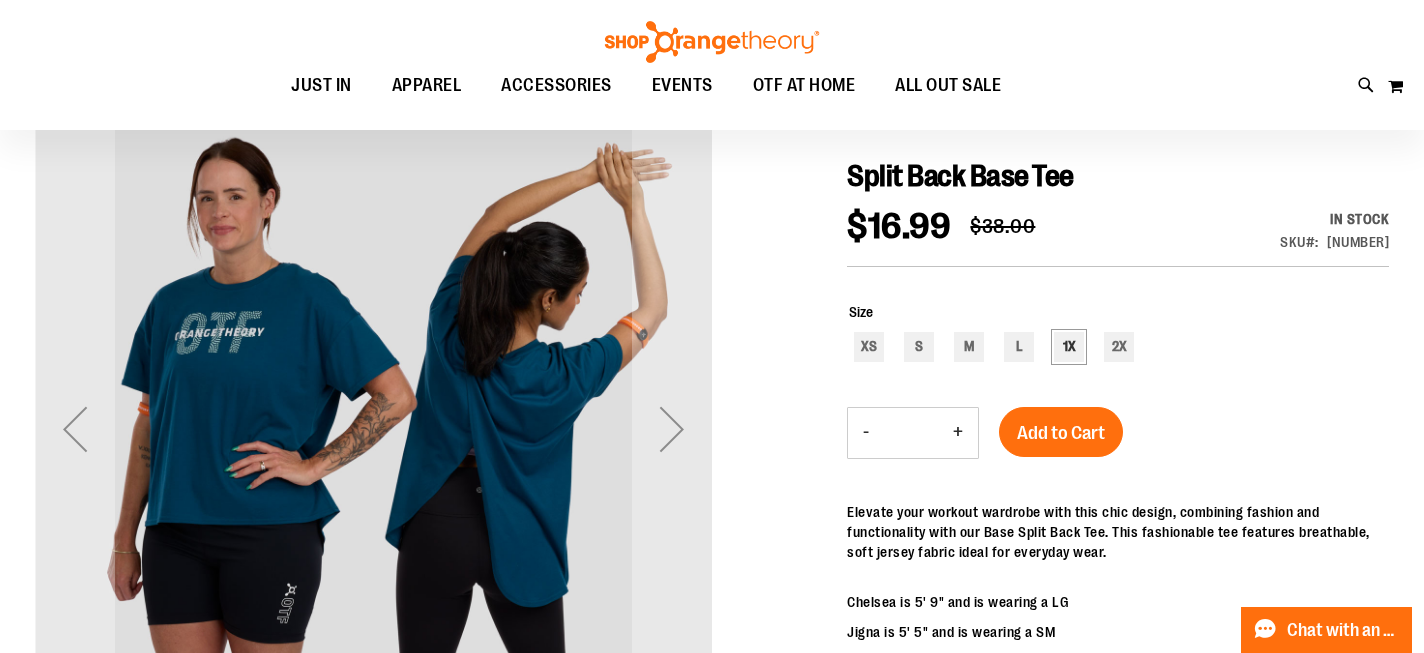 scroll, scrollTop: 242, scrollLeft: 0, axis: vertical 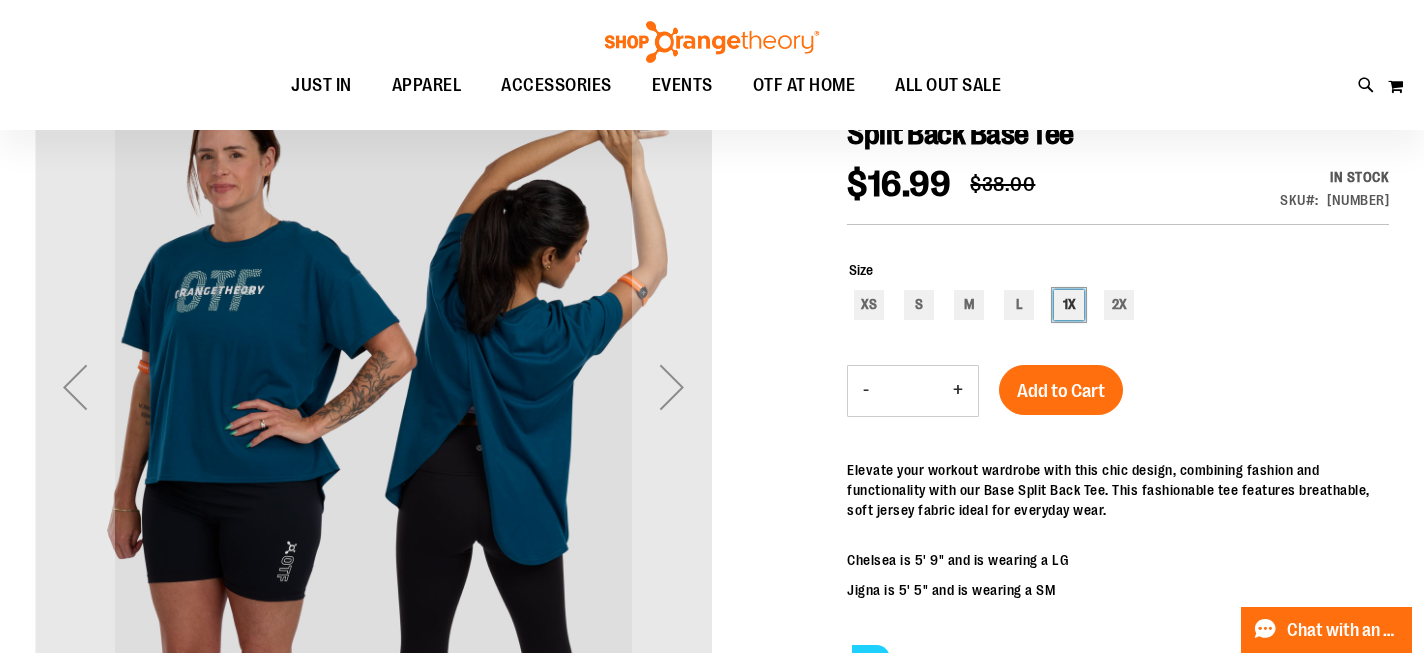 click on "1X" at bounding box center [1069, 305] 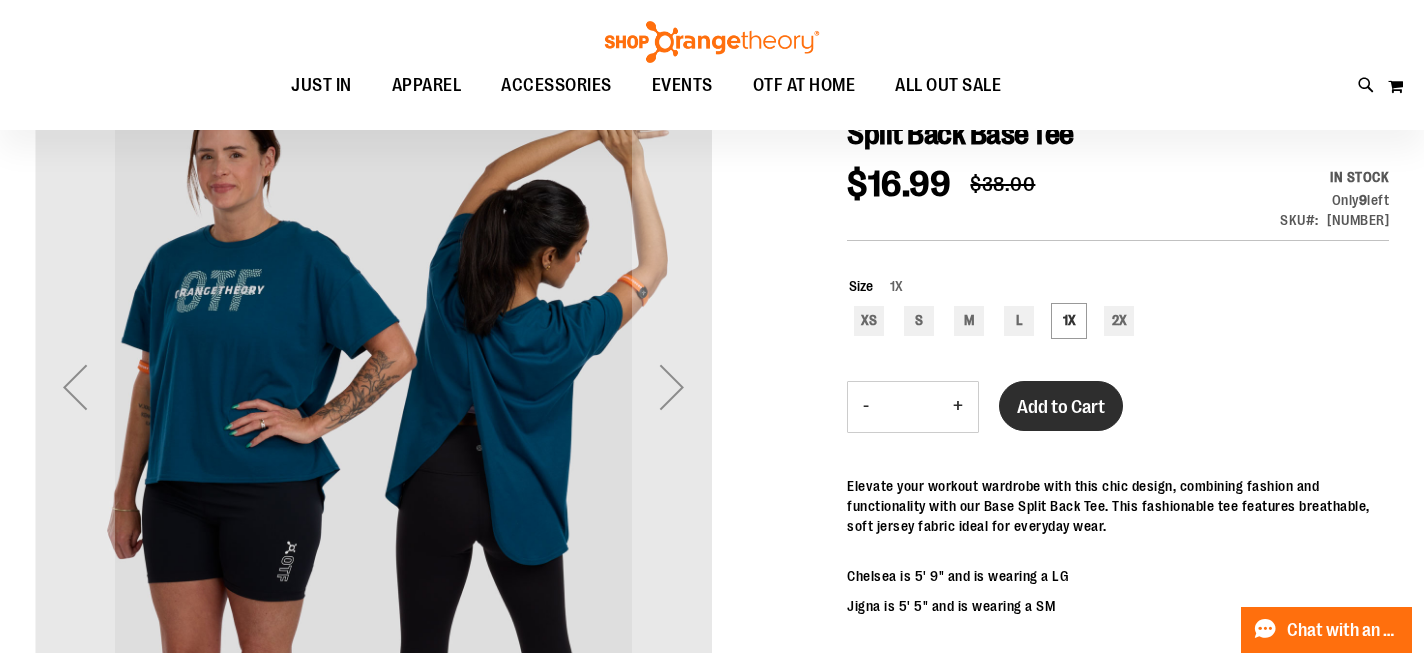 click on "Add to Cart" at bounding box center [1061, 406] 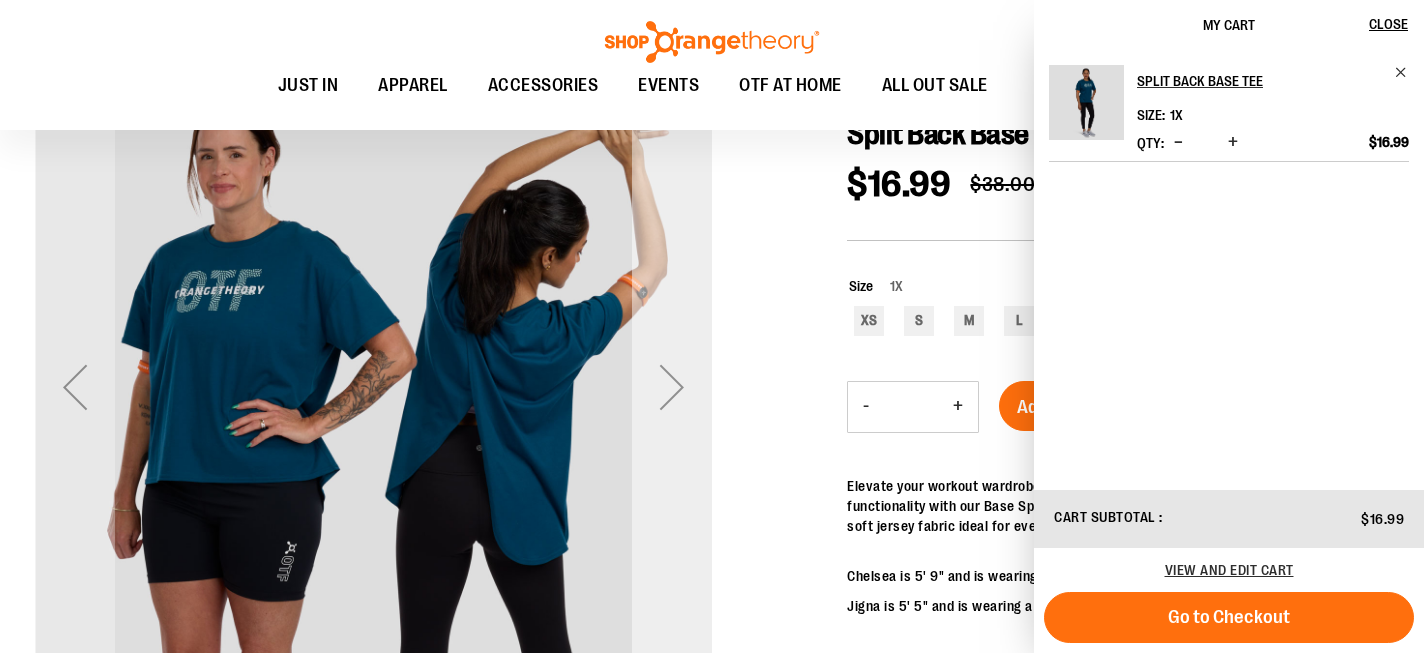scroll, scrollTop: 241, scrollLeft: 0, axis: vertical 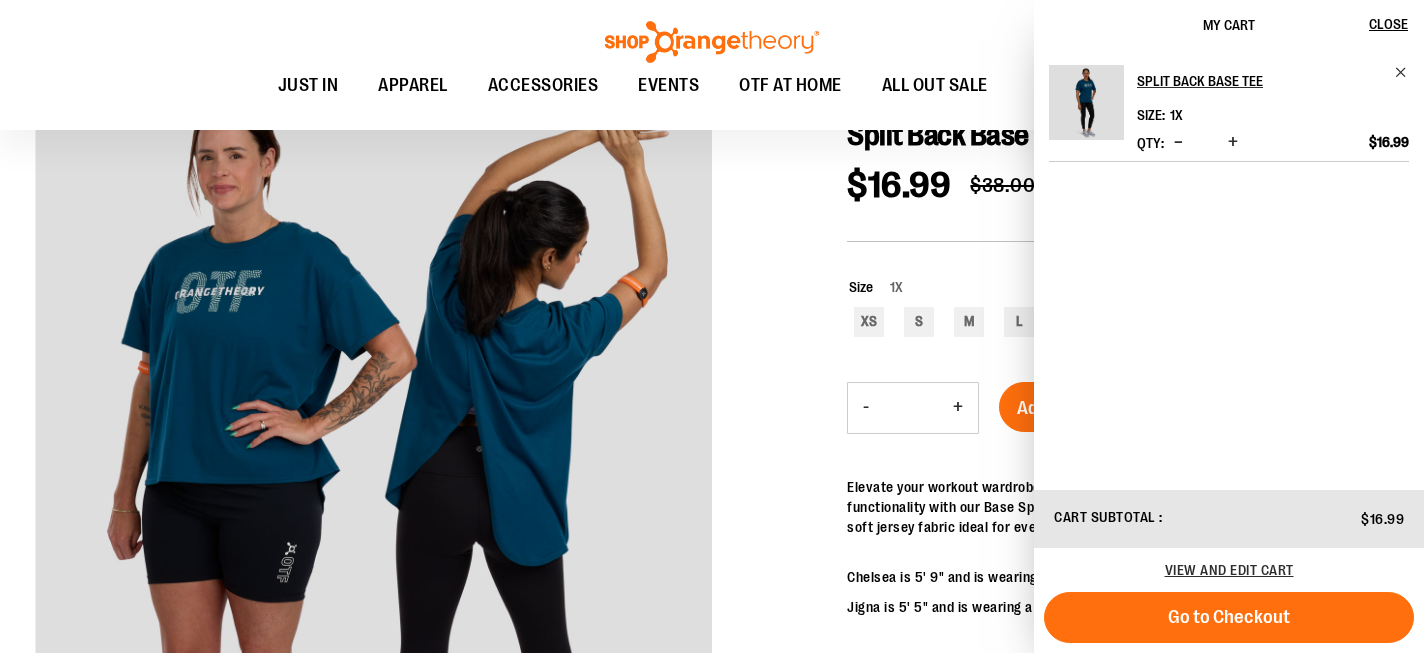 click at bounding box center (712, 523) 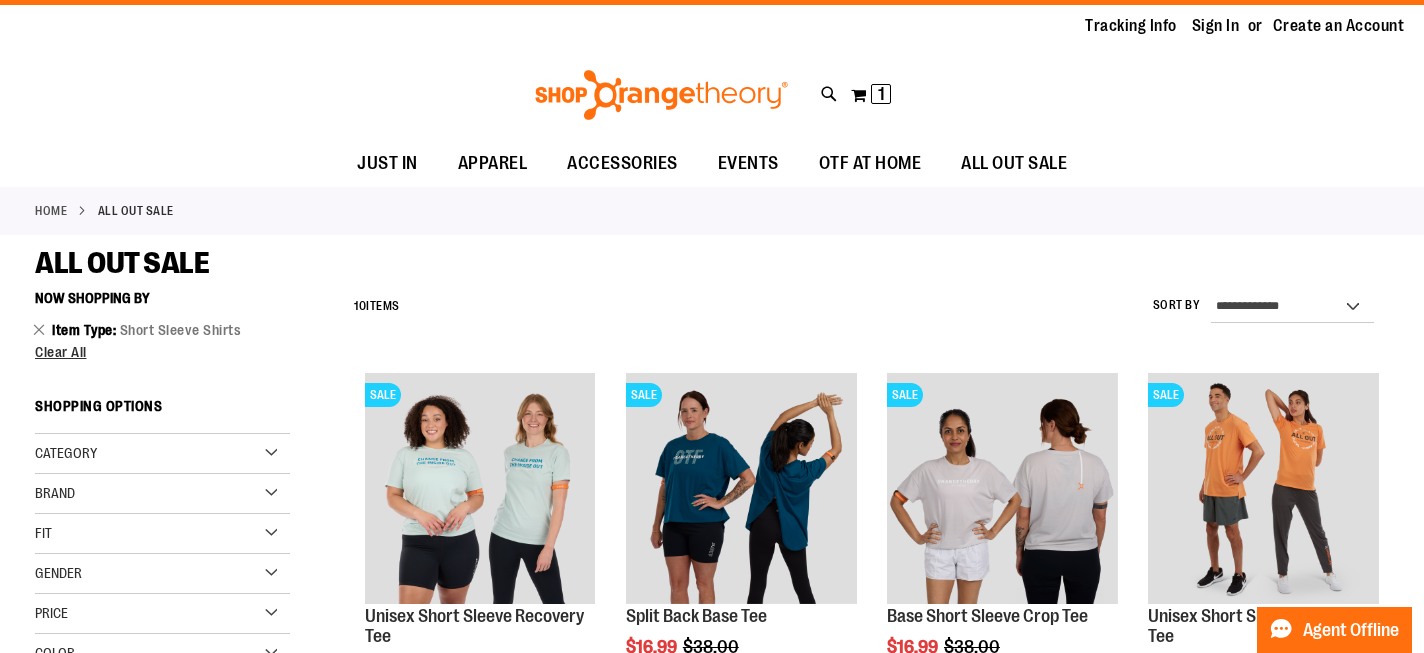 scroll, scrollTop: 0, scrollLeft: 0, axis: both 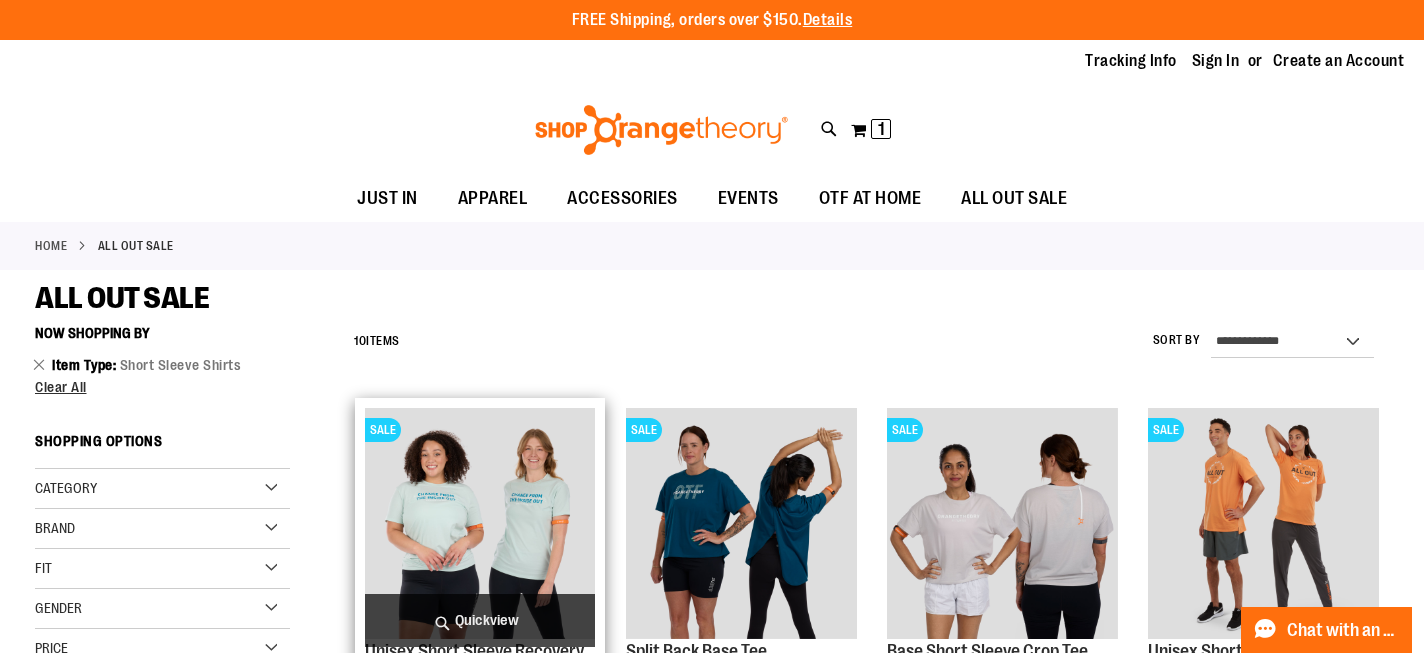 click at bounding box center [480, 523] 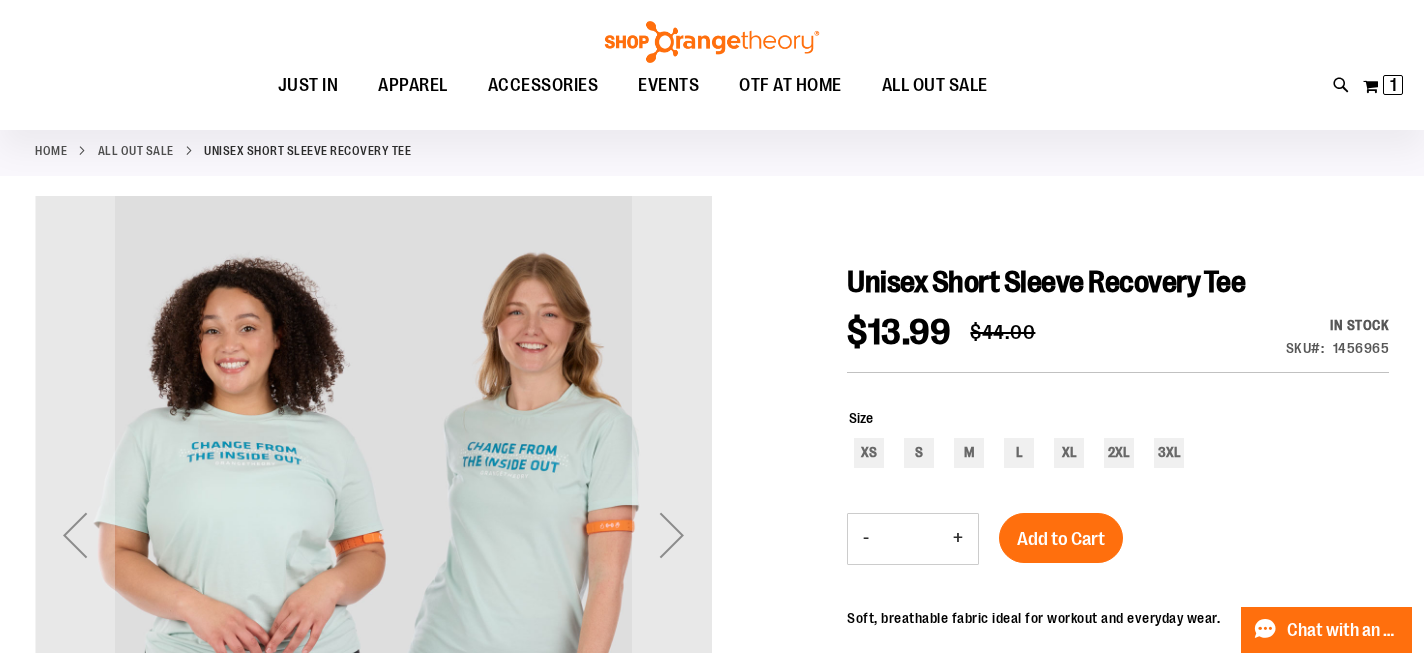 scroll, scrollTop: 95, scrollLeft: 0, axis: vertical 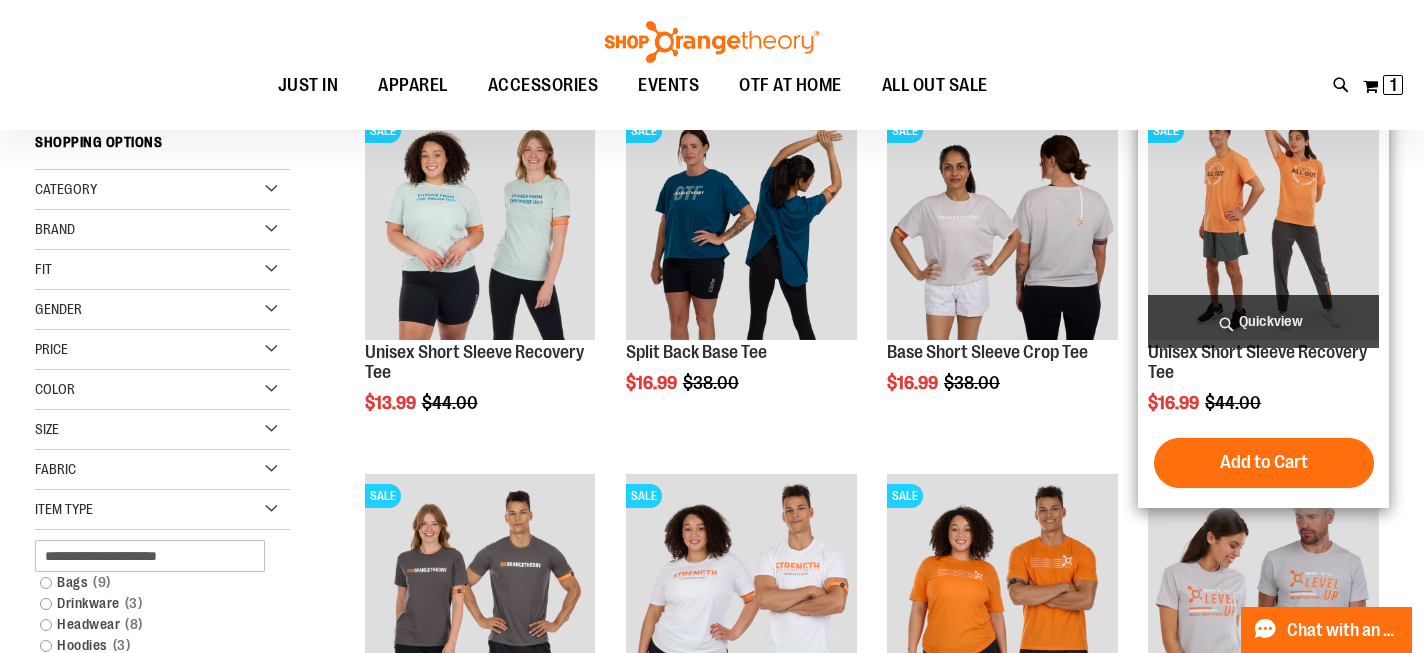 click at bounding box center (1263, 224) 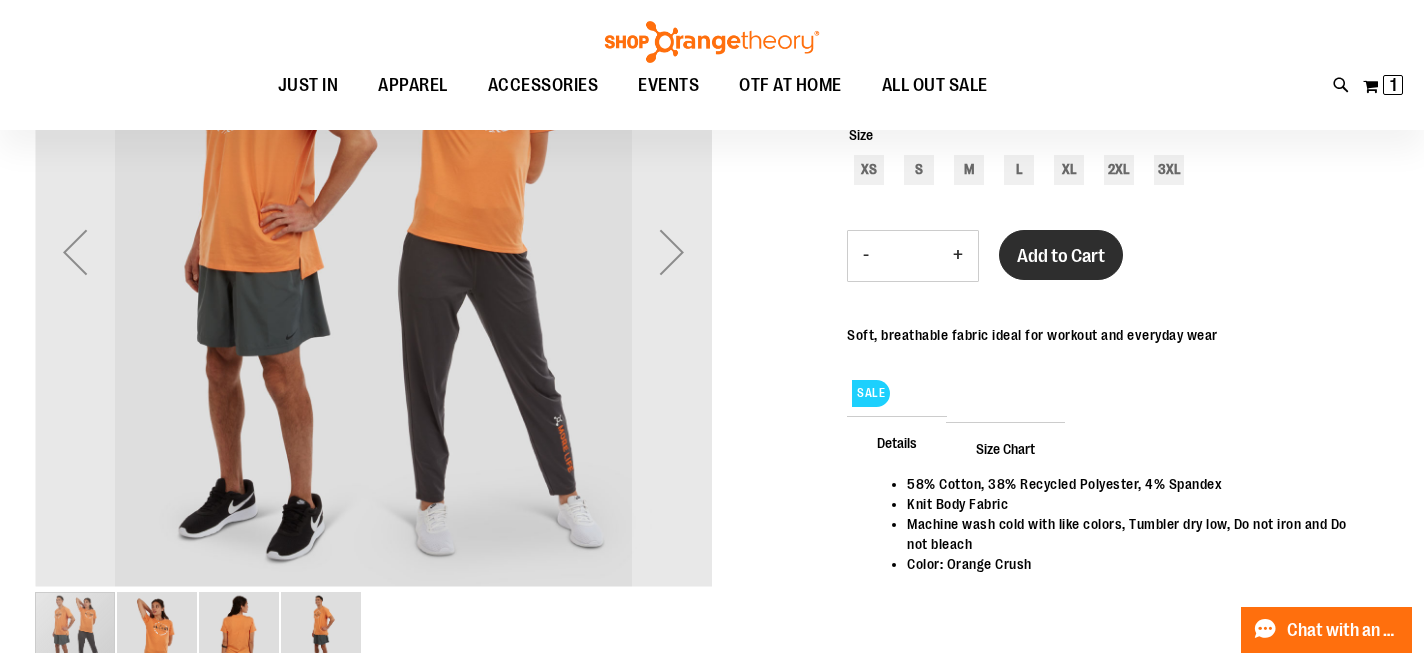 scroll, scrollTop: 158, scrollLeft: 0, axis: vertical 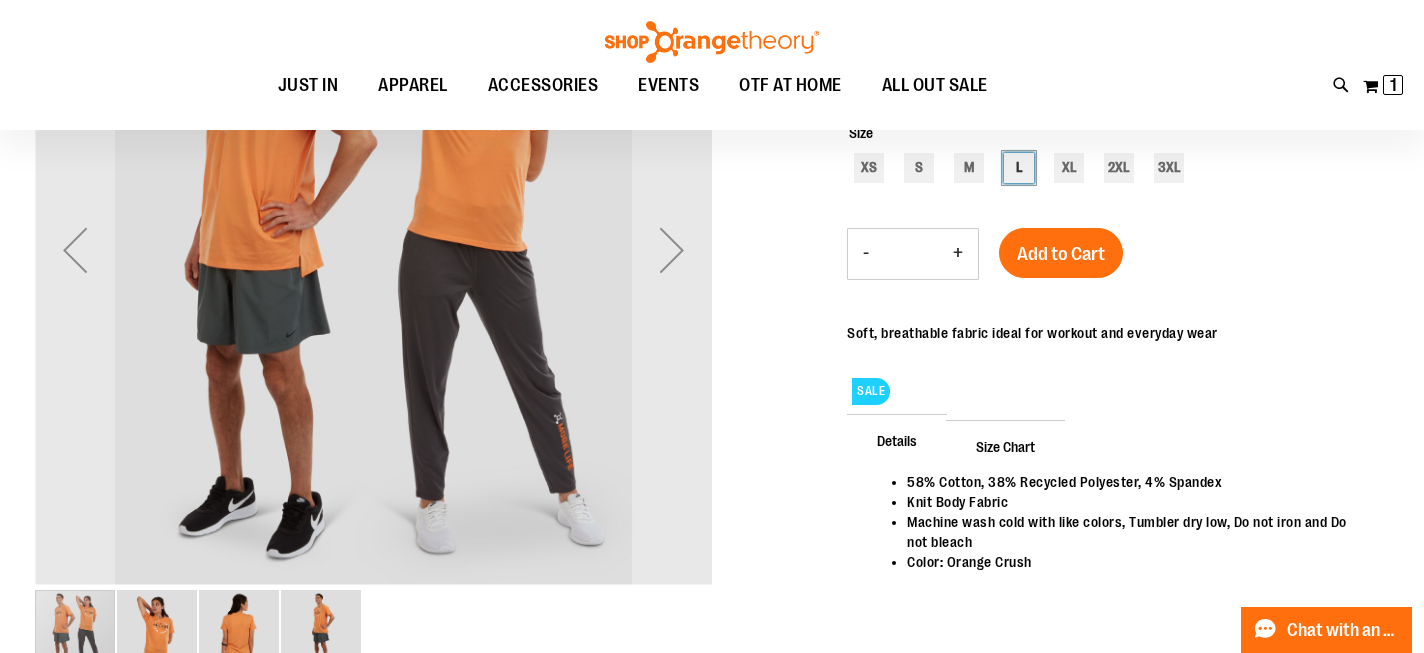 click on "L" at bounding box center (1019, 168) 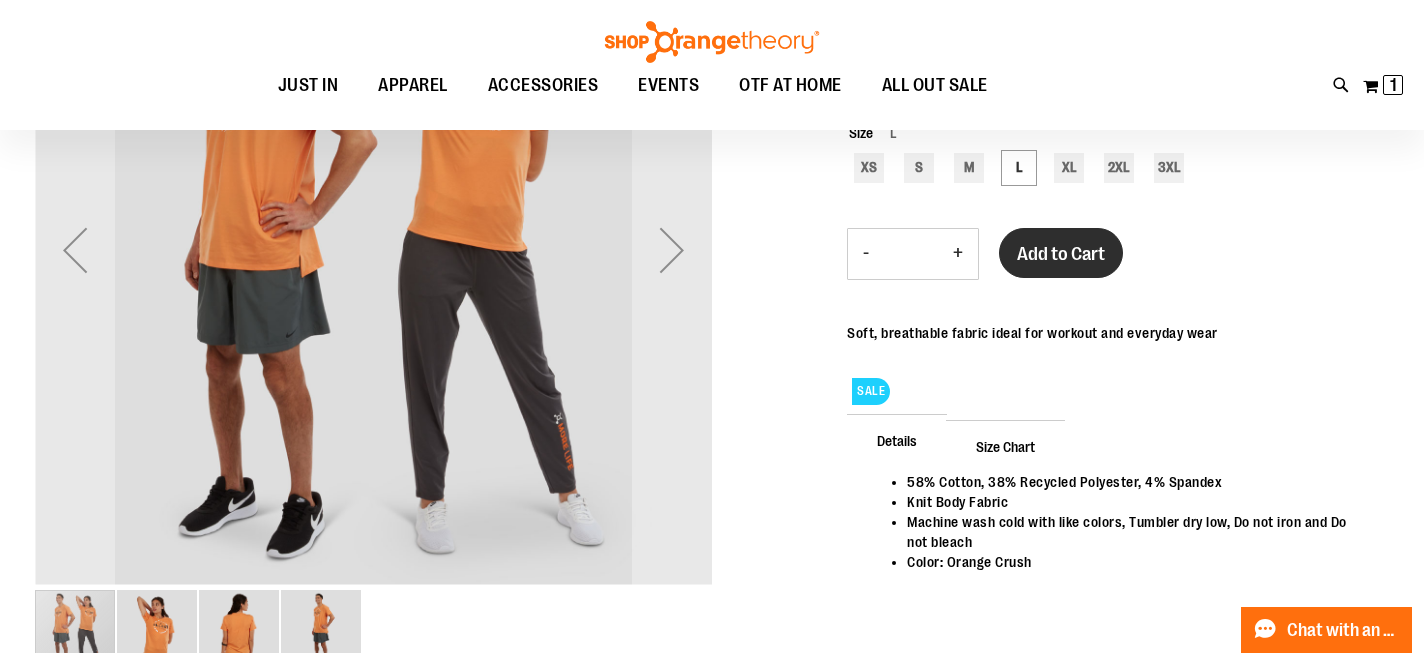 click on "Add to Cart" at bounding box center [1061, 254] 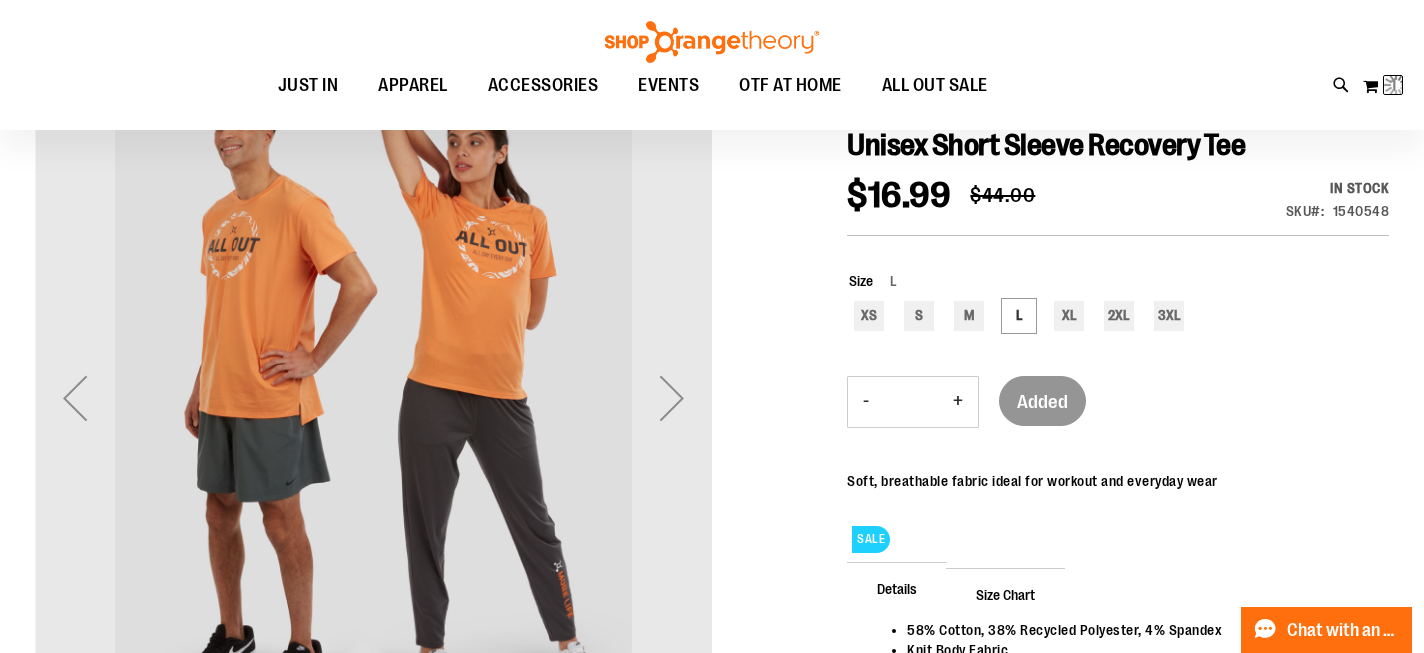 scroll, scrollTop: 0, scrollLeft: 0, axis: both 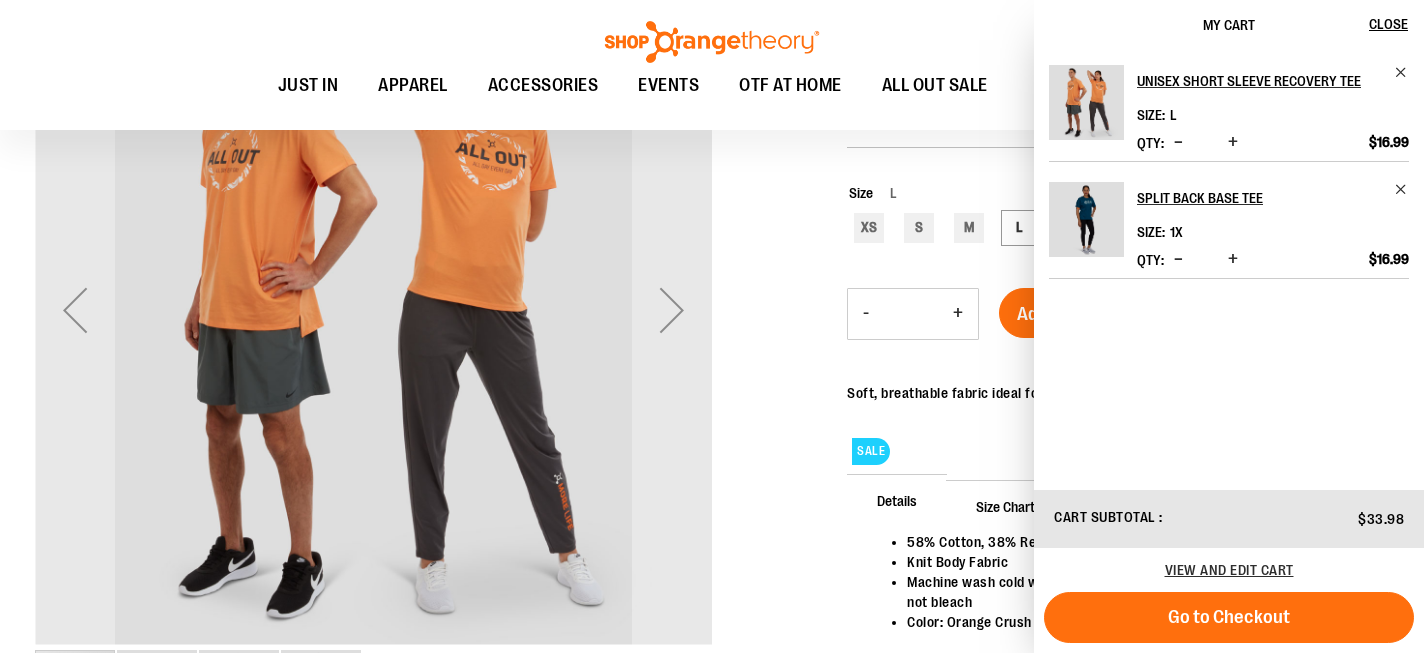 click at bounding box center [712, 364] 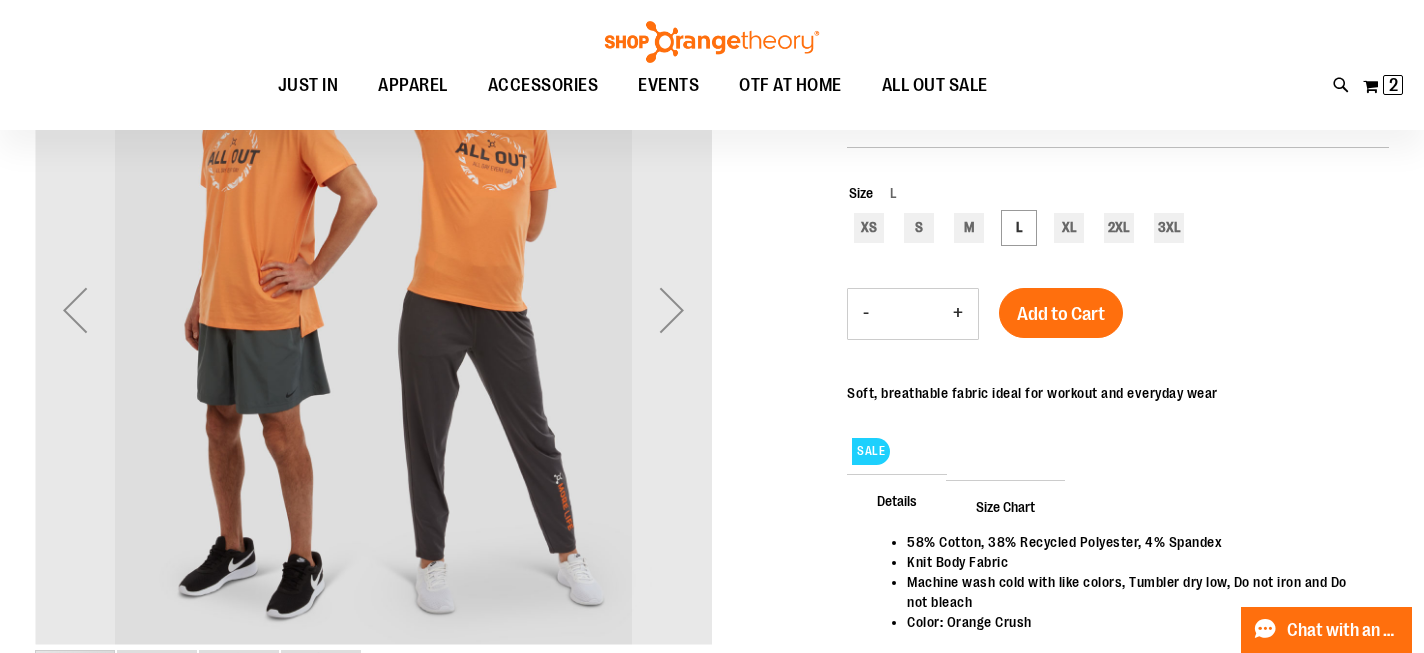 scroll, scrollTop: 89, scrollLeft: 0, axis: vertical 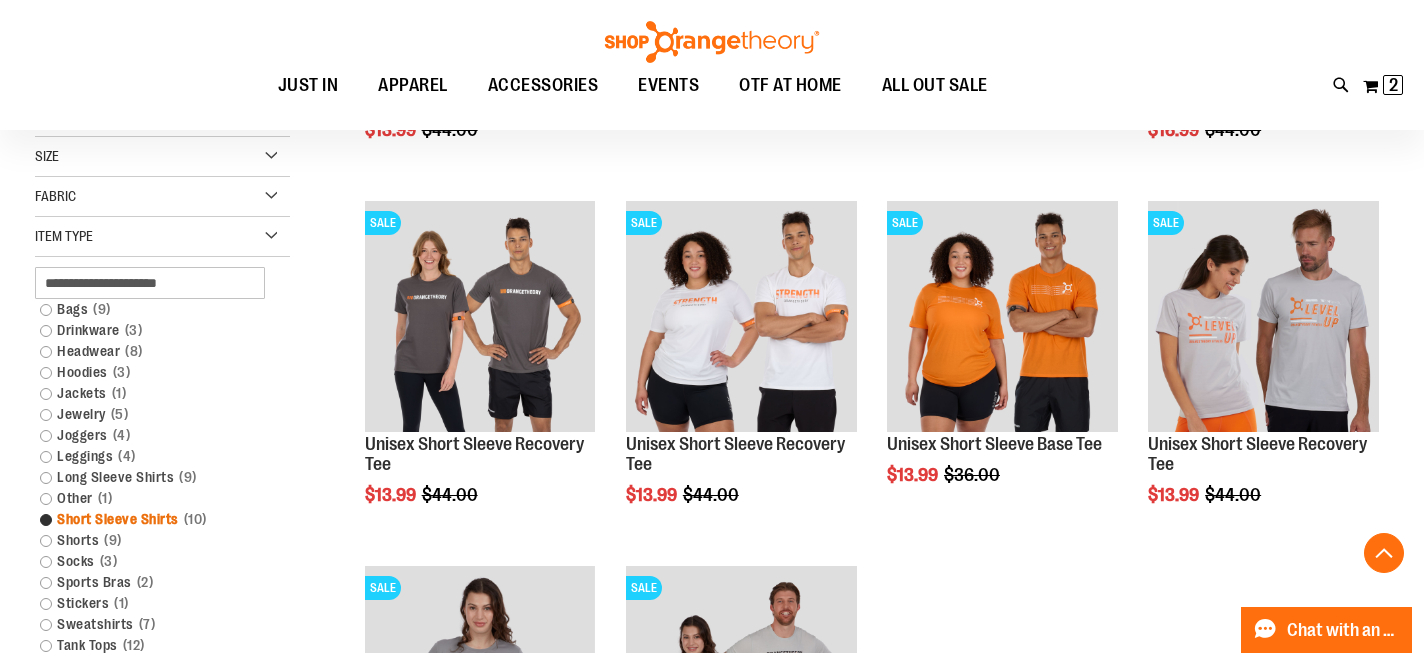 click on "Short Sleeve Shirts                                             10
items" at bounding box center (152, 519) 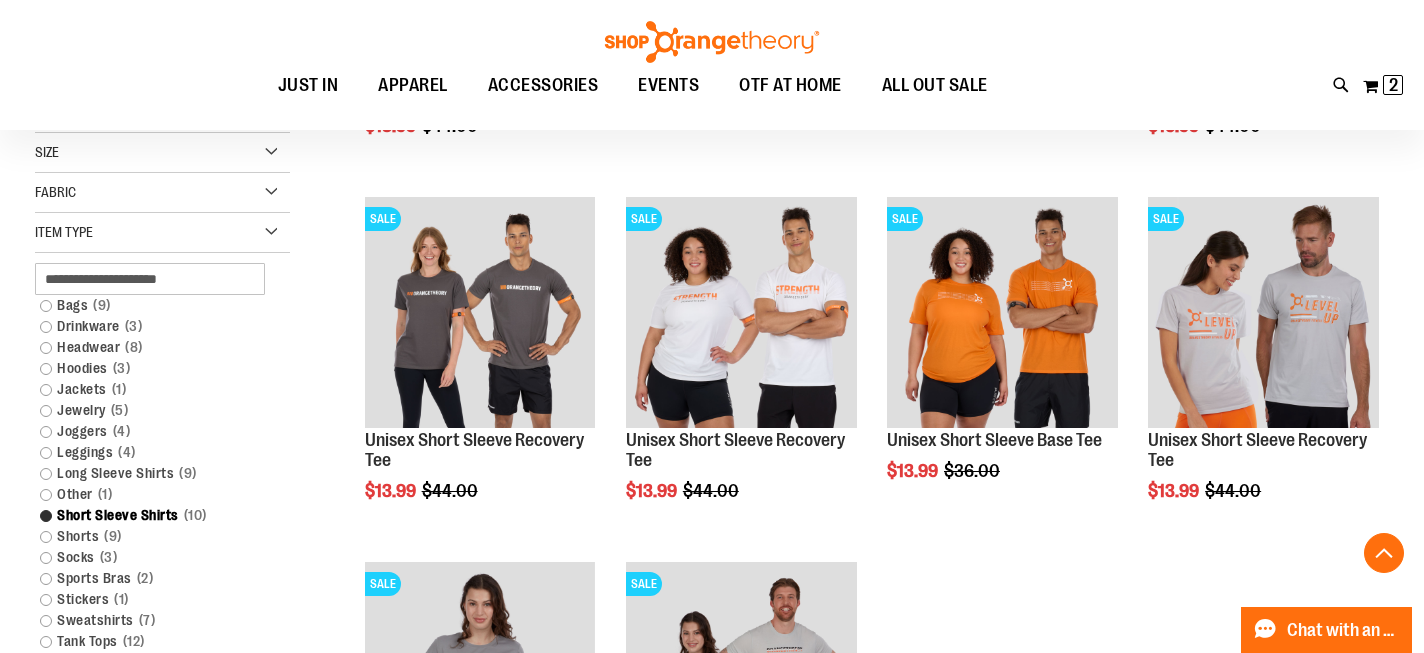 scroll, scrollTop: 374, scrollLeft: 0, axis: vertical 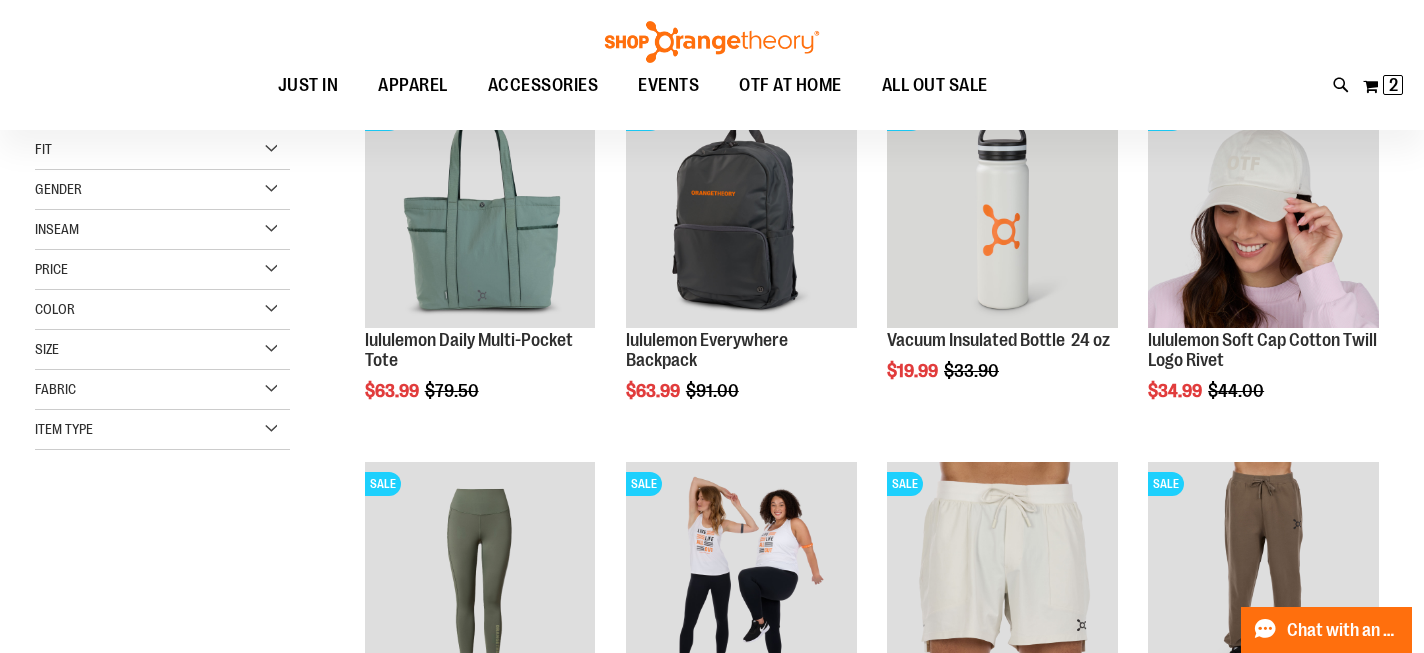 click on "Item Type" at bounding box center [162, 430] 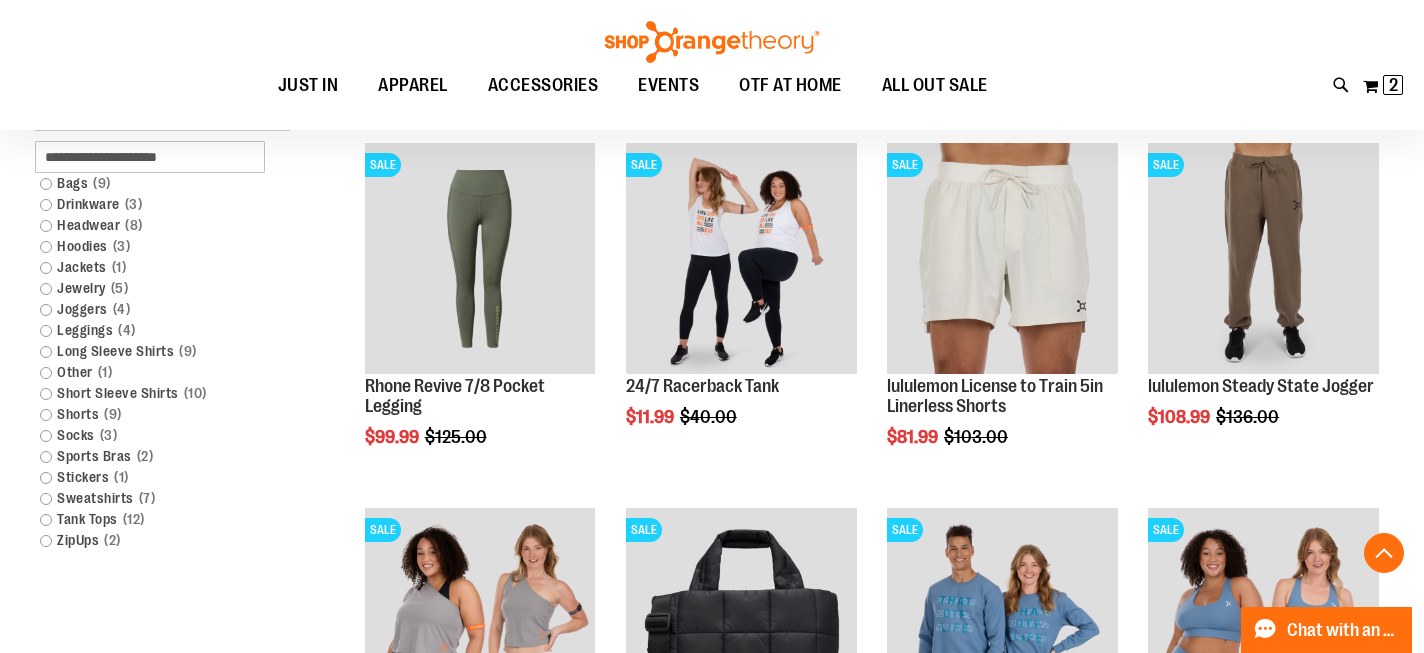 scroll, scrollTop: 407, scrollLeft: 0, axis: vertical 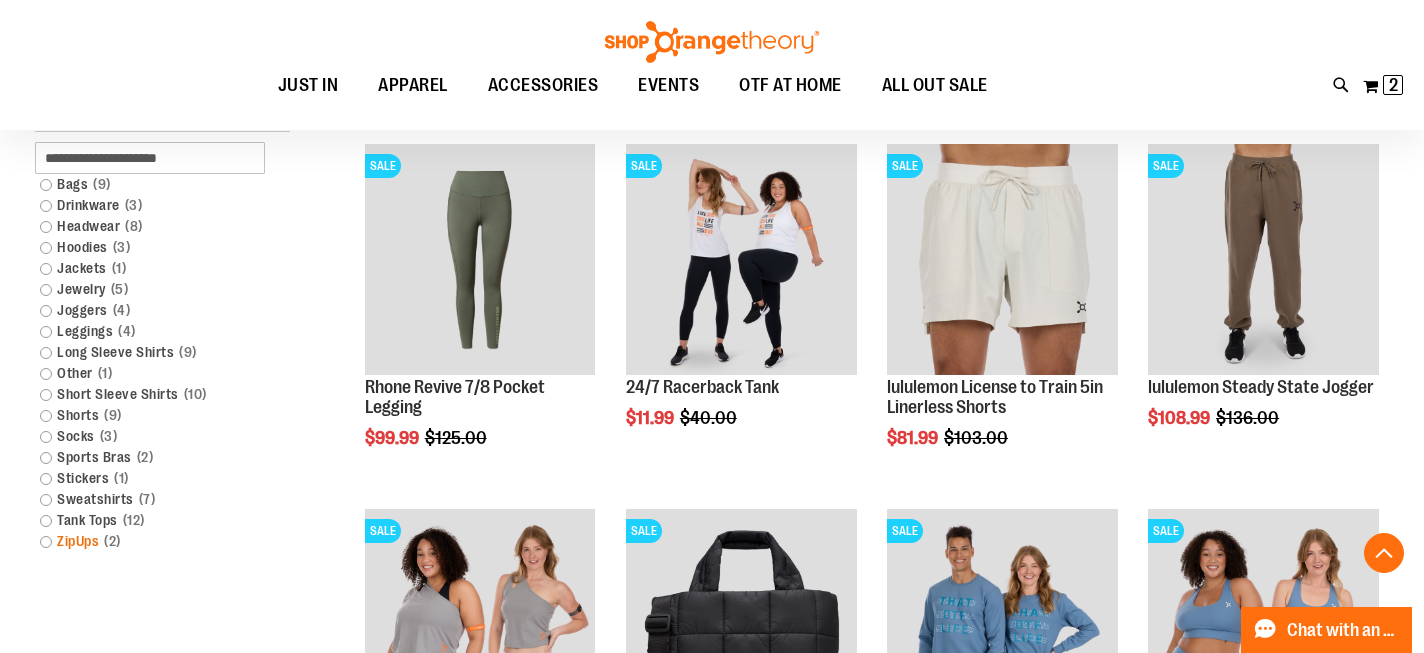 click on "ZipUps                                             2
items" at bounding box center (152, 541) 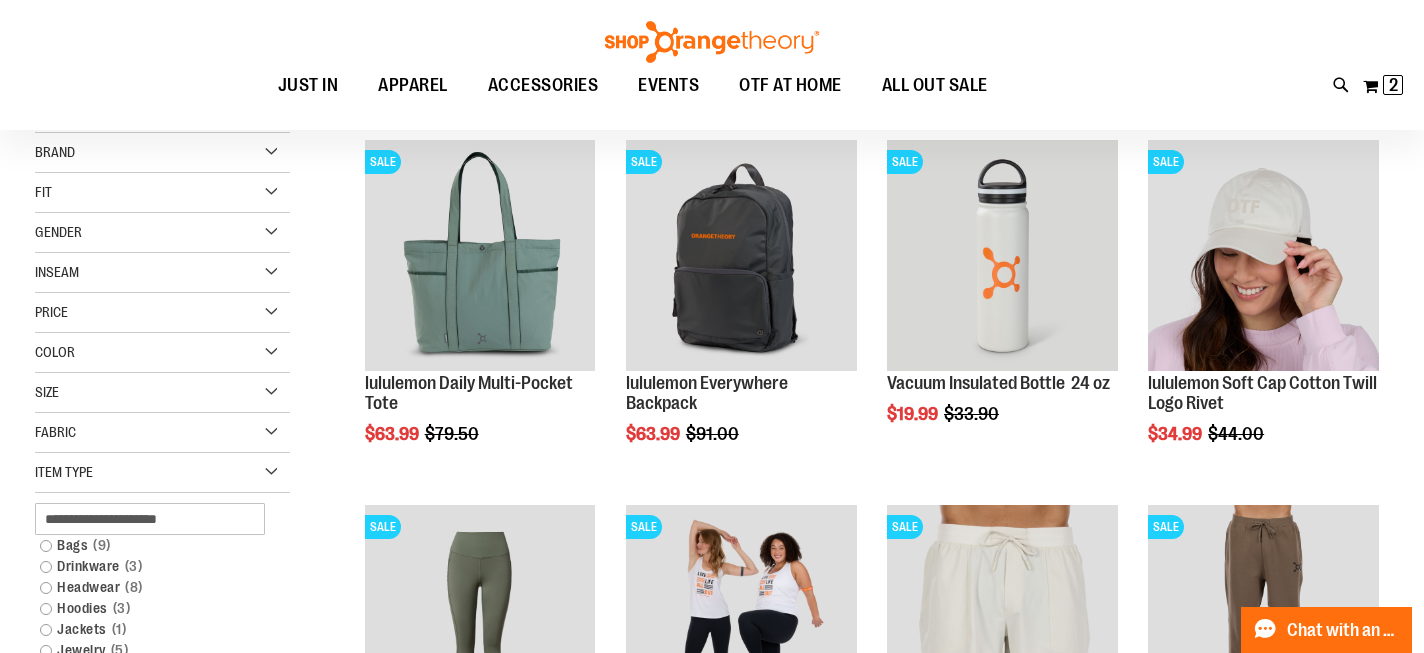 scroll, scrollTop: 0, scrollLeft: 0, axis: both 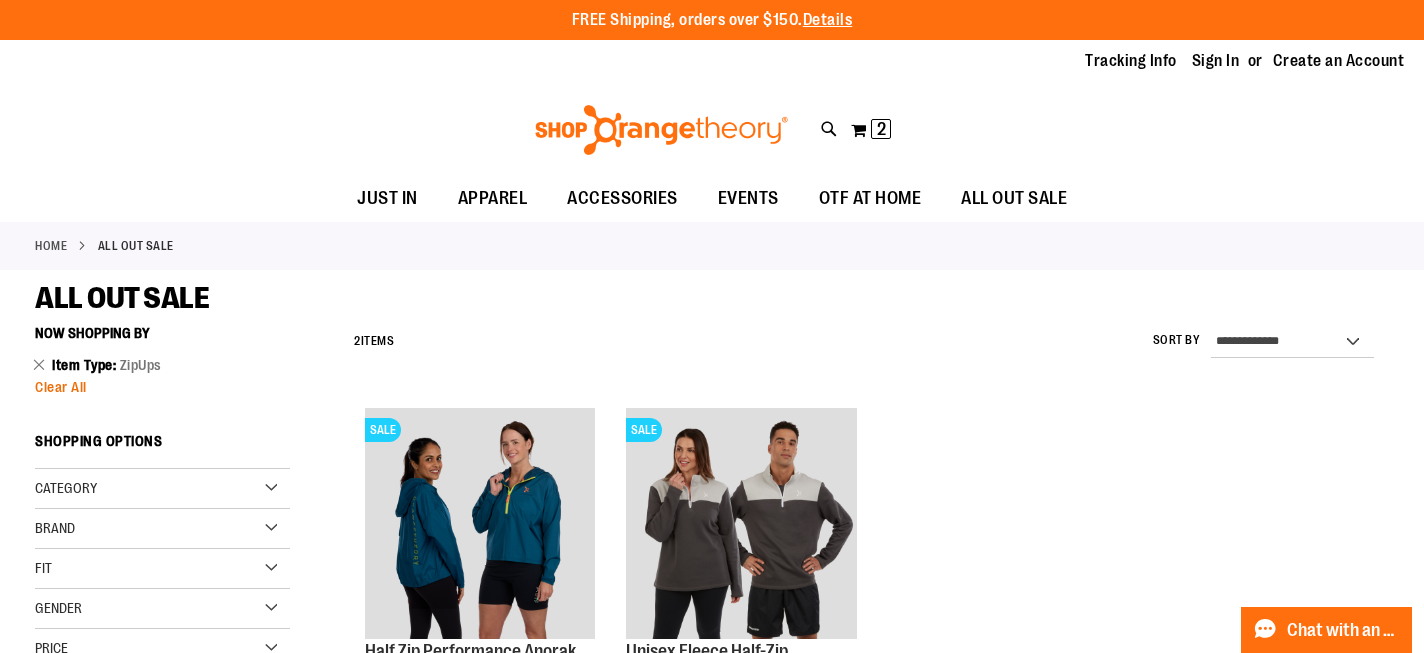click on "Clear All" at bounding box center (61, 387) 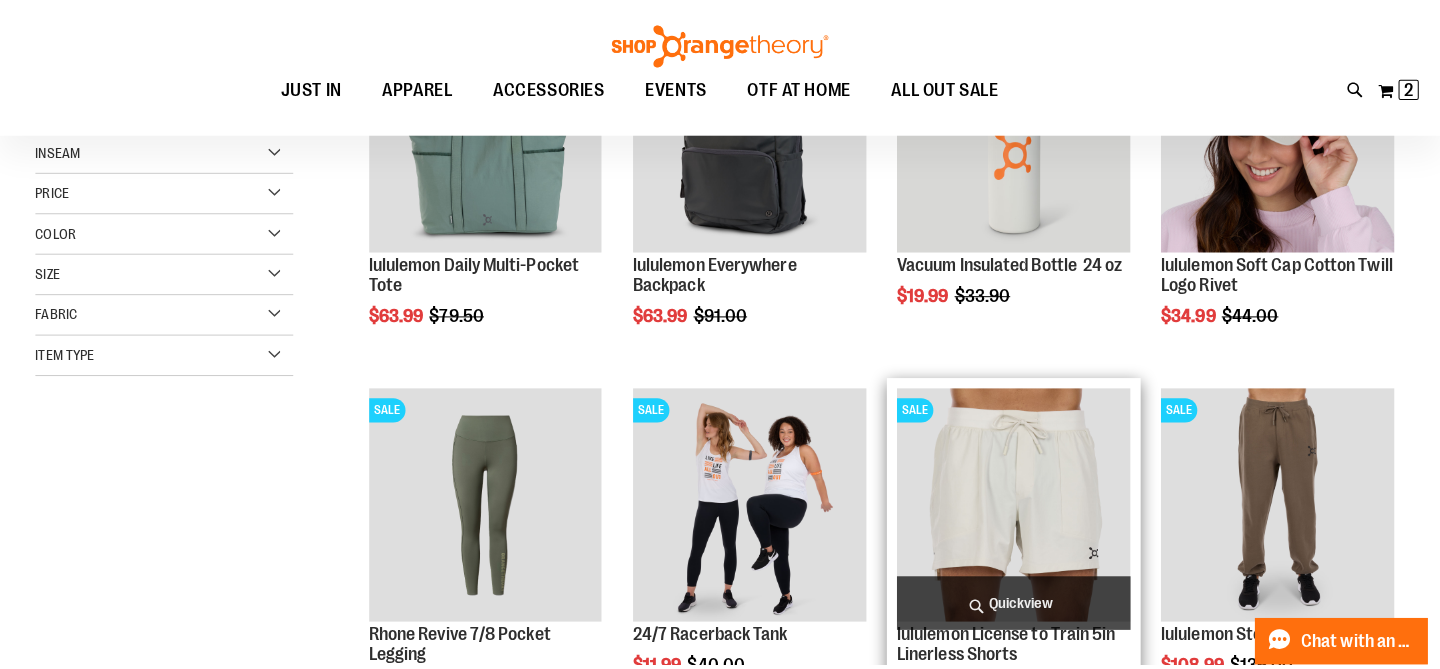 scroll, scrollTop: 192, scrollLeft: 0, axis: vertical 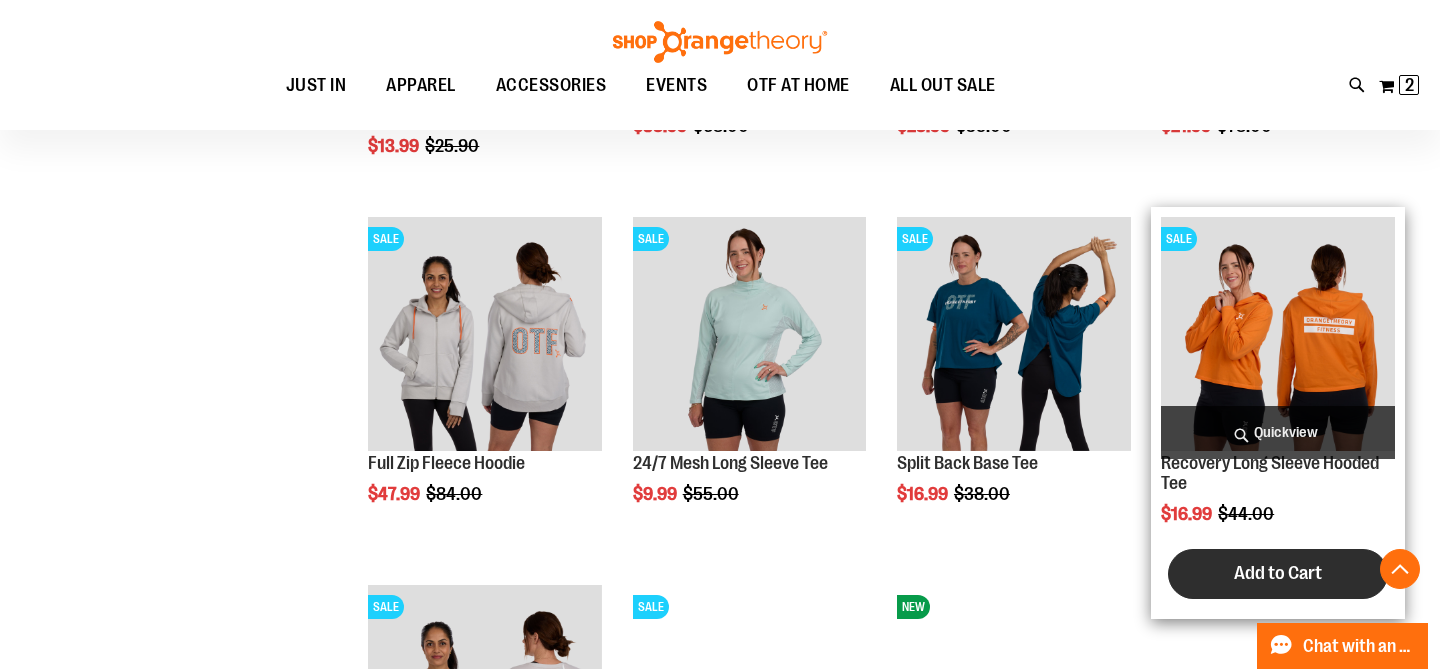 click on "Add to Cart" at bounding box center [1278, 573] 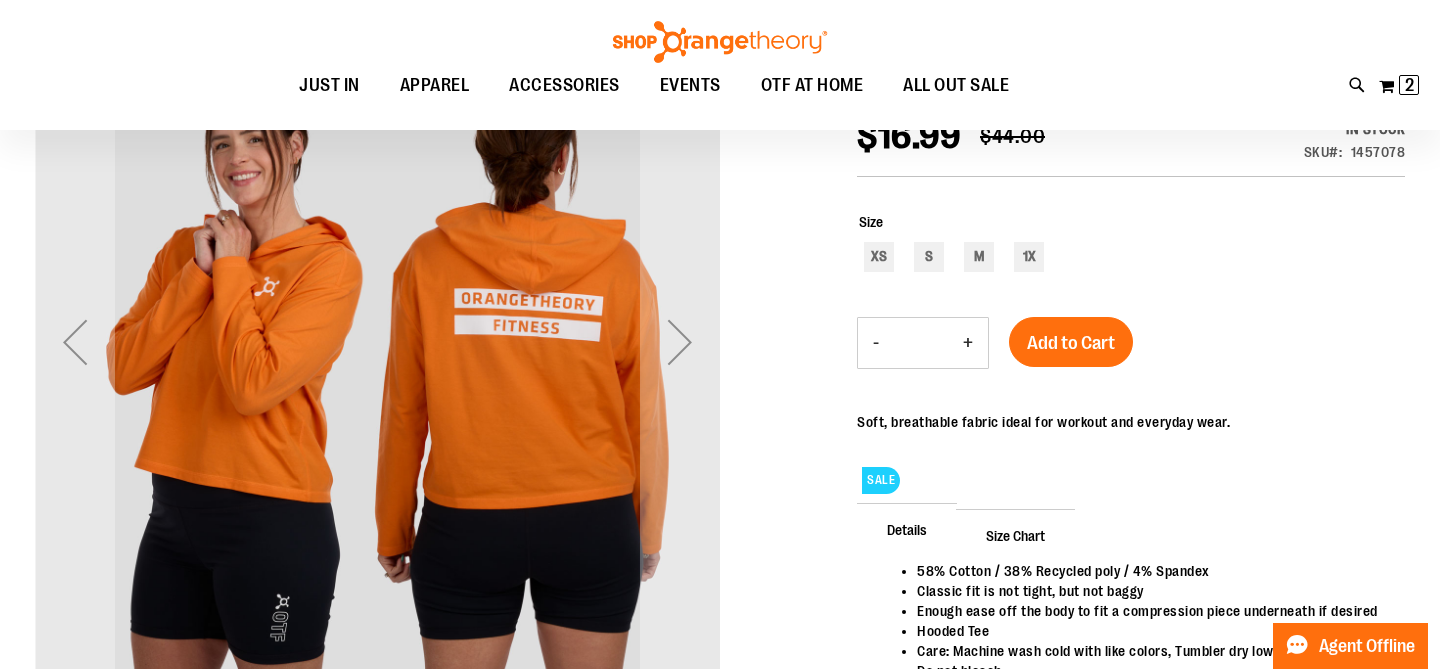 scroll, scrollTop: 174, scrollLeft: 0, axis: vertical 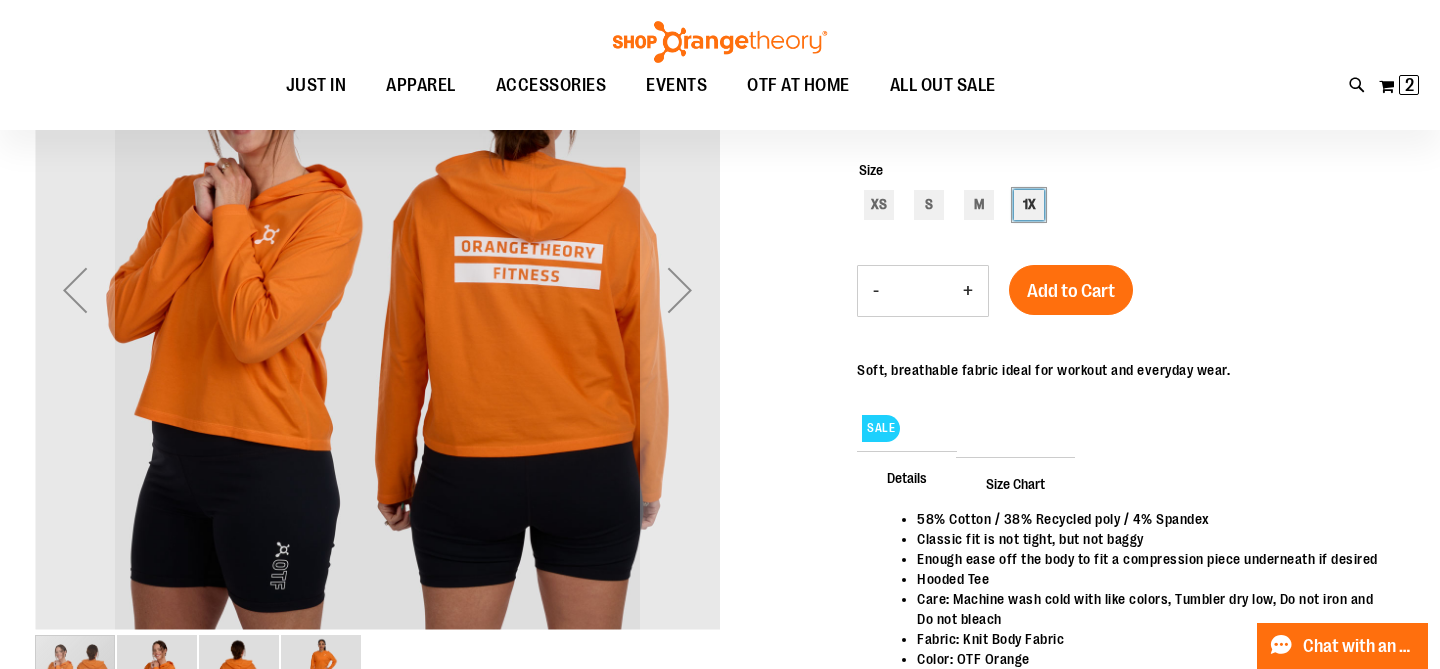 click on "1X" at bounding box center [1029, 205] 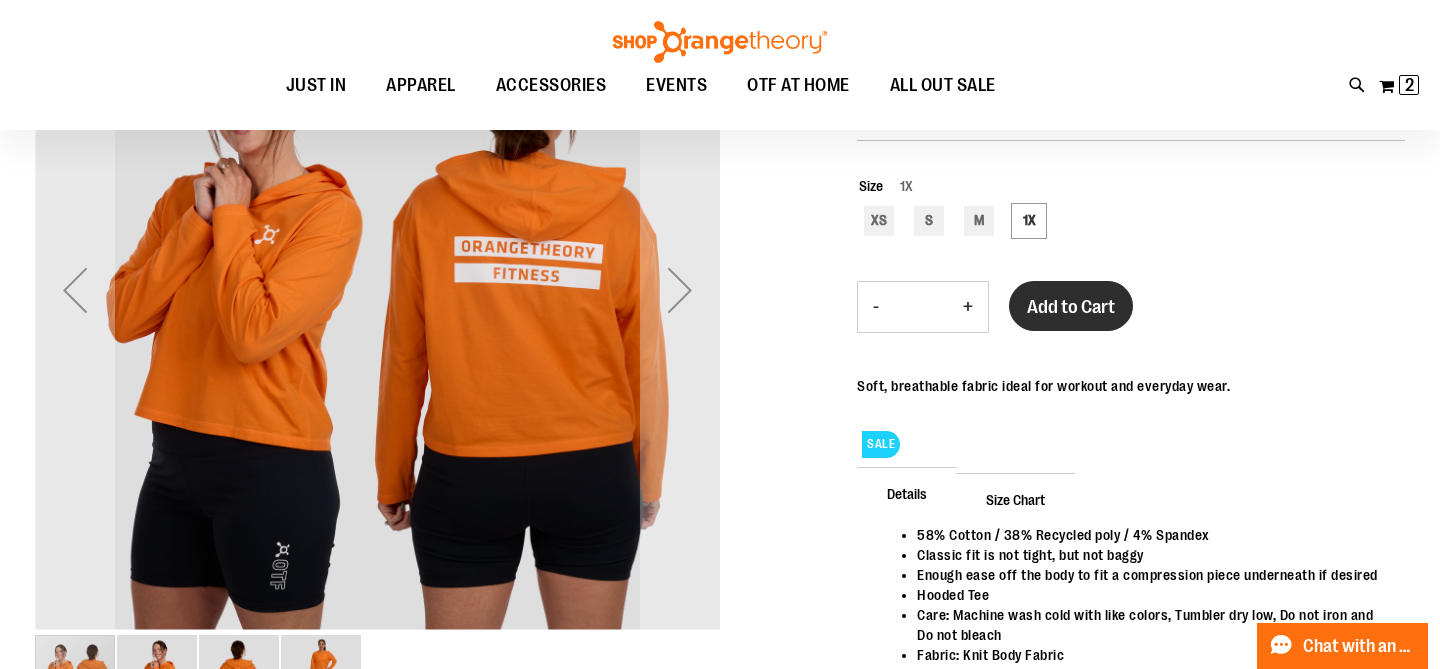 click on "Add to Cart" at bounding box center [1071, 306] 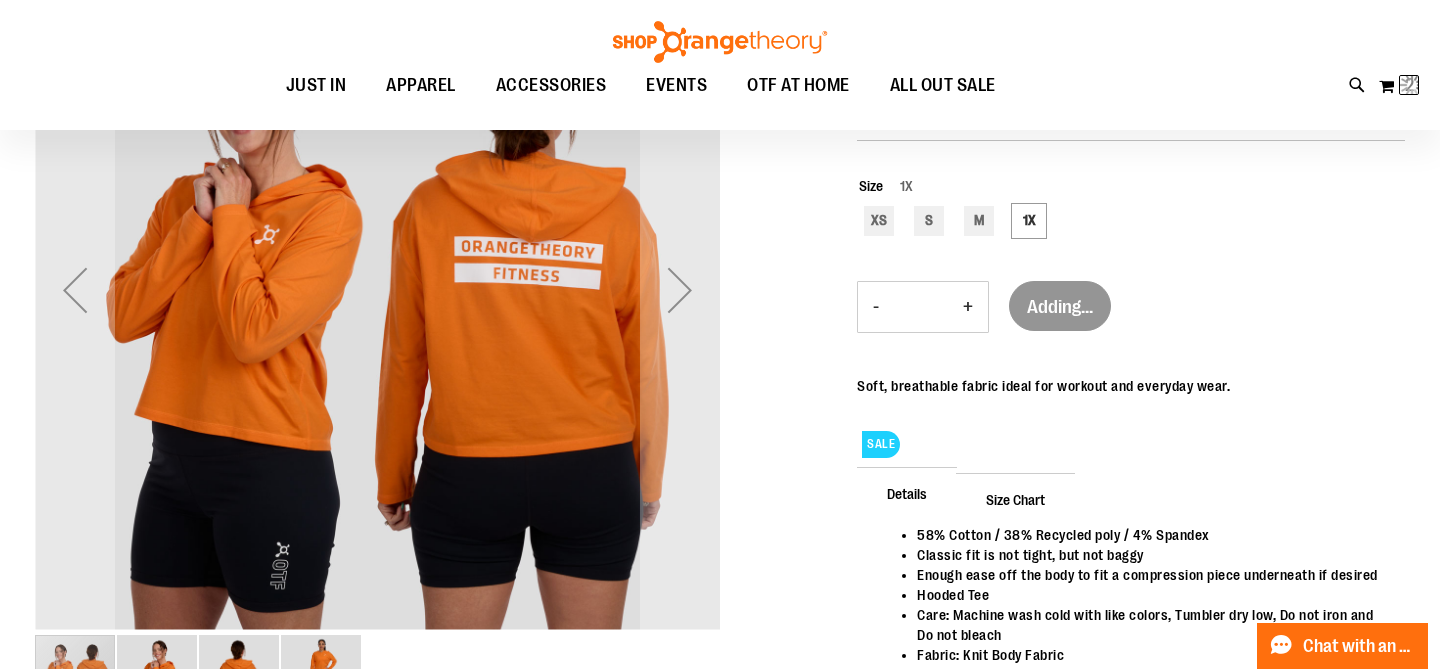 scroll, scrollTop: 122, scrollLeft: 0, axis: vertical 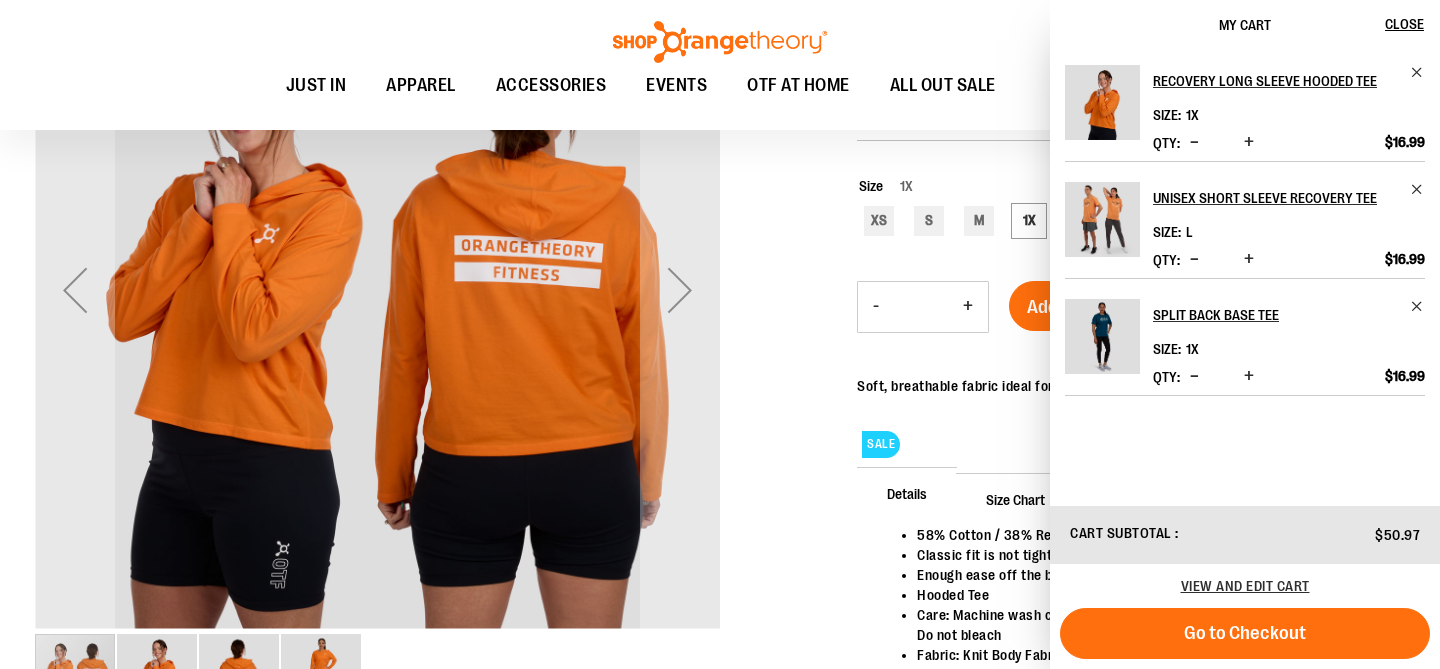 click at bounding box center (720, 356) 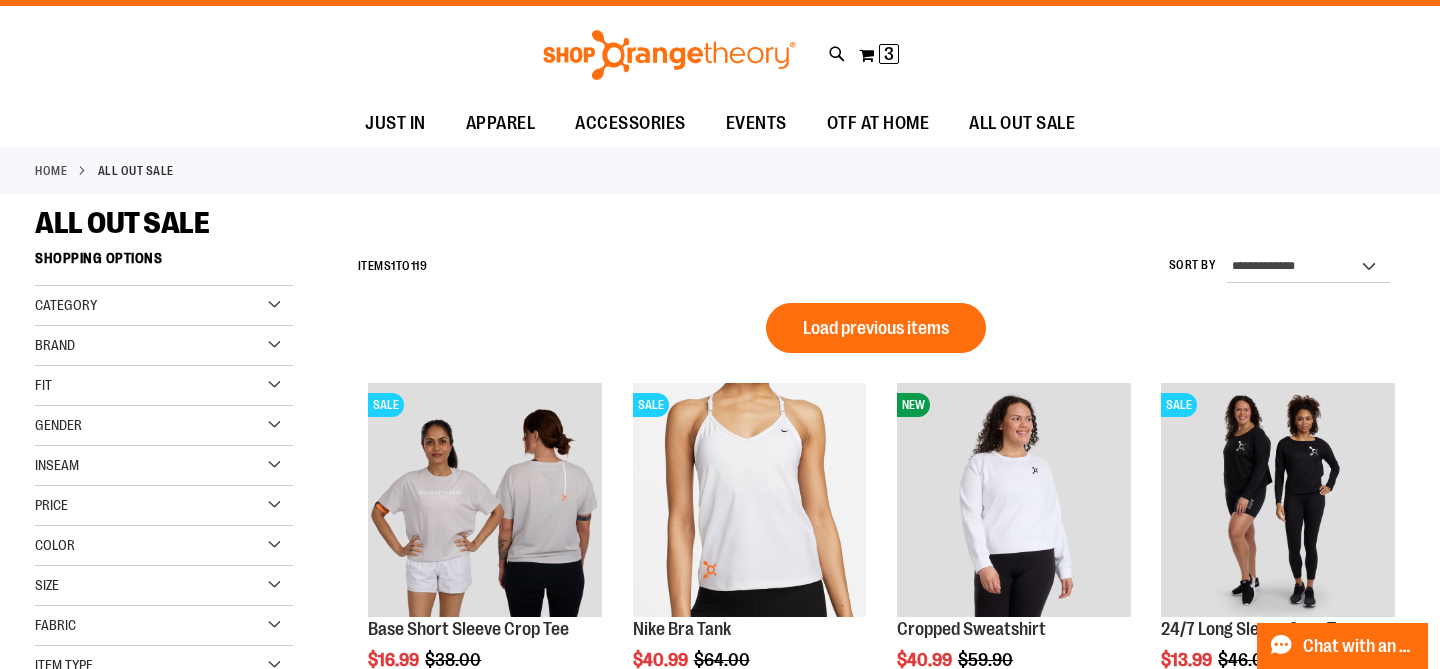 scroll, scrollTop: 0, scrollLeft: 0, axis: both 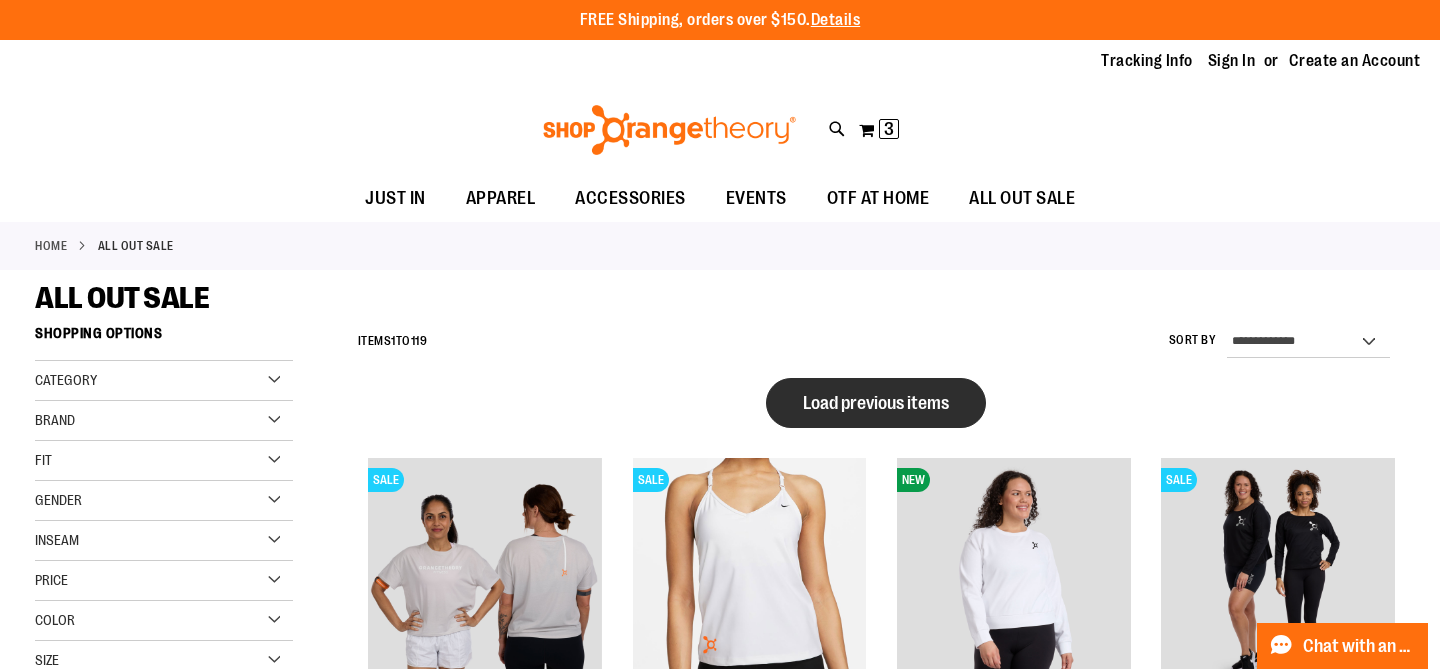 click on "Load previous items" at bounding box center (876, 403) 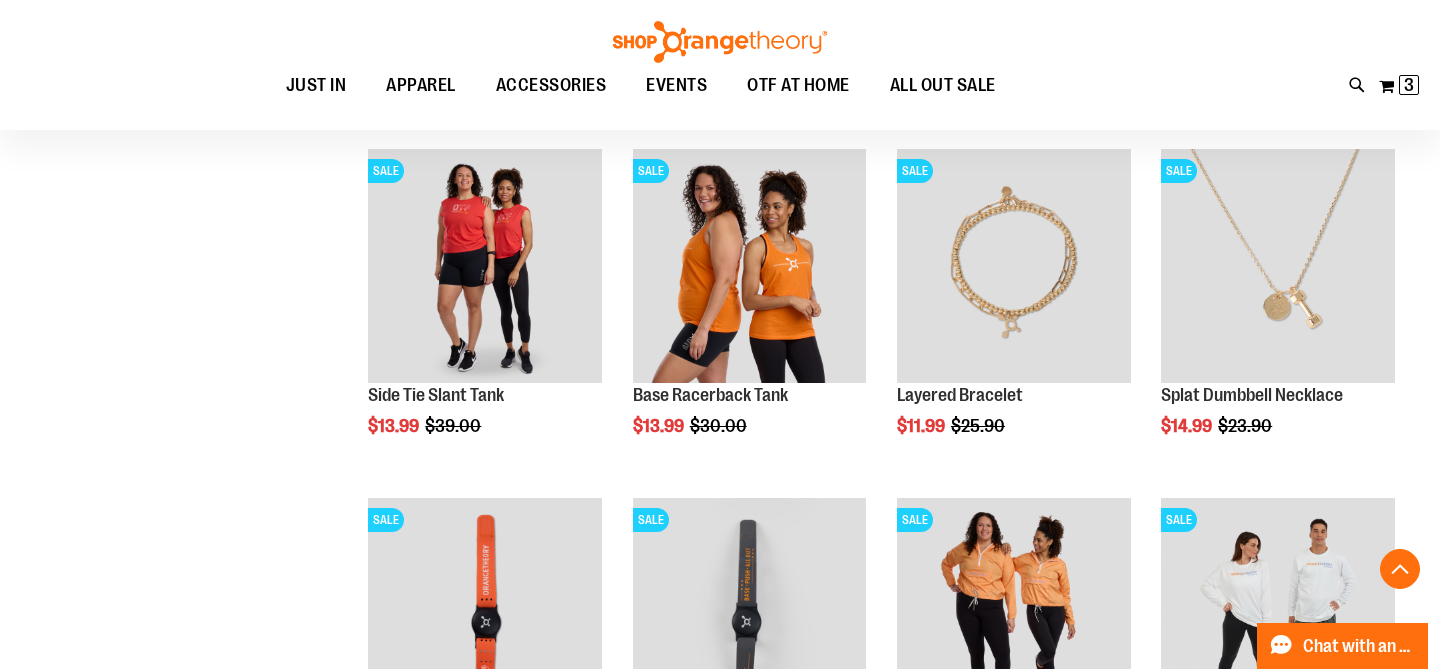 scroll, scrollTop: 1493, scrollLeft: 0, axis: vertical 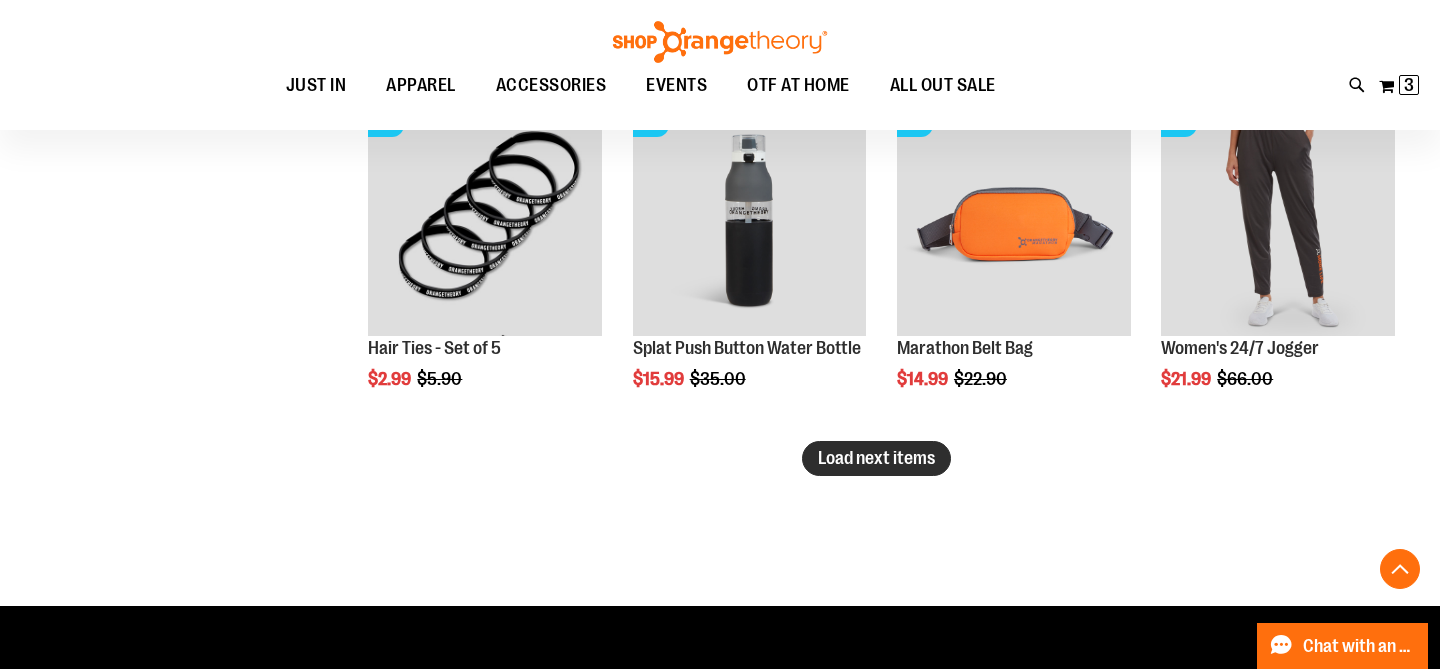 click on "Load next items" at bounding box center (876, 458) 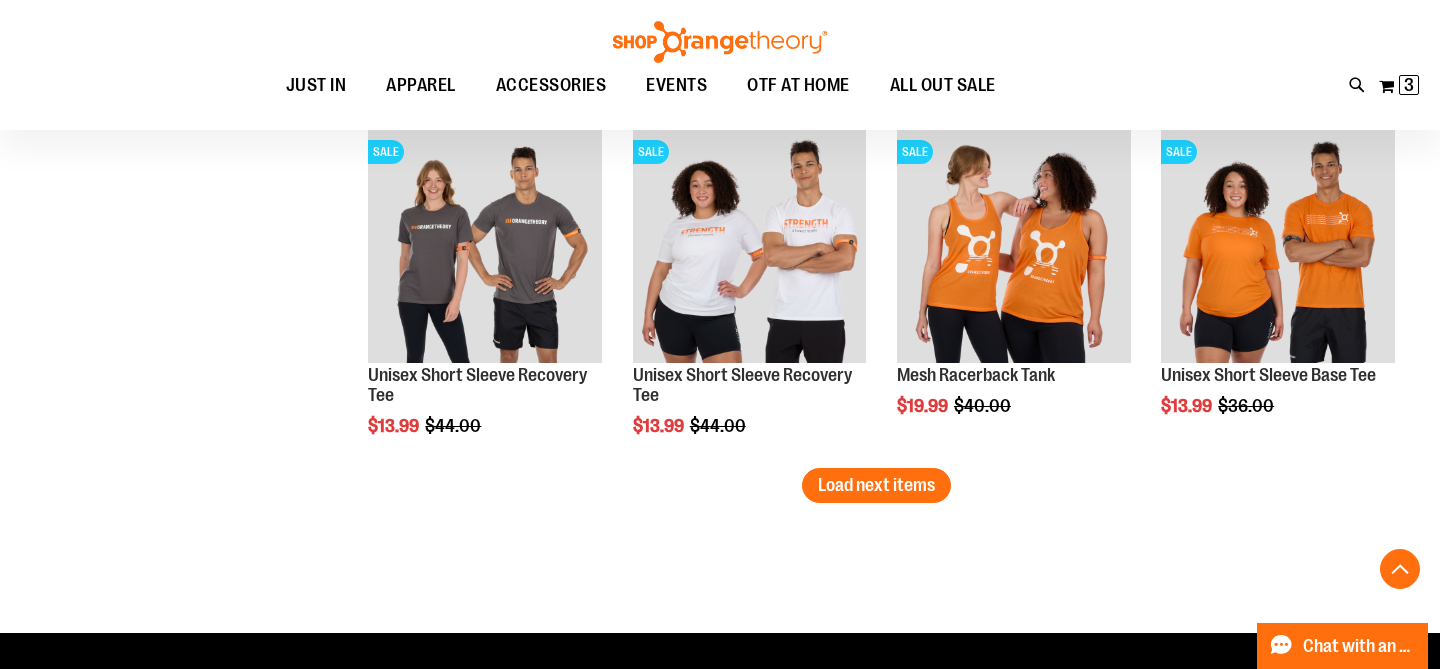 scroll, scrollTop: 5153, scrollLeft: 0, axis: vertical 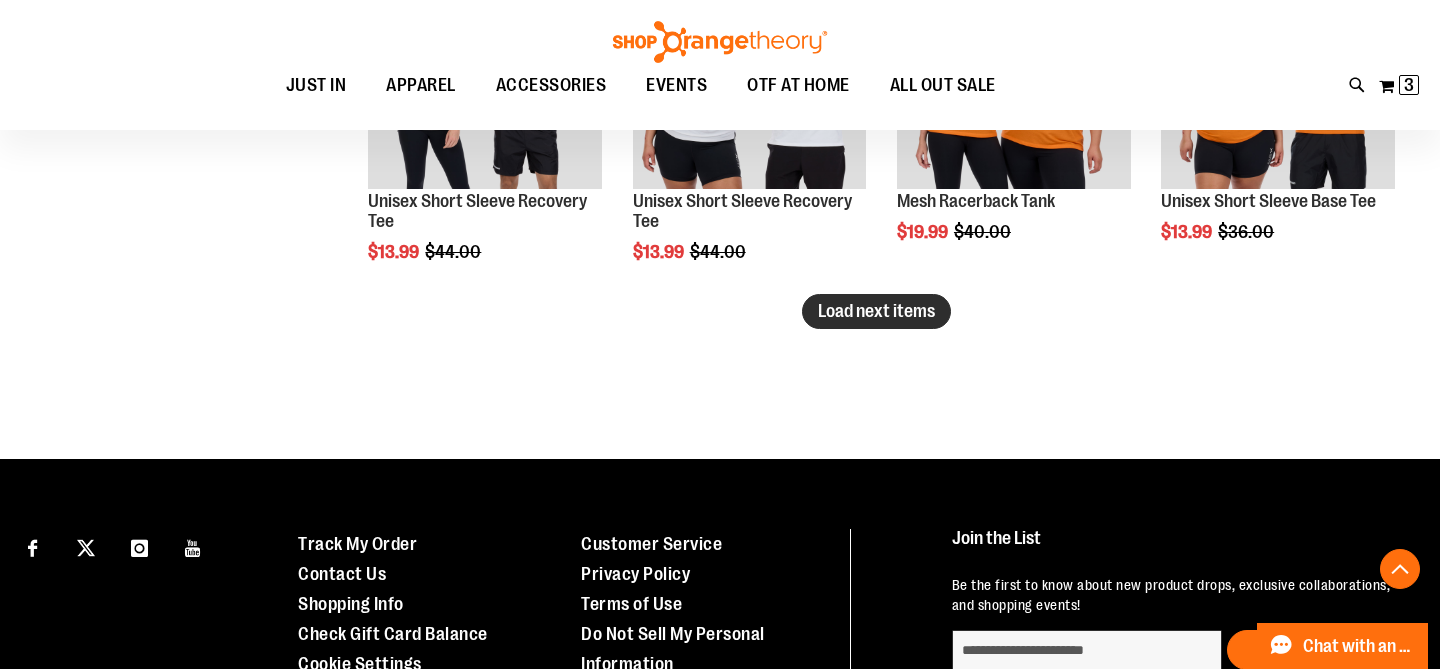 click on "Load next items" at bounding box center (876, 311) 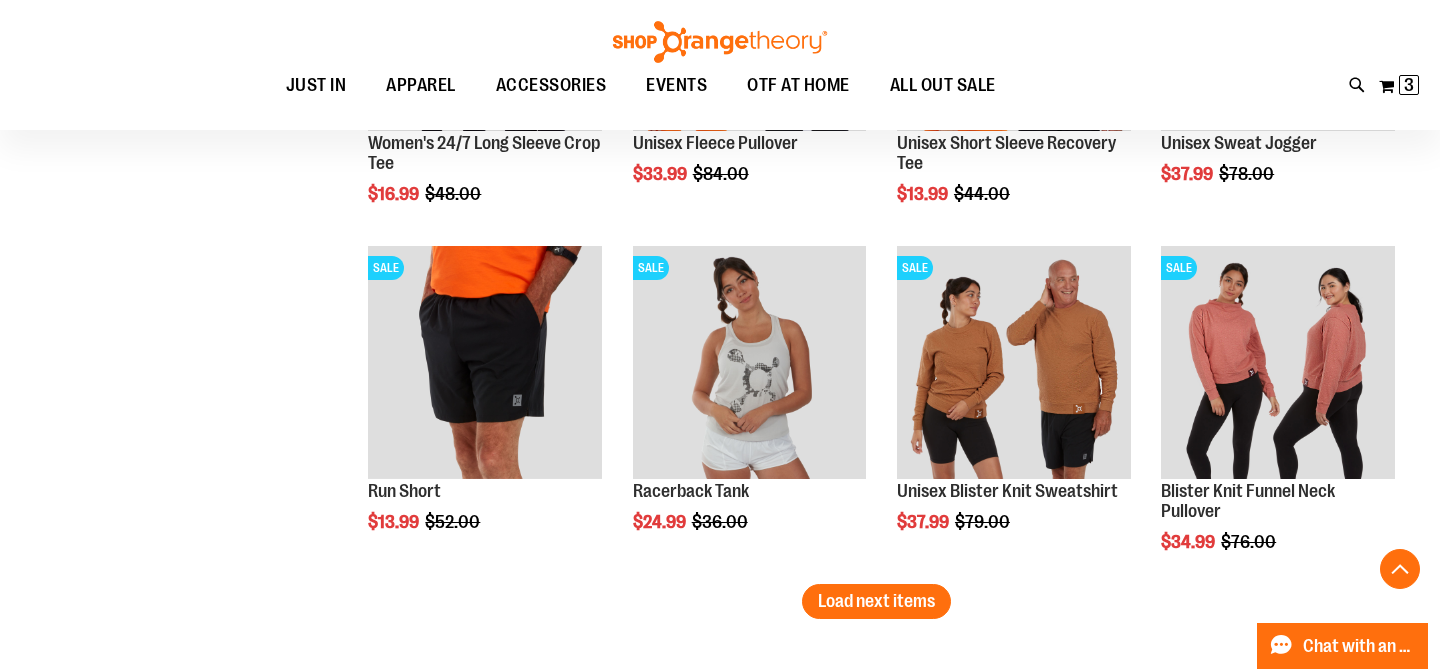 scroll, scrollTop: 5925, scrollLeft: 0, axis: vertical 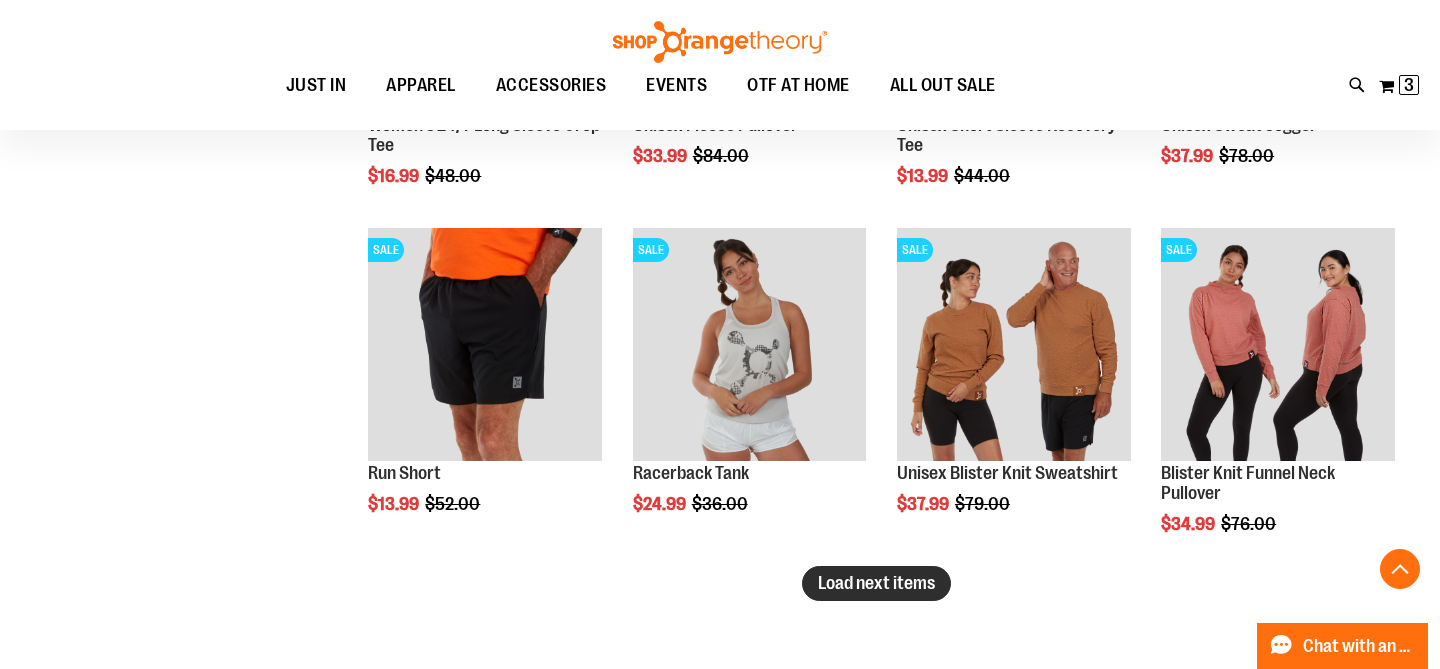 drag, startPoint x: 927, startPoint y: 574, endPoint x: 835, endPoint y: 587, distance: 92.91394 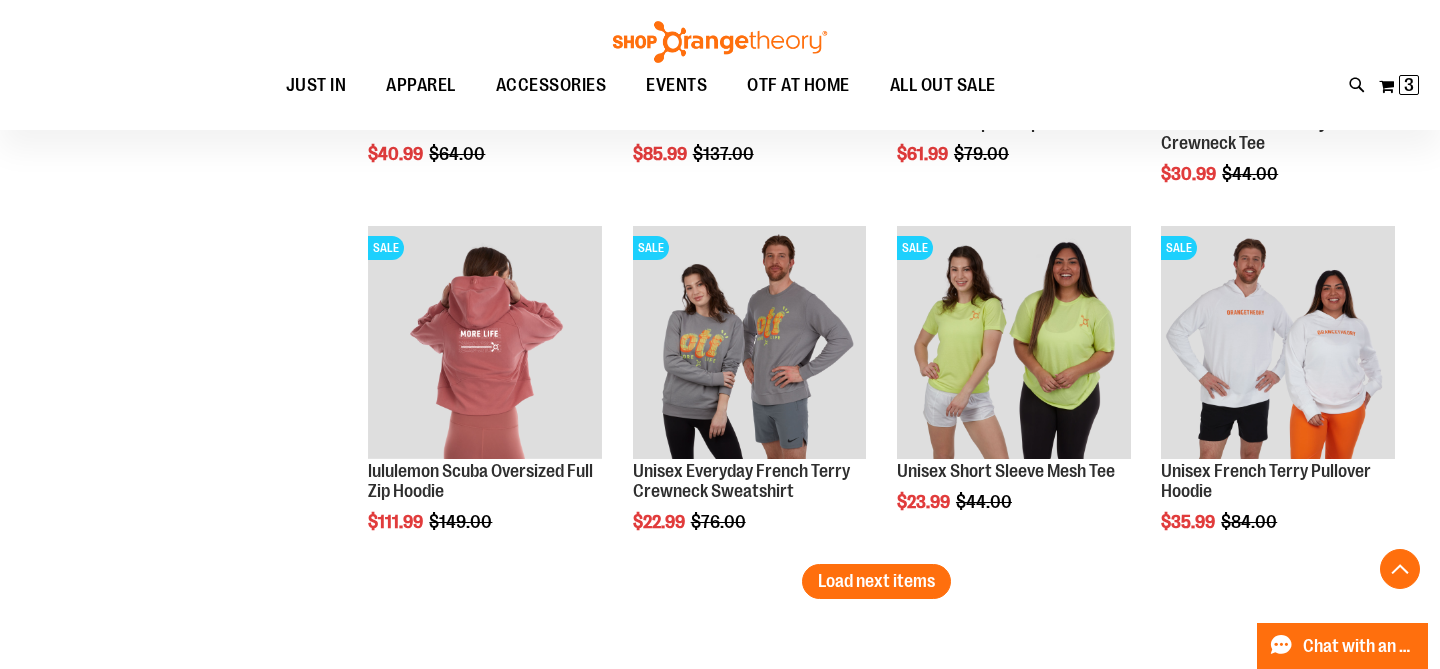 scroll, scrollTop: 6978, scrollLeft: 0, axis: vertical 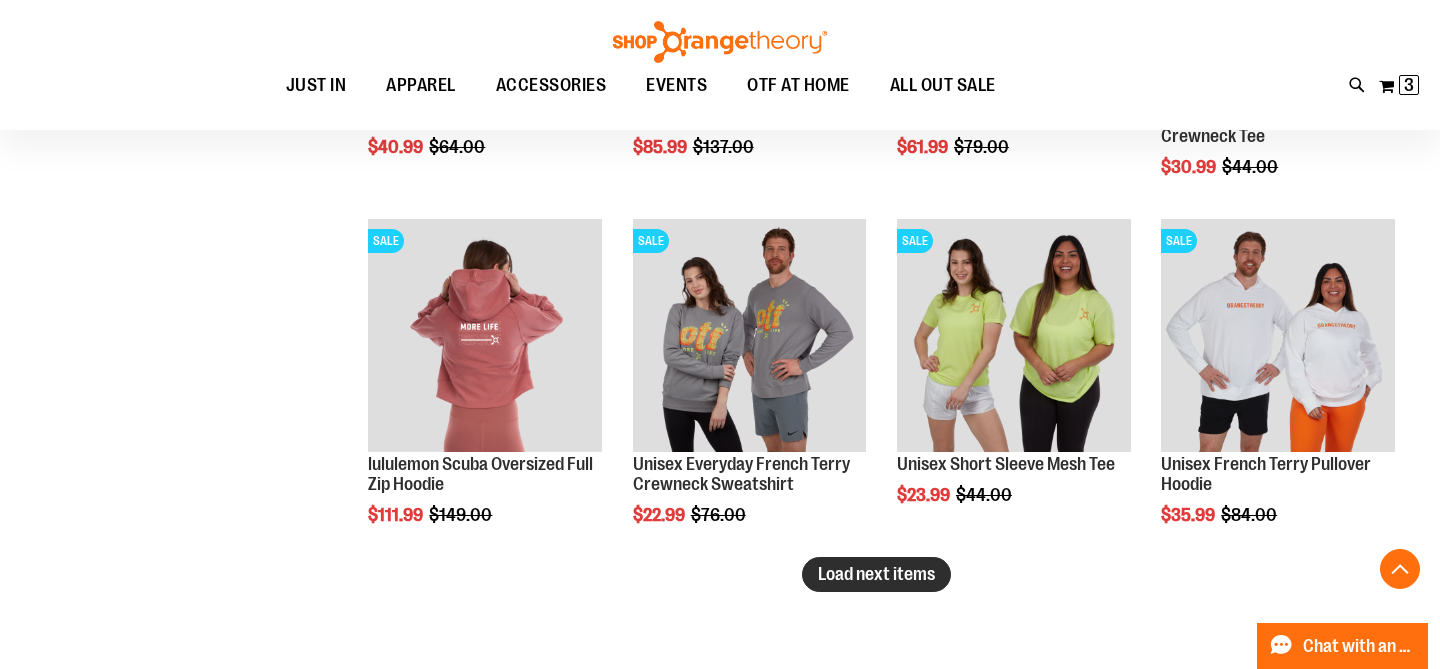 click on "Load next items" at bounding box center [876, 574] 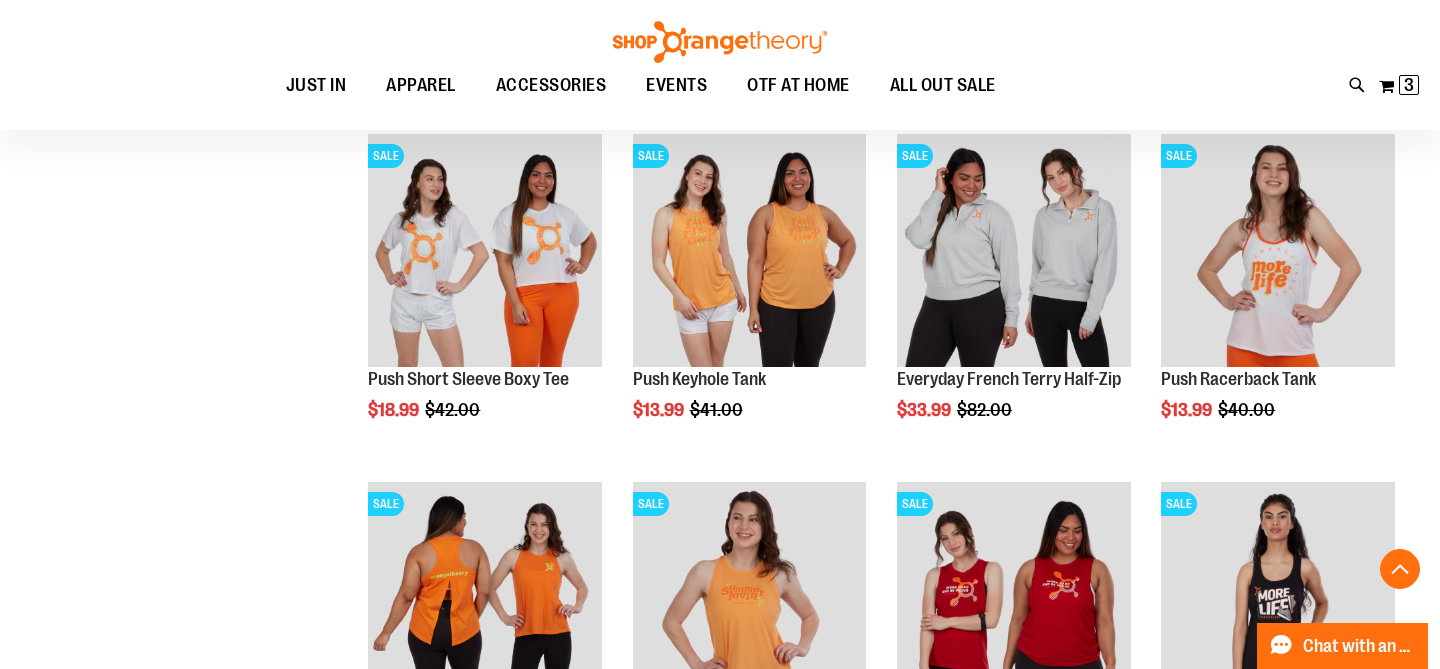 scroll, scrollTop: 7764, scrollLeft: 0, axis: vertical 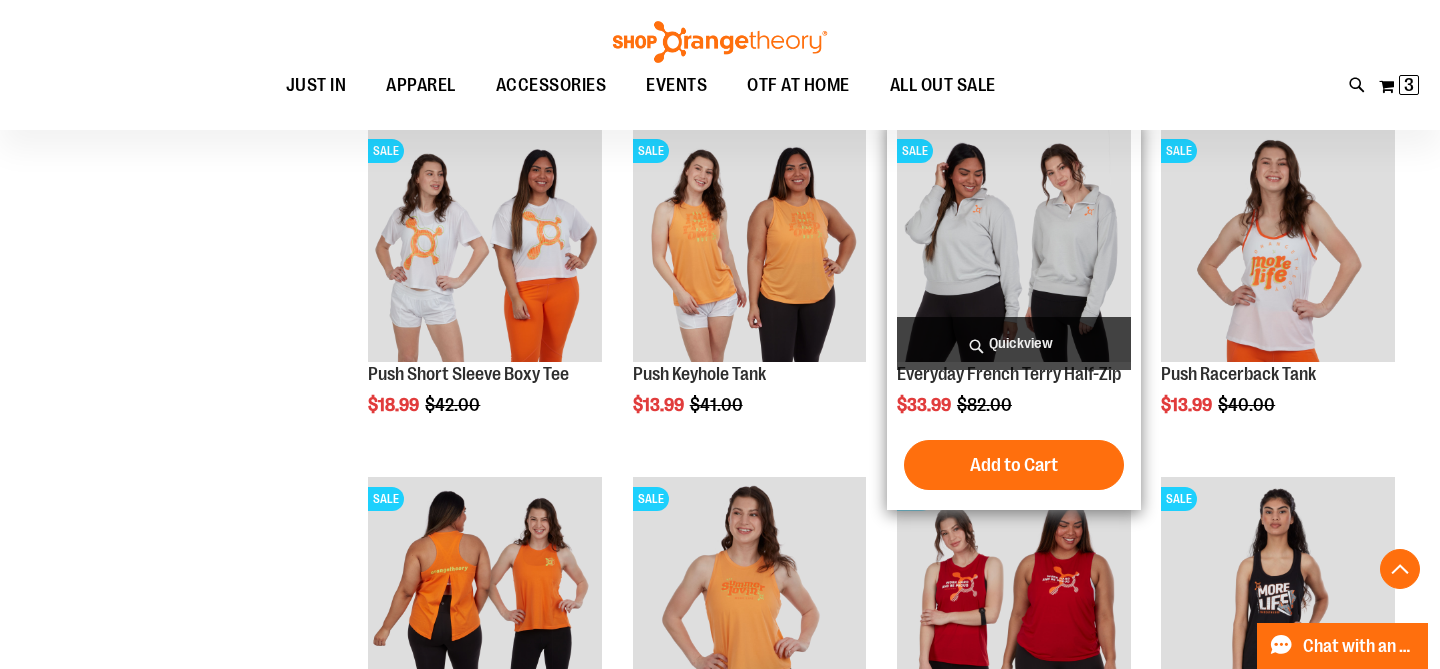 click at bounding box center (1014, 246) 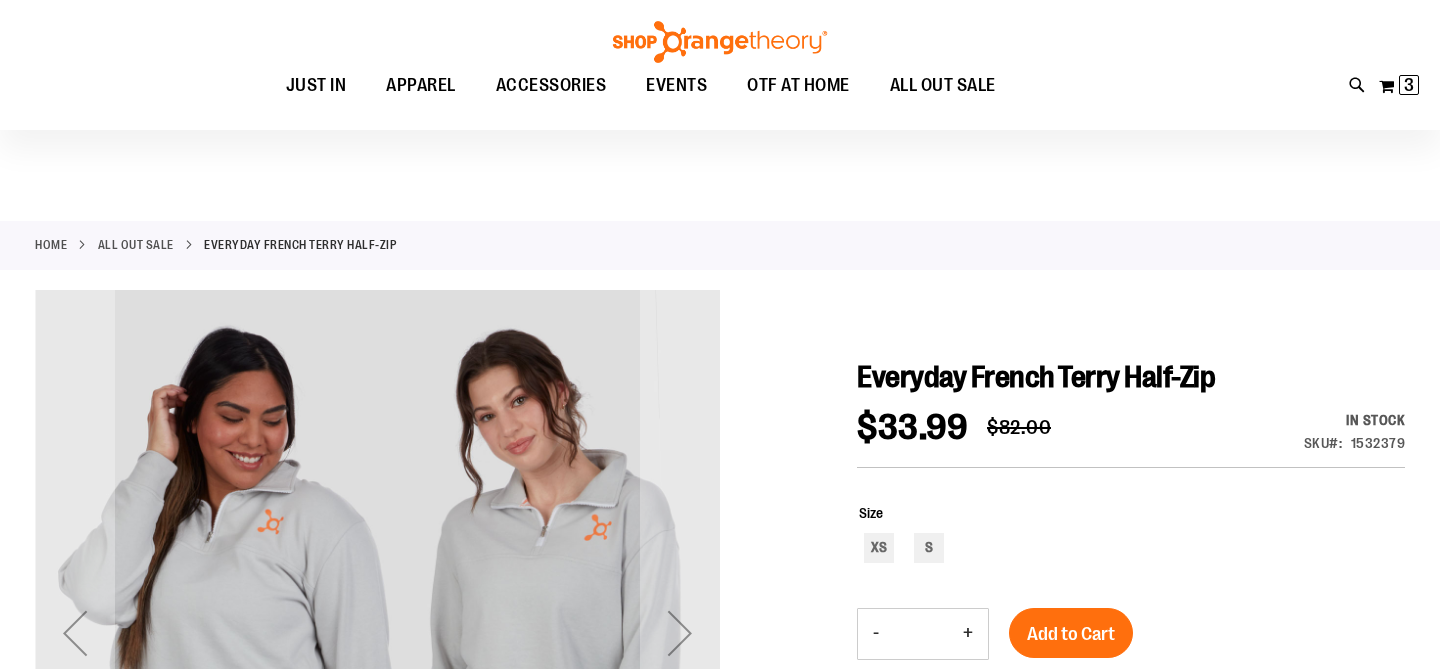 scroll, scrollTop: 95, scrollLeft: 0, axis: vertical 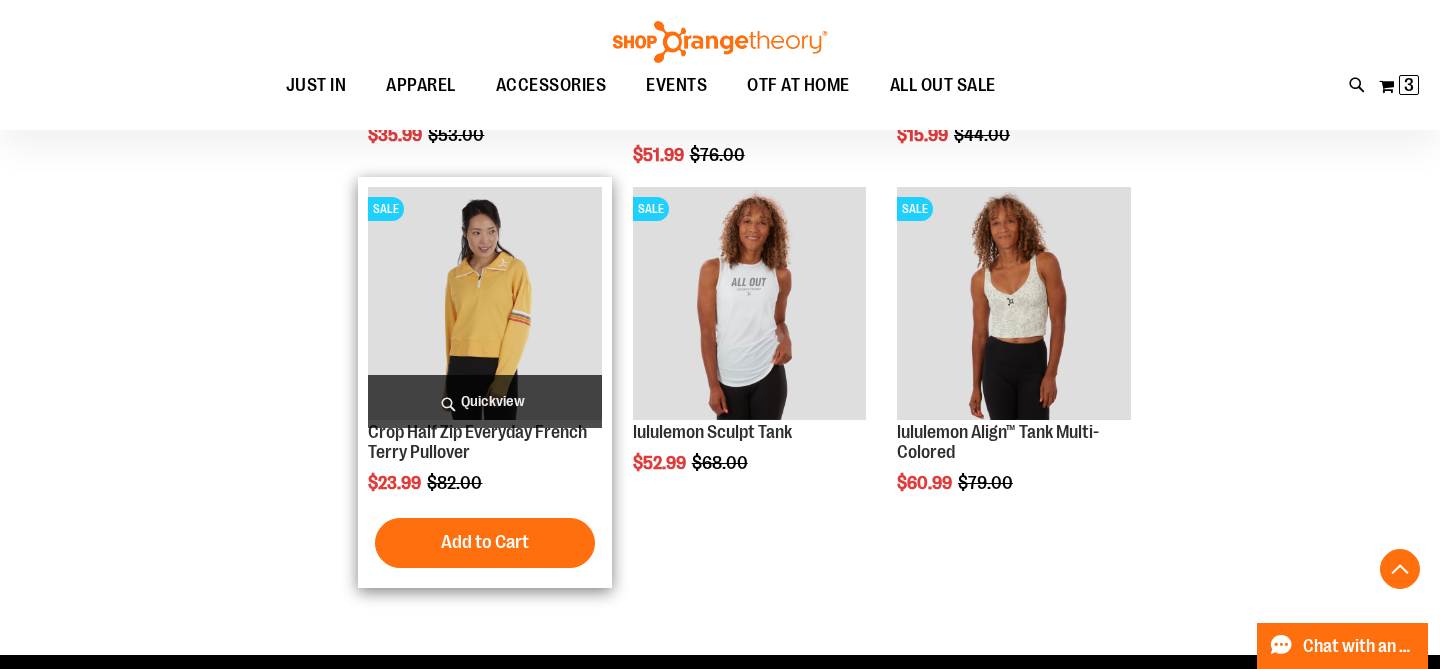 click at bounding box center (485, 304) 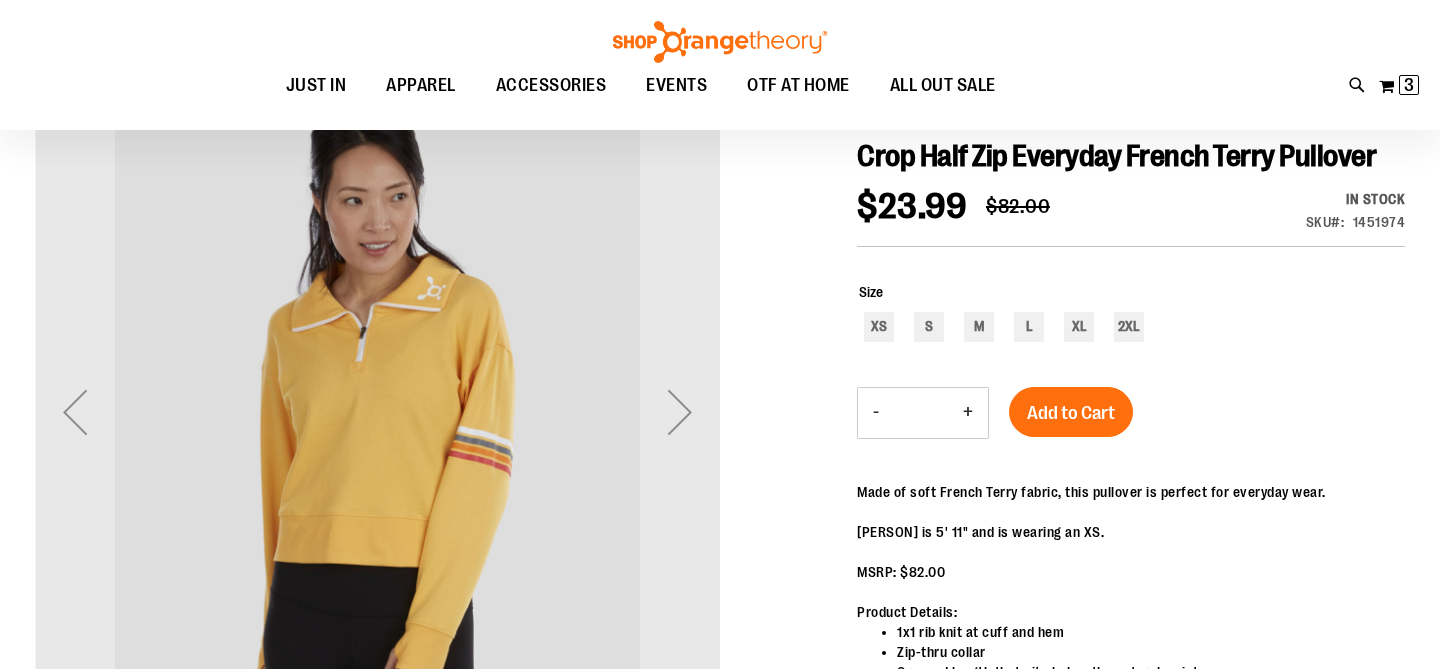 scroll, scrollTop: 148, scrollLeft: 0, axis: vertical 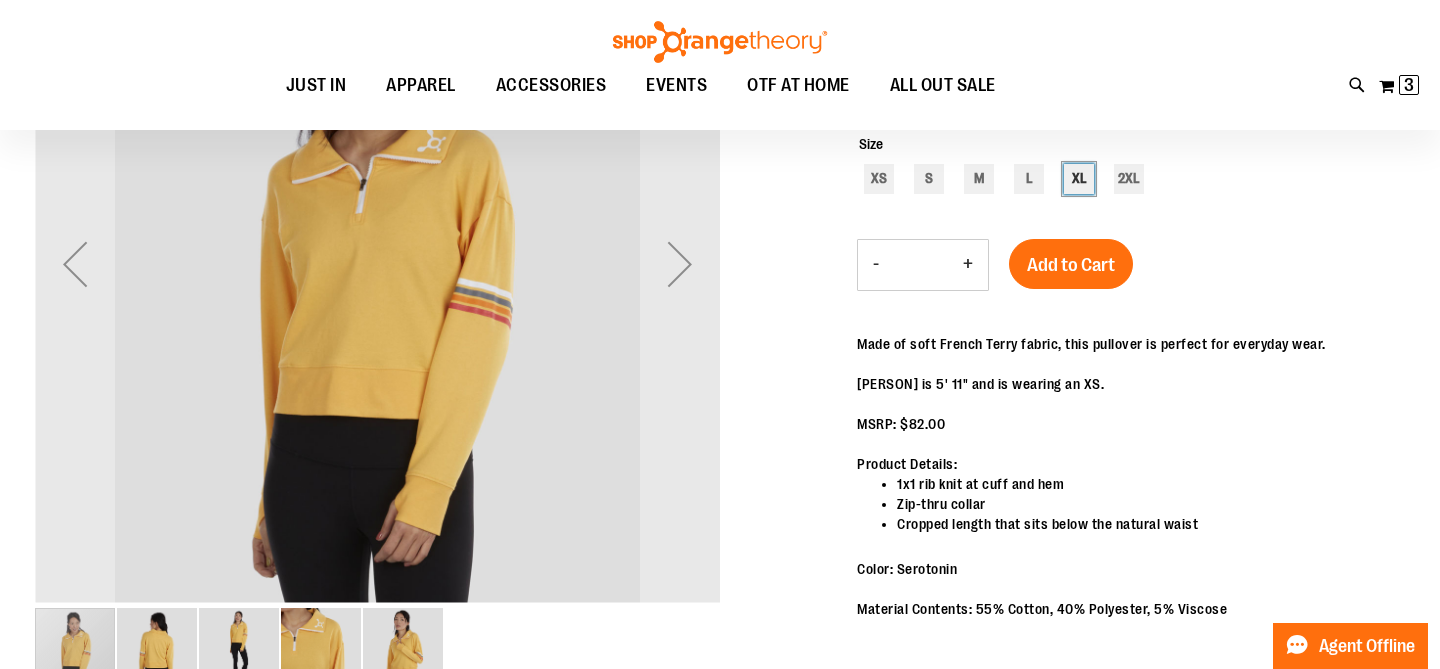 click on "XL" at bounding box center [1079, 179] 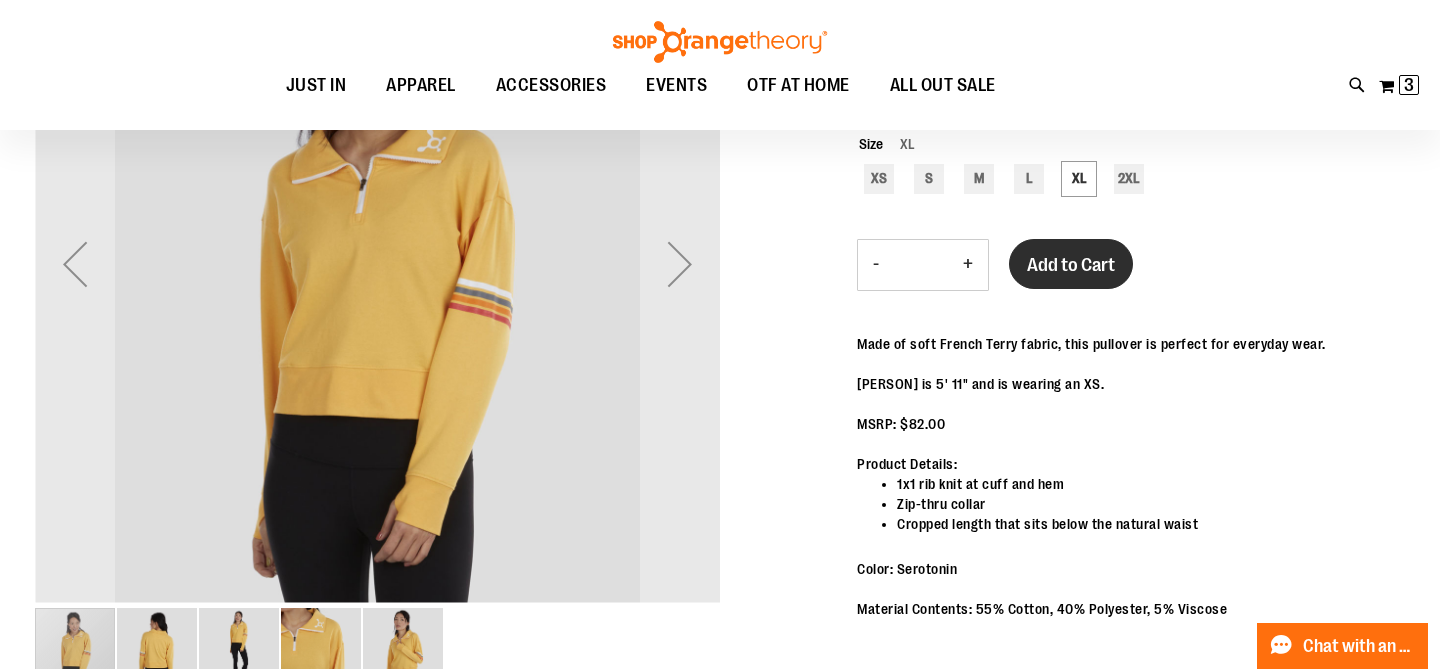 click on "Add to Cart" at bounding box center [1071, 265] 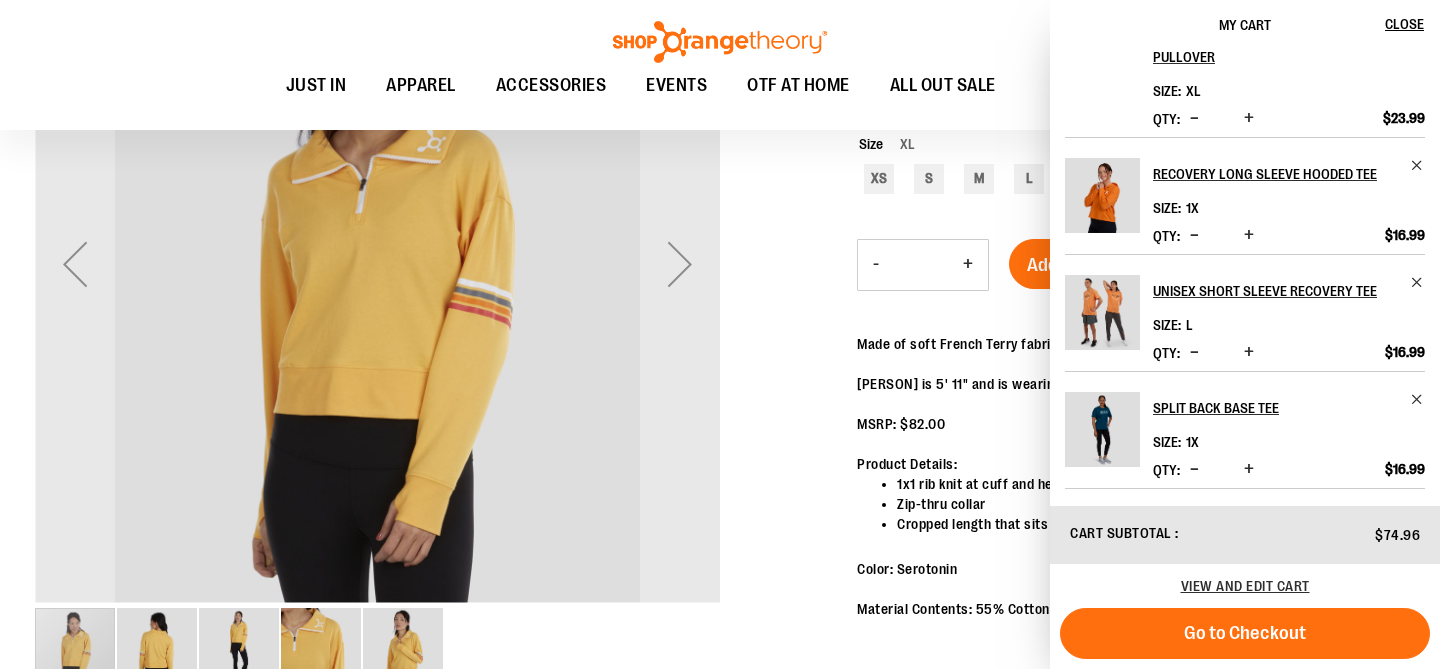 scroll, scrollTop: 120, scrollLeft: 0, axis: vertical 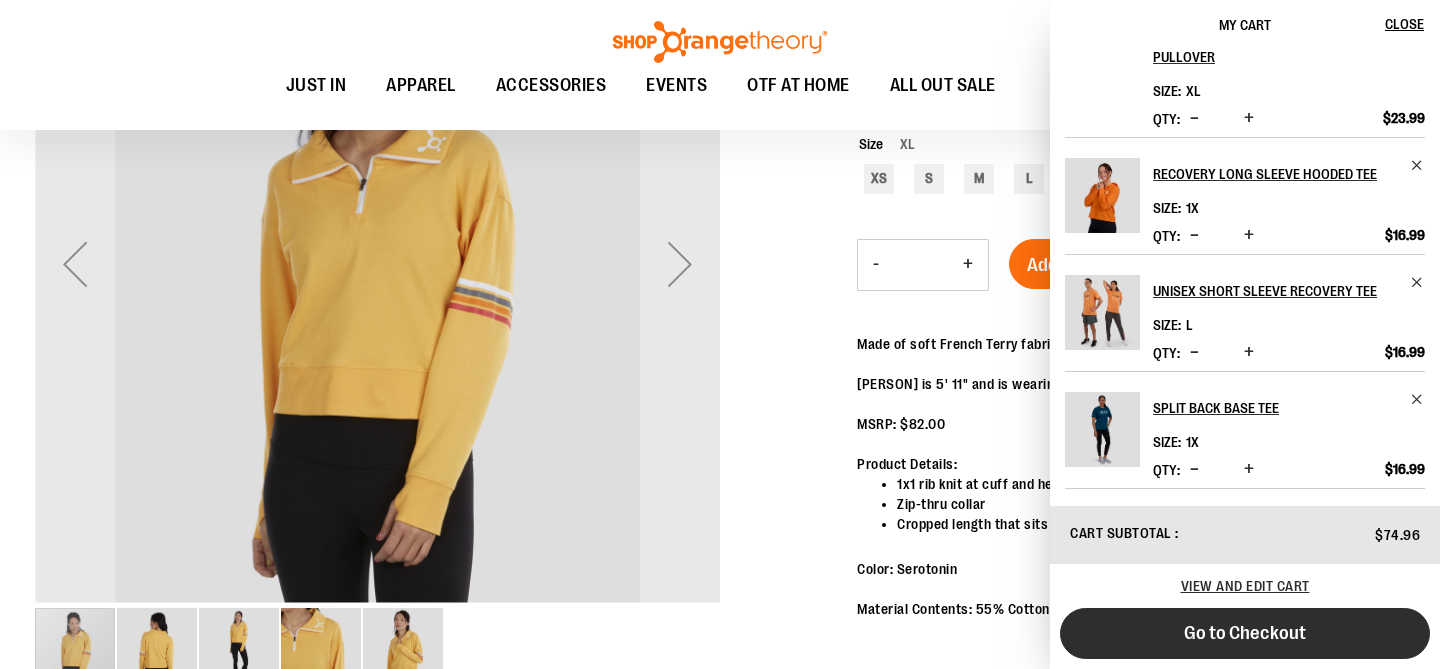 click on "Go to Checkout" at bounding box center [1245, 633] 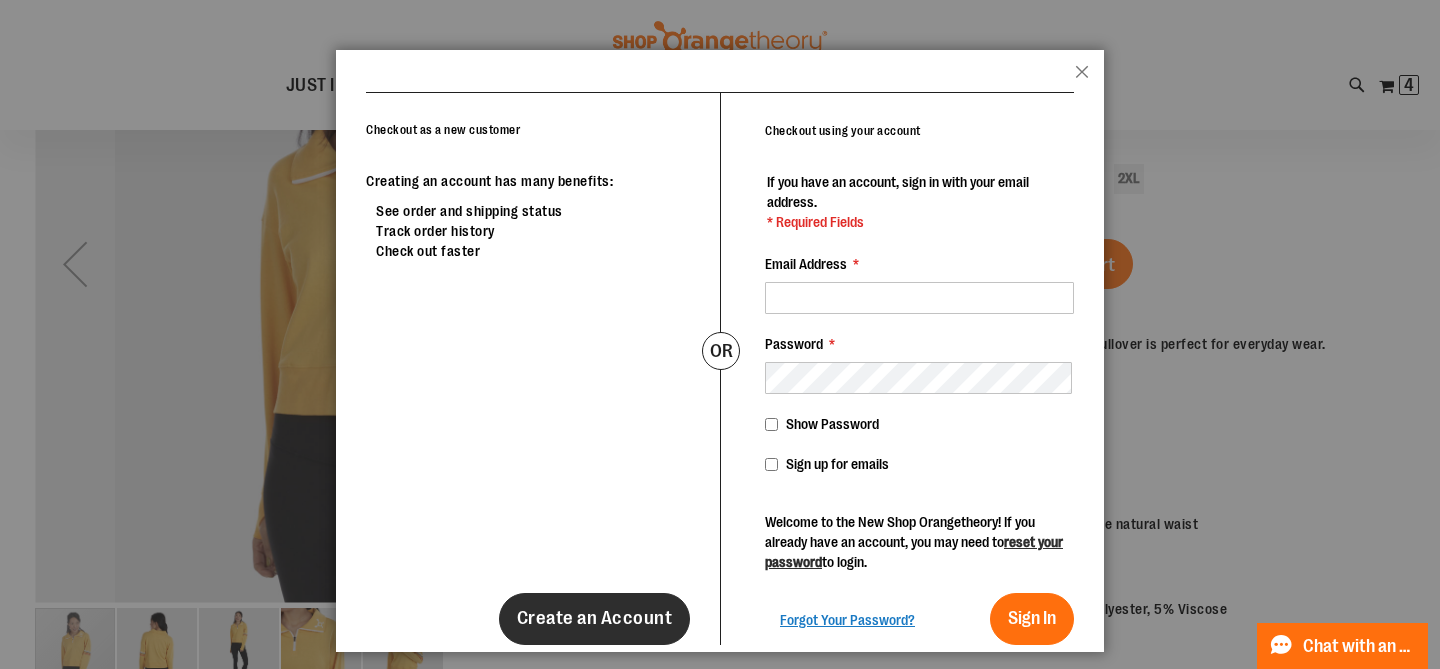 click on "Create an Account" at bounding box center [595, 618] 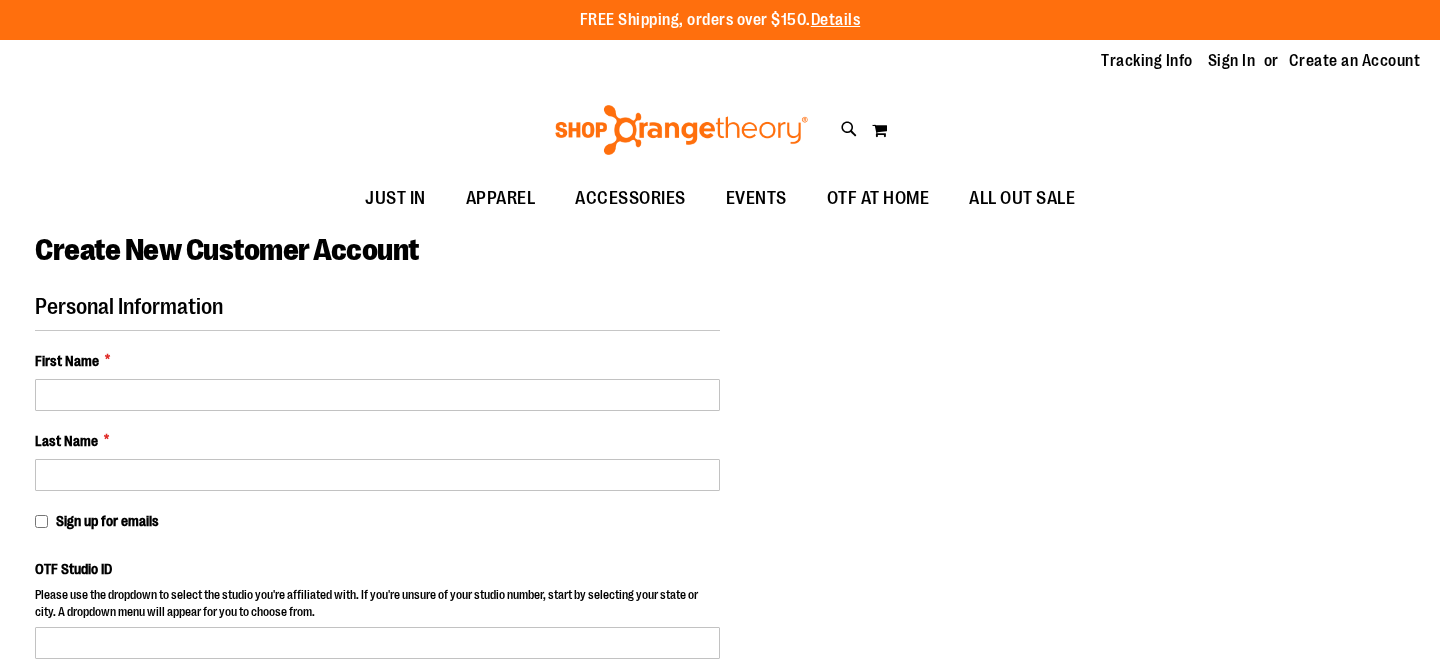 scroll, scrollTop: 0, scrollLeft: 0, axis: both 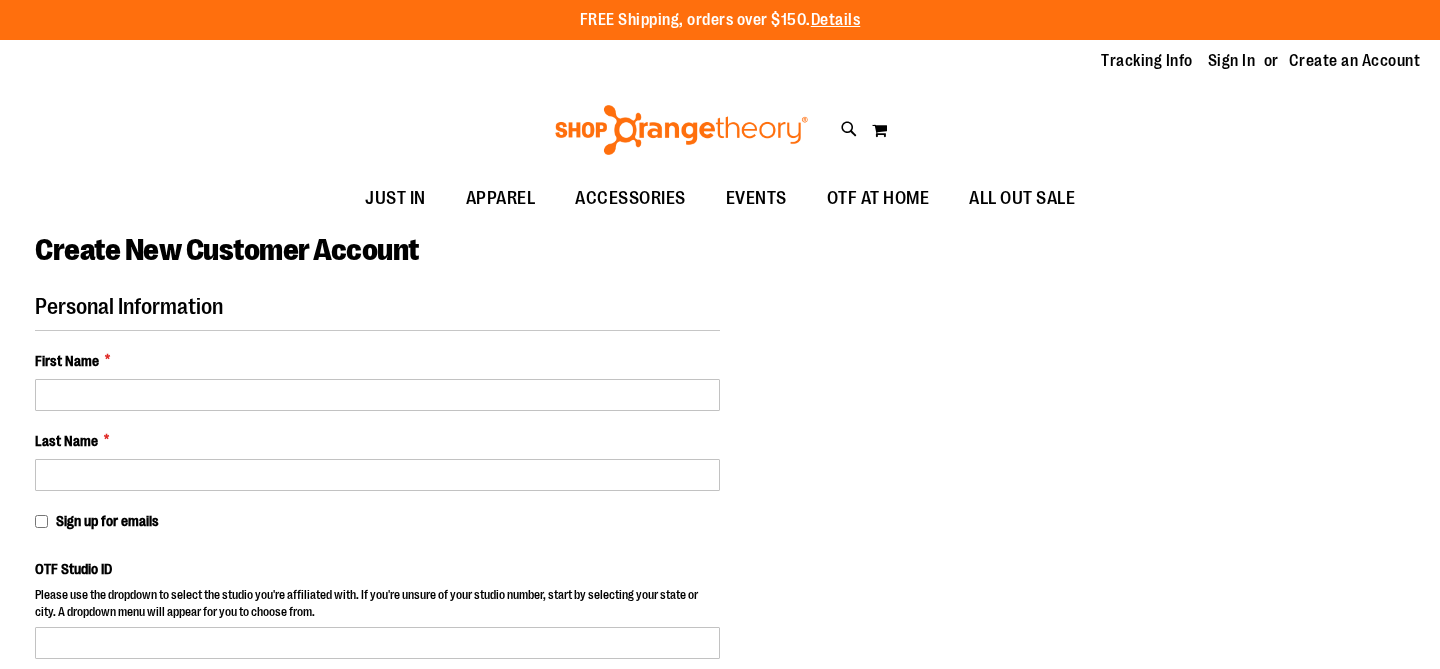 select on "***" 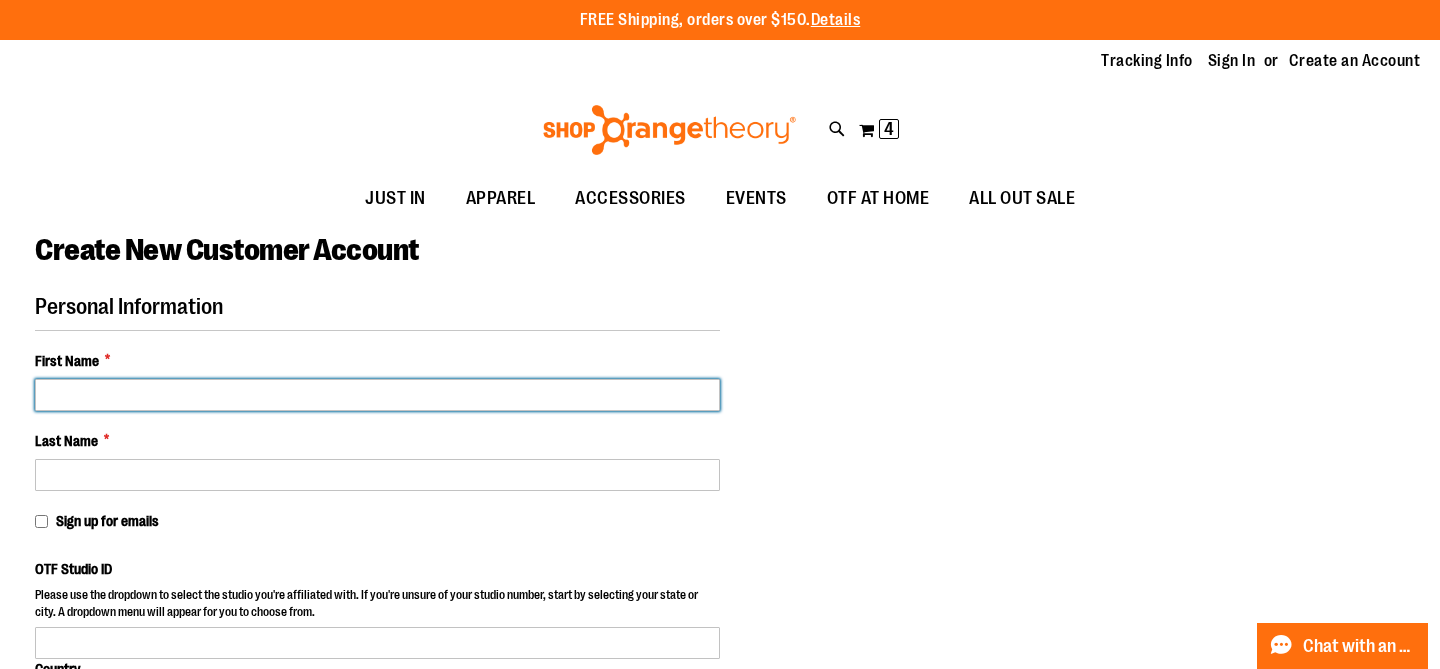 click on "First Name *" at bounding box center (377, 395) 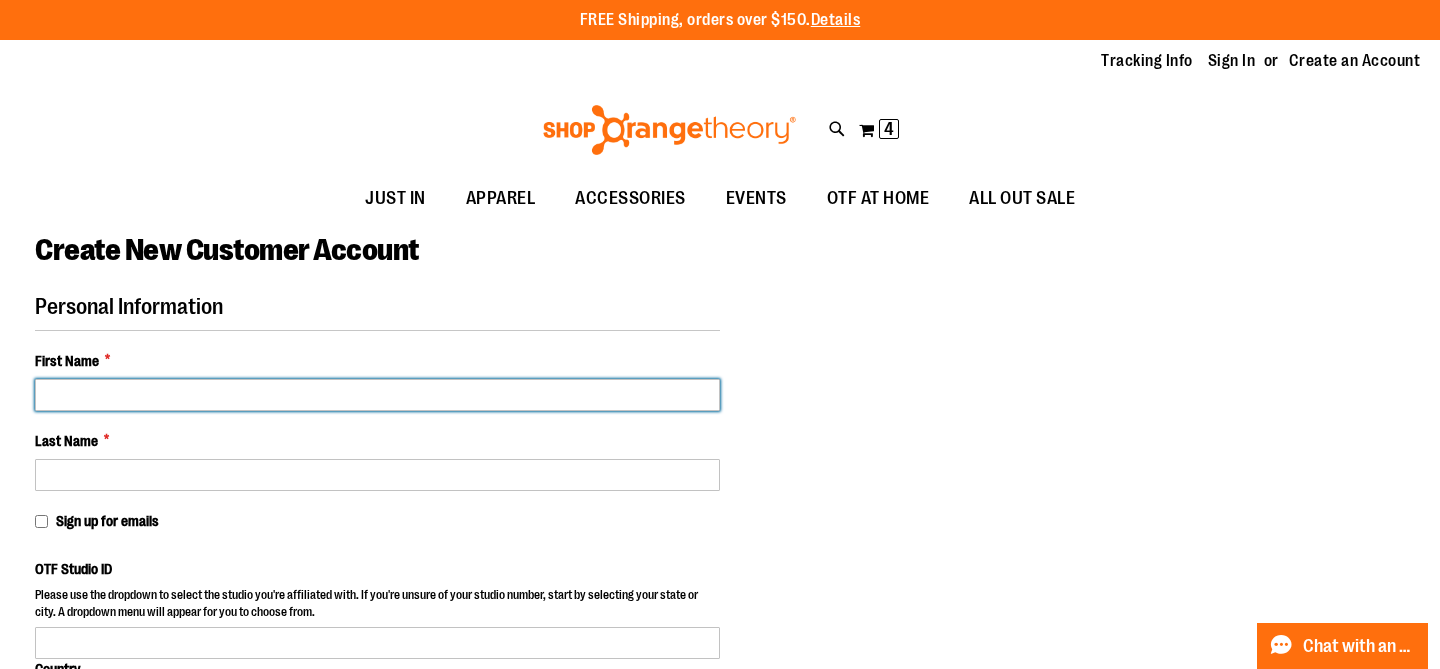 type on "*****" 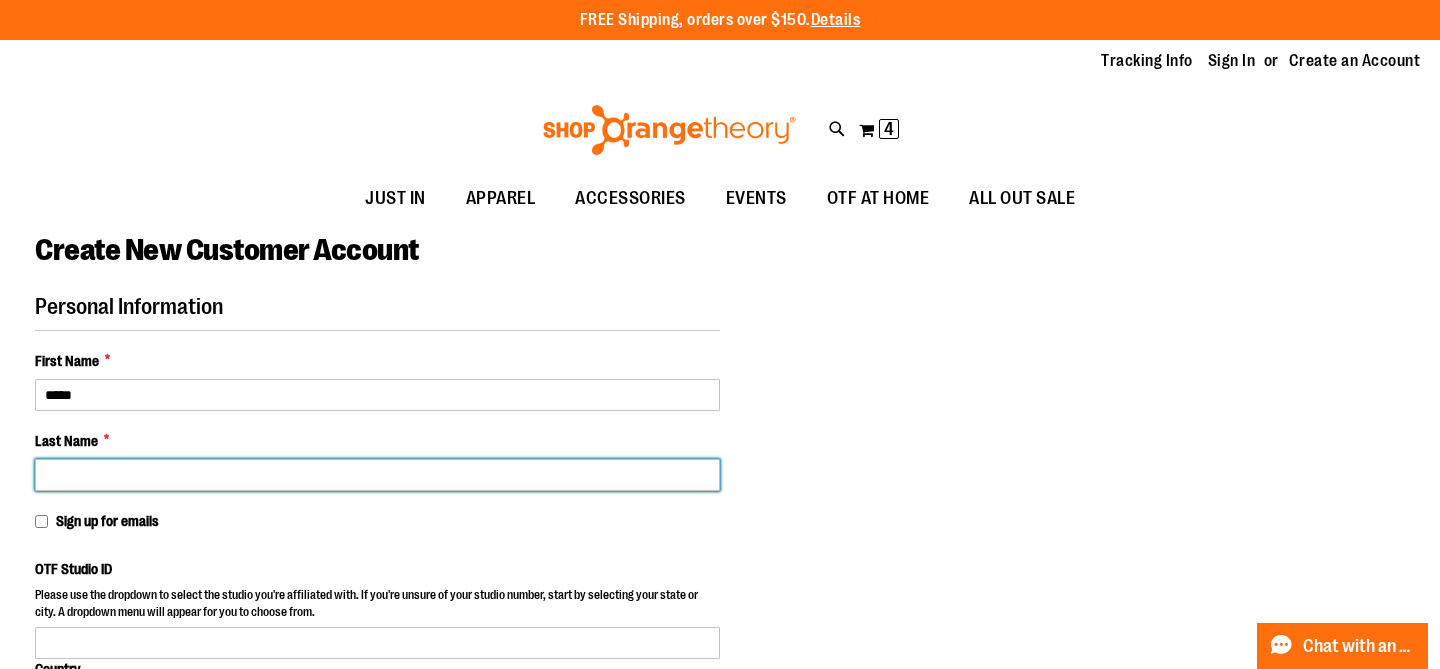 type on "*****" 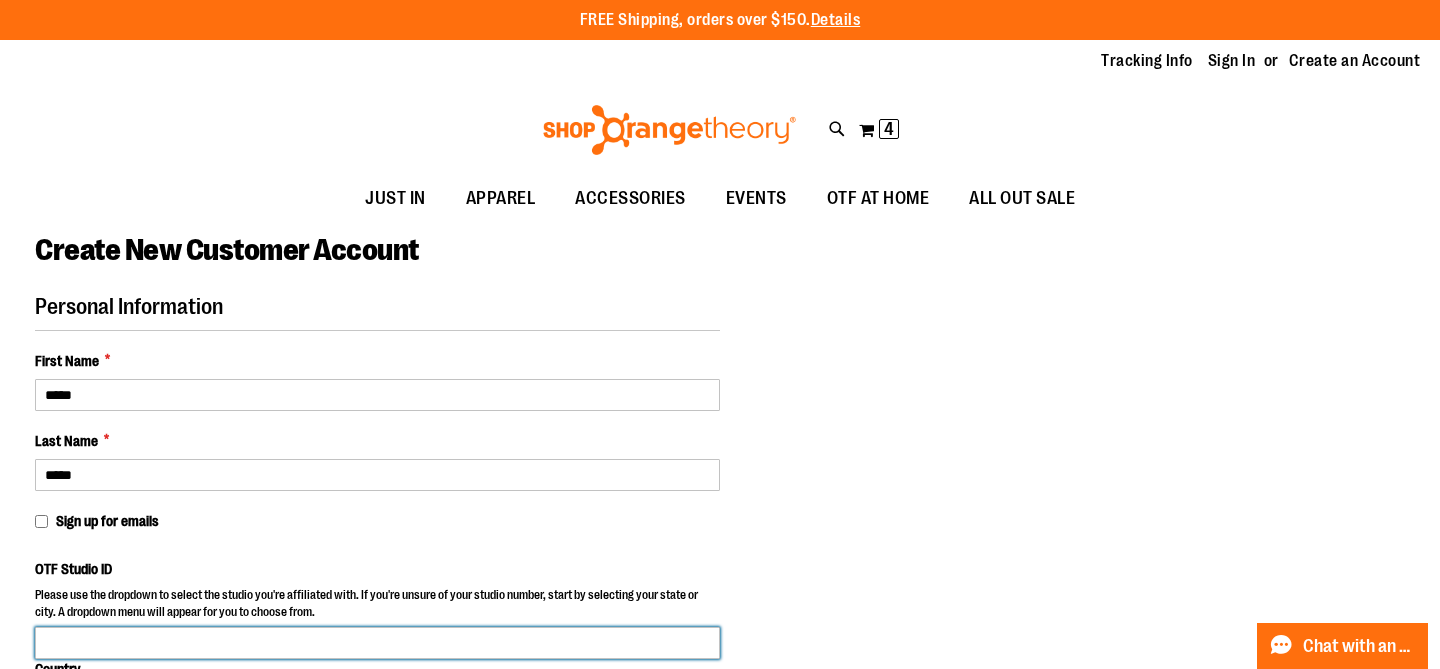 type on "**********" 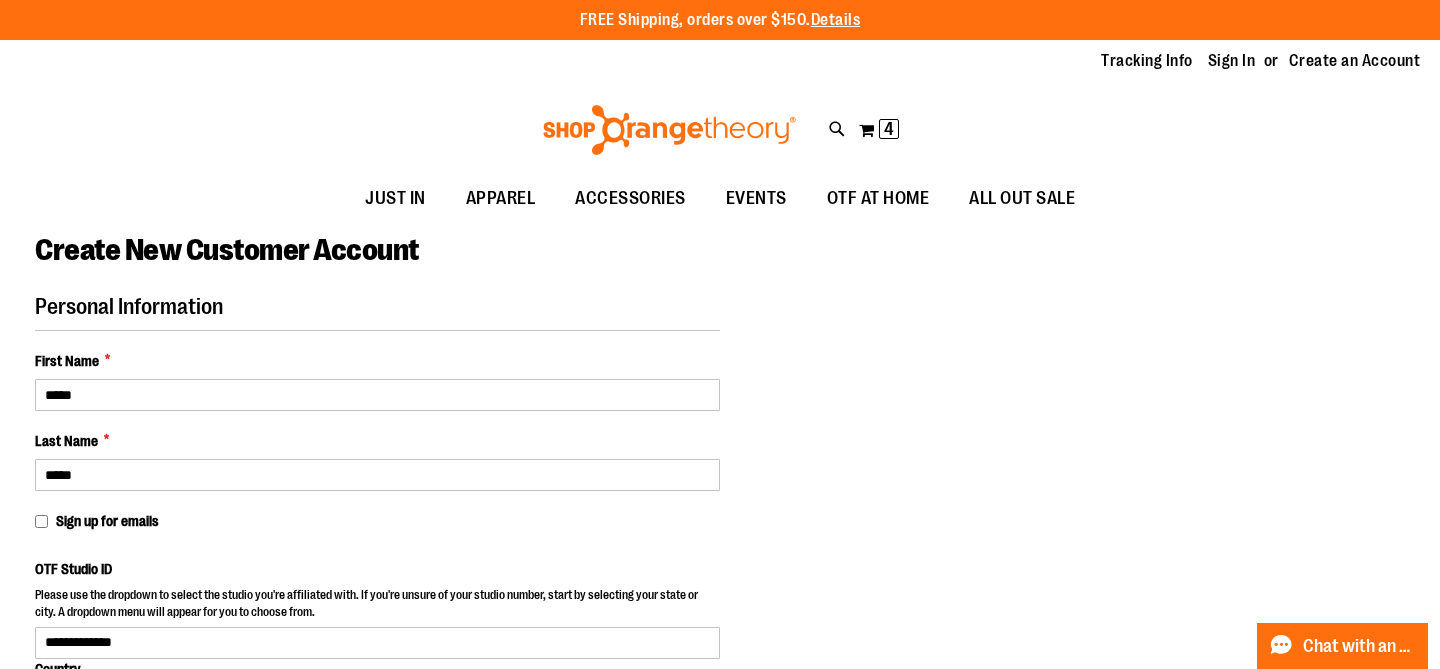 select on "**********" 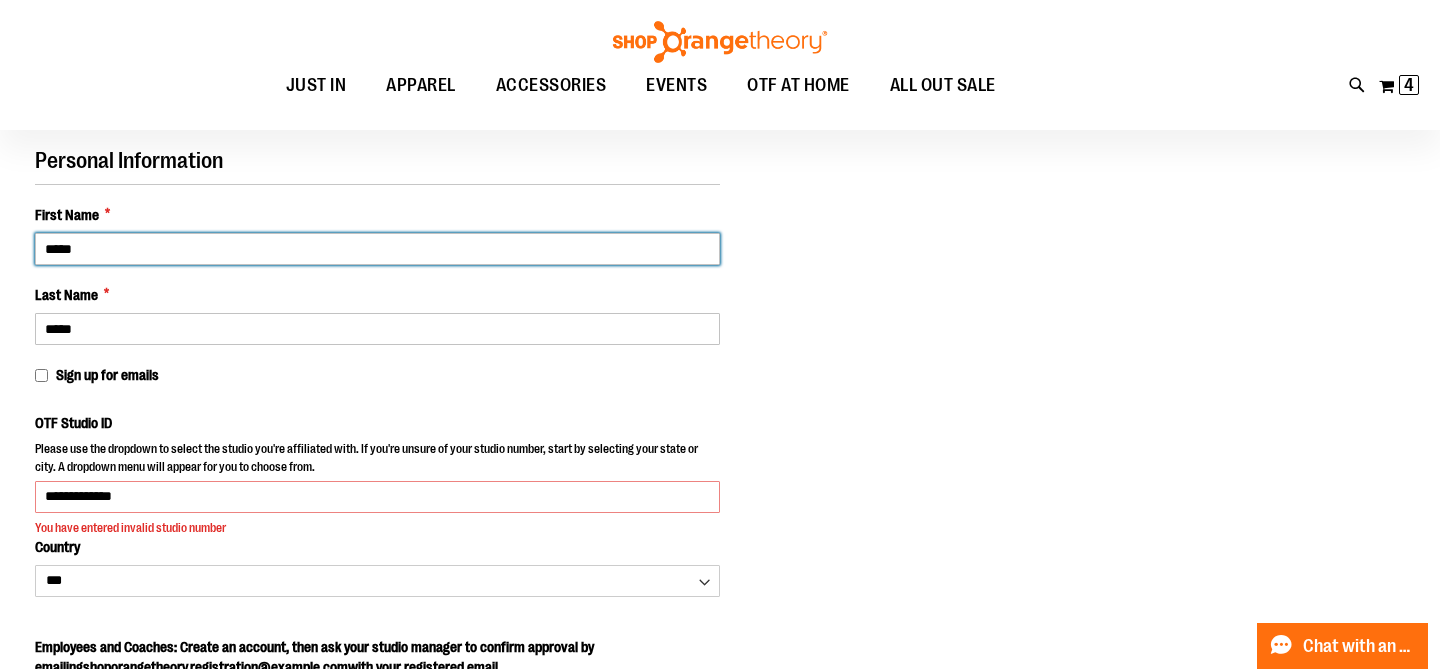 scroll, scrollTop: 147, scrollLeft: 0, axis: vertical 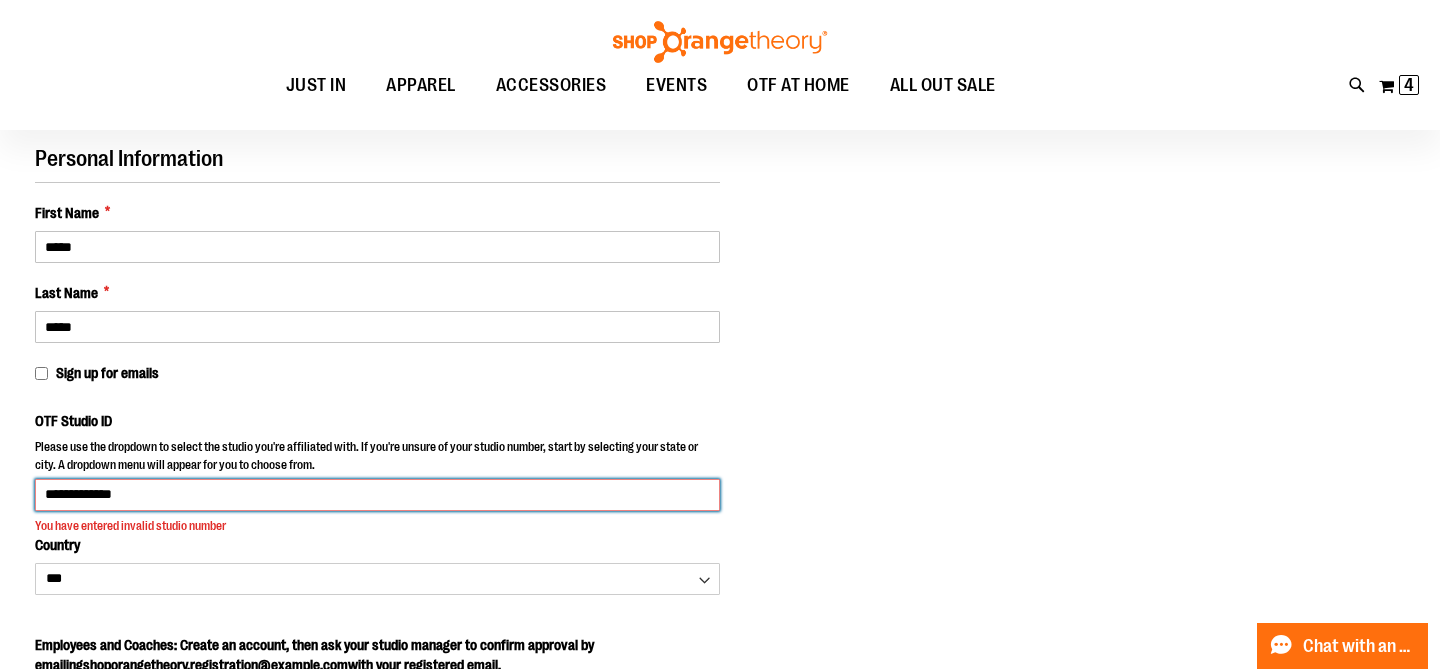 click on "**********" at bounding box center [377, 495] 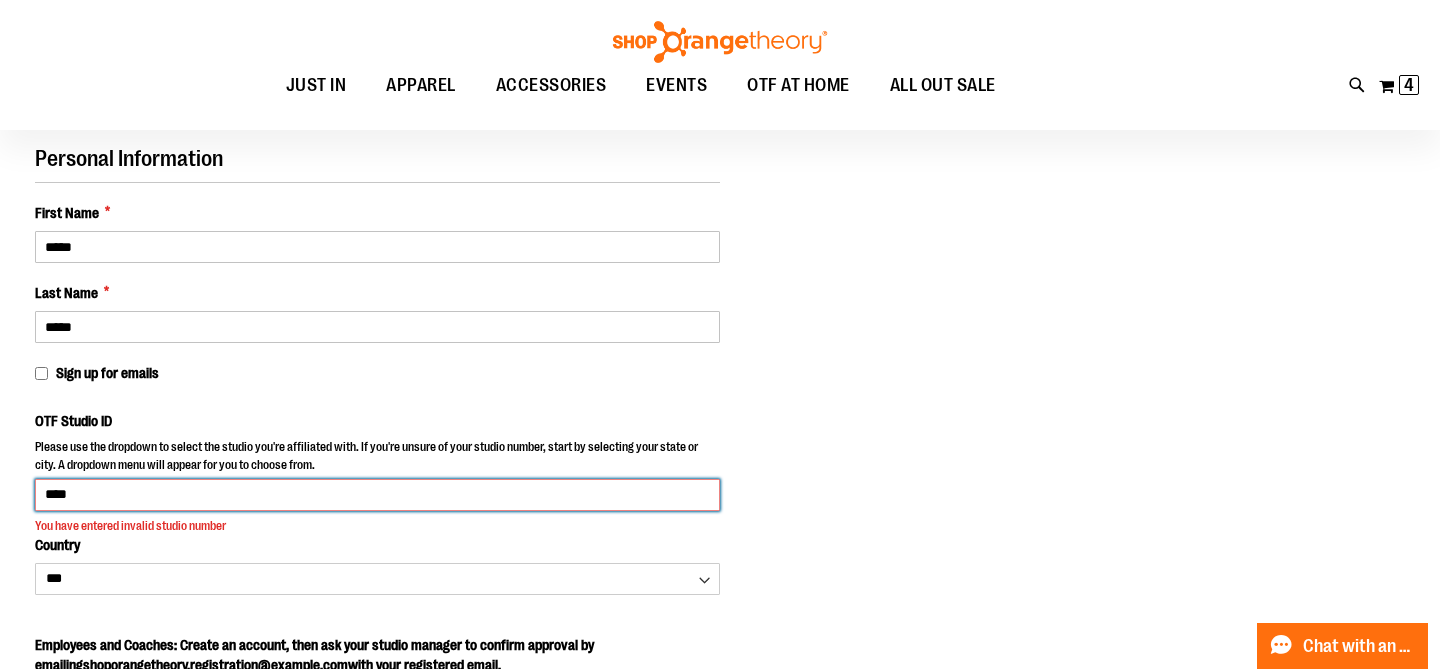 type on "****" 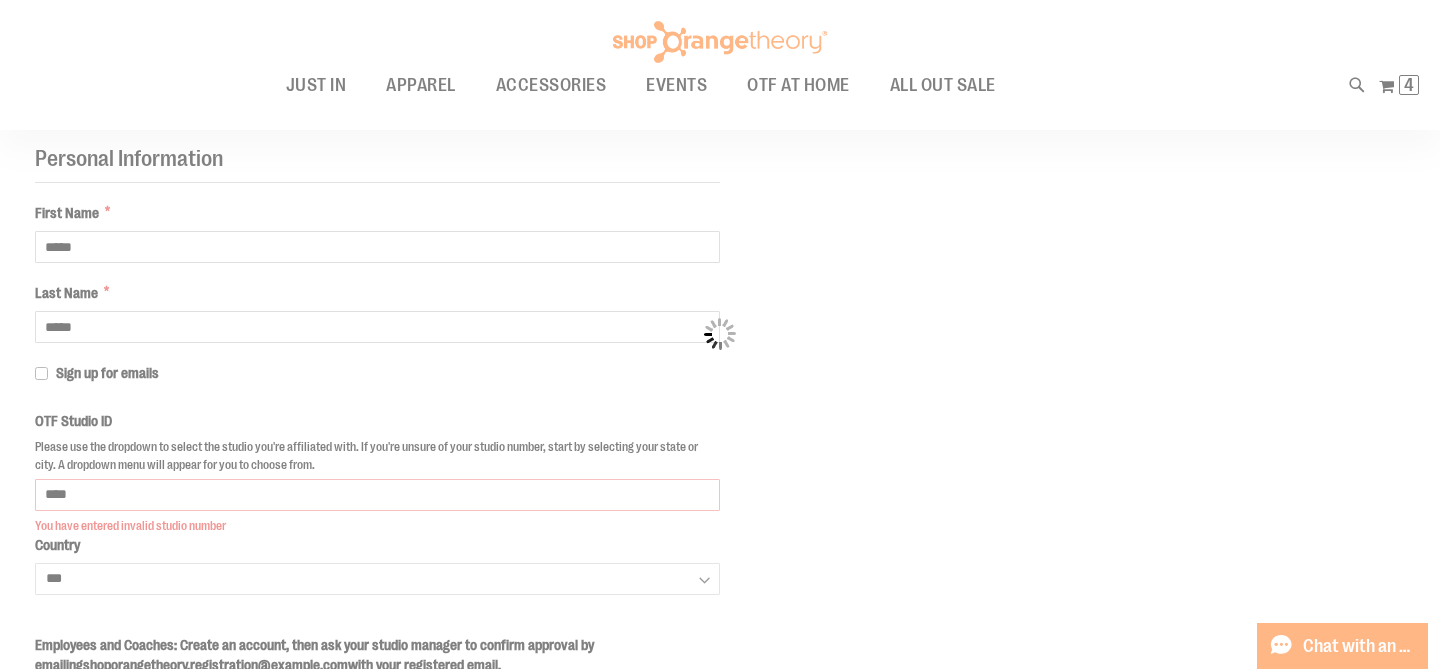 click on "Please wait...
Skip to Content
The store will not work correctly when cookies are disabled.
FREE Shipping, orders over $150.  Details
To order the Spring Dri Tri event bundle please email  shoporangetheory@bdainc.com .
Tracking Info
Sign In
Return to Procurement
Create an Account
Toggle Nav
Search" at bounding box center (720, 187) 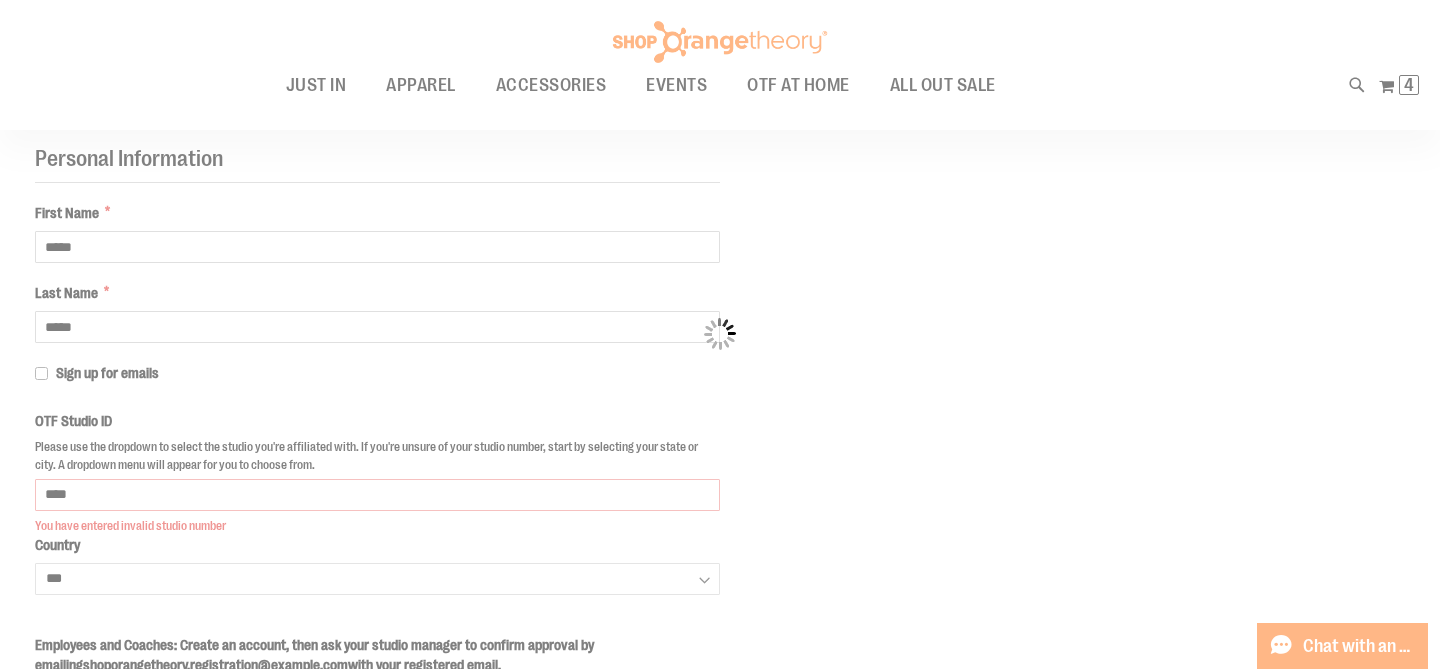 select on "**********" 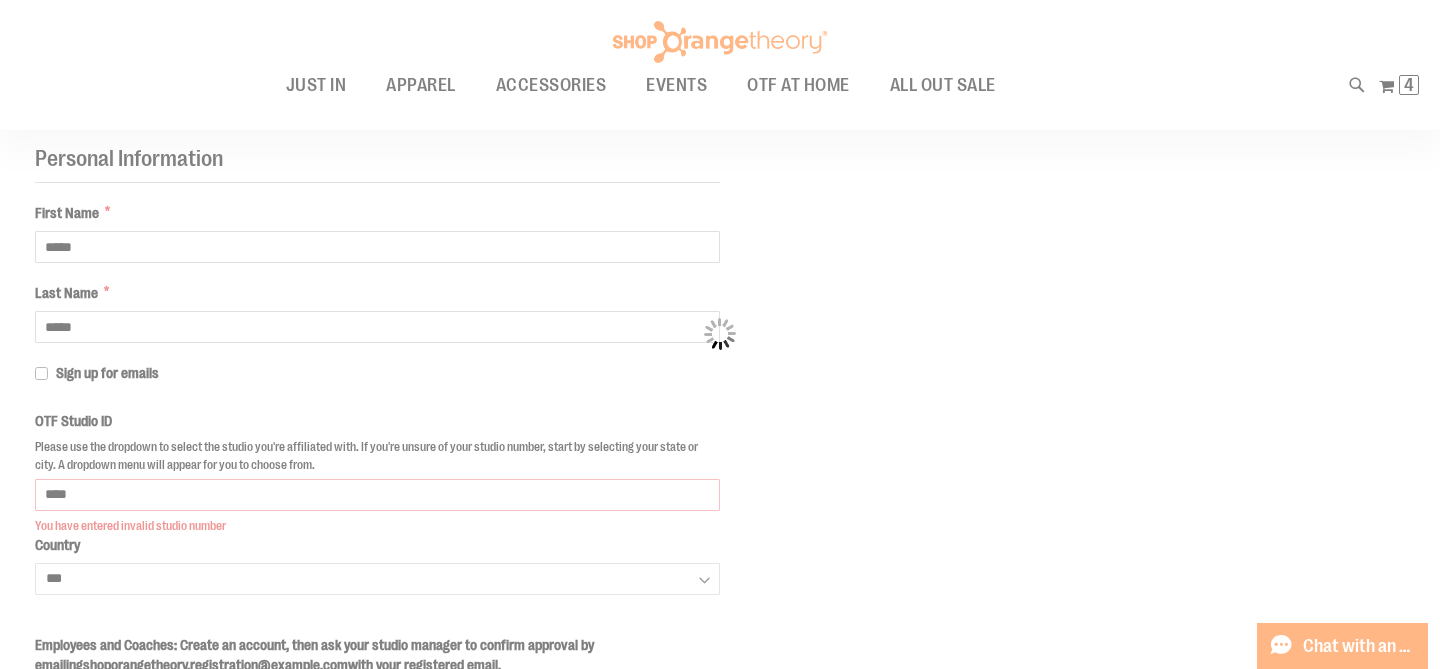 select on "******" 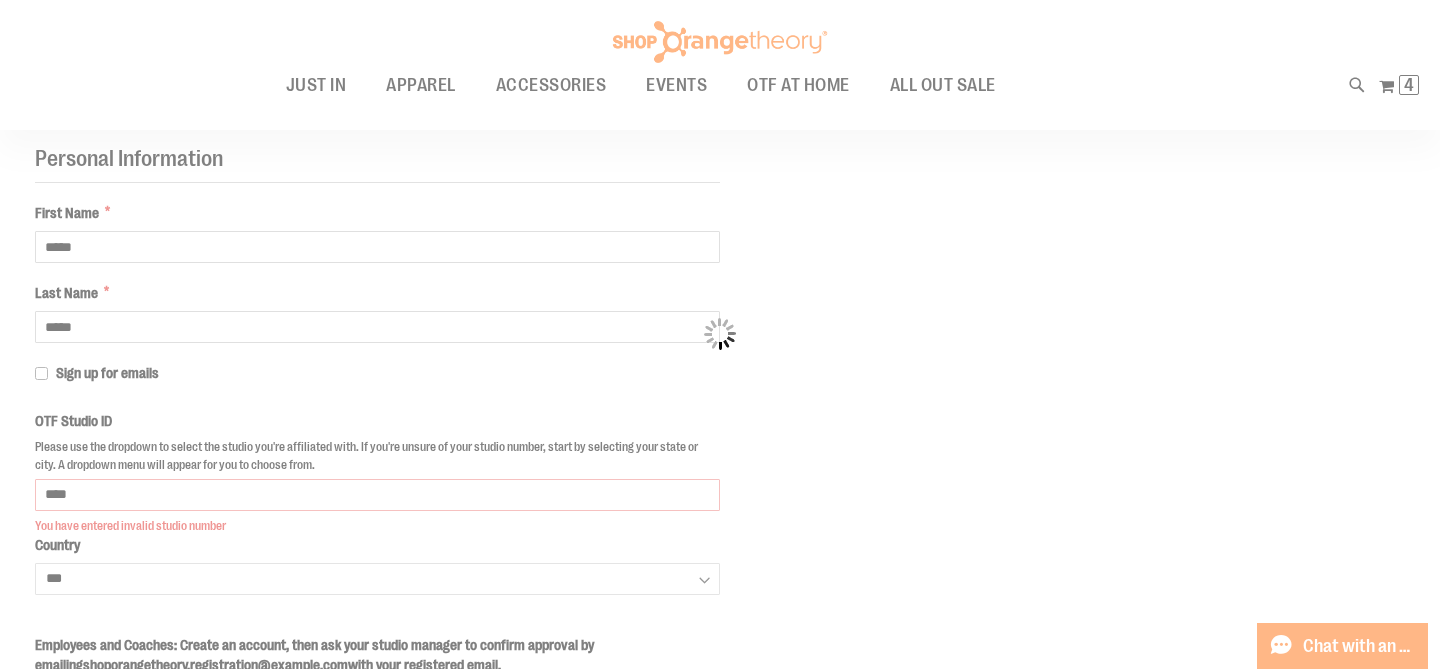 select on "****" 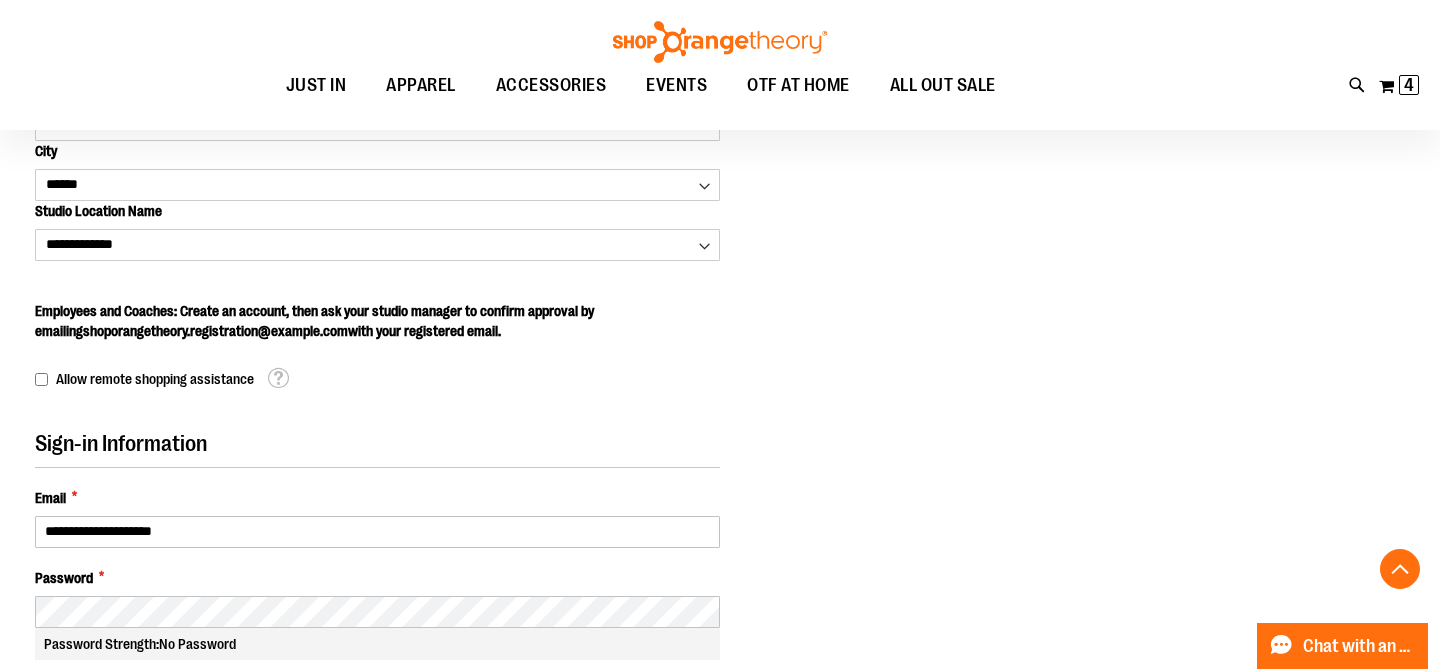scroll, scrollTop: 644, scrollLeft: 0, axis: vertical 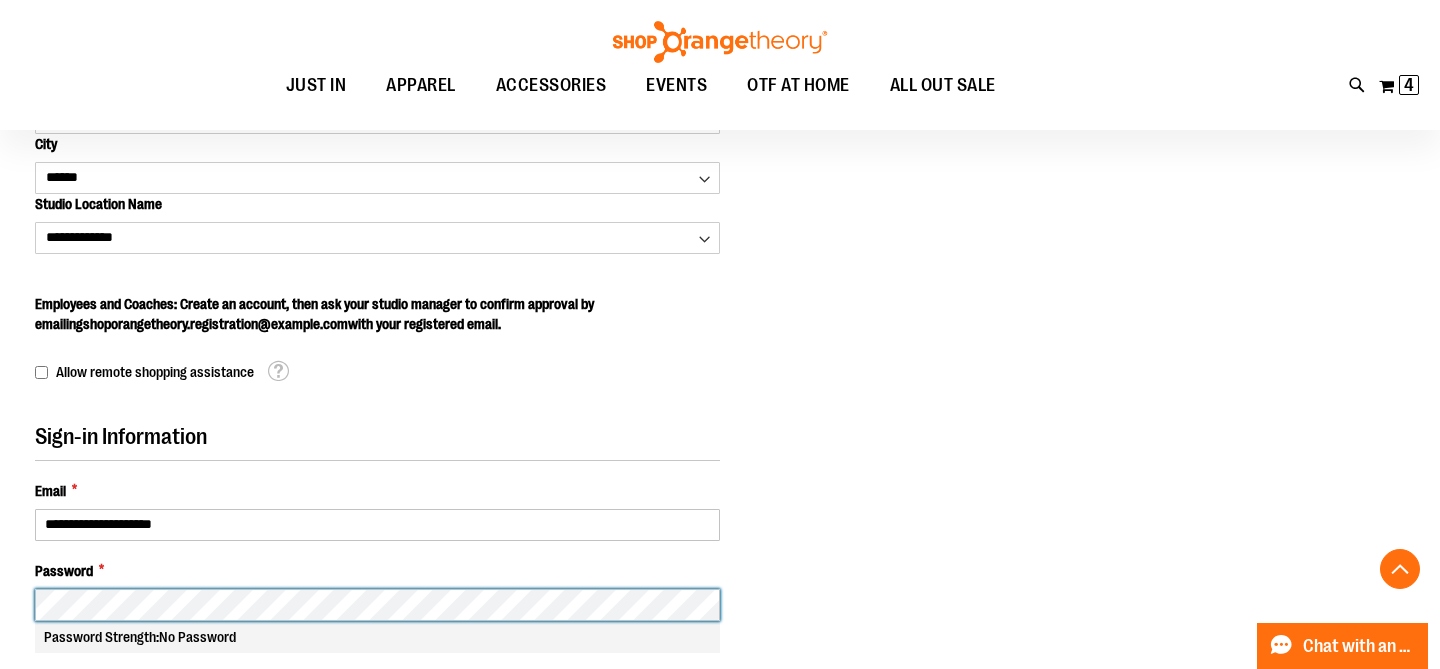 click on "Create New Customer Account
Personal Information
First Name *
*****
Last Name *
*****
Sign up for emails
OTF Studio ID
****
**" at bounding box center [720, 323] 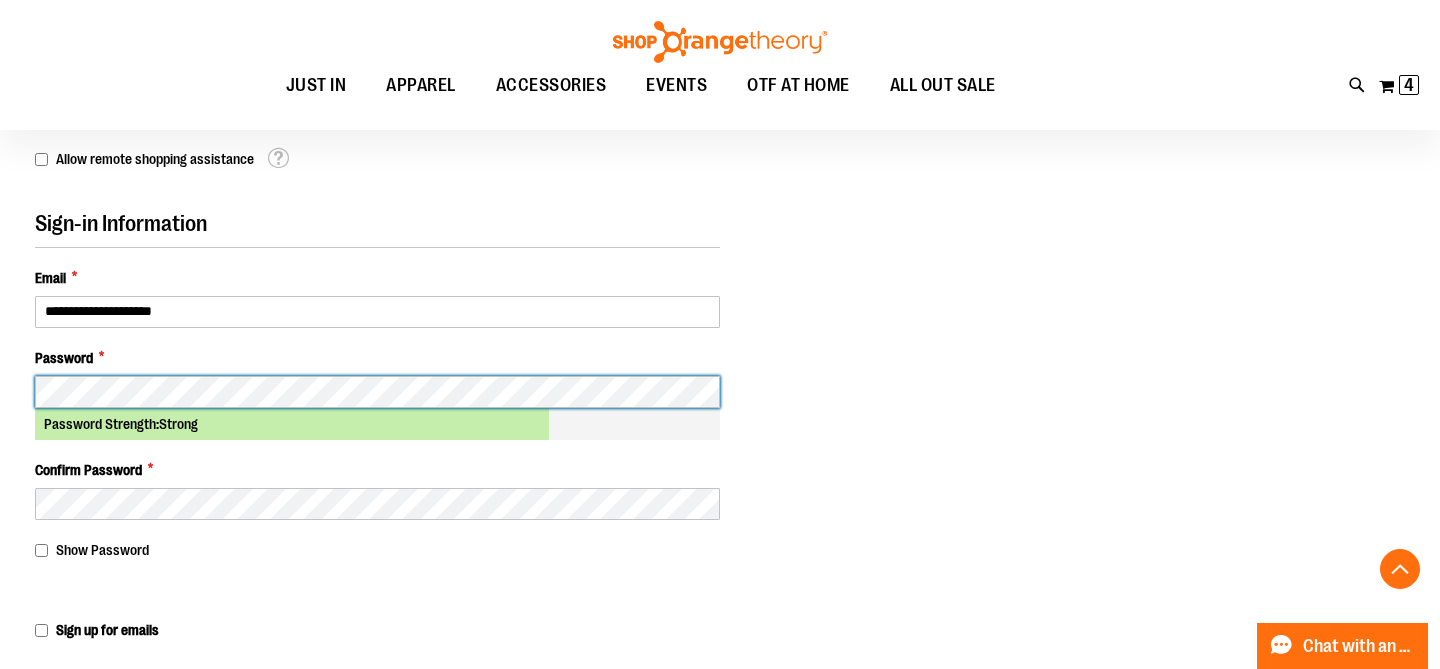 scroll, scrollTop: 863, scrollLeft: 0, axis: vertical 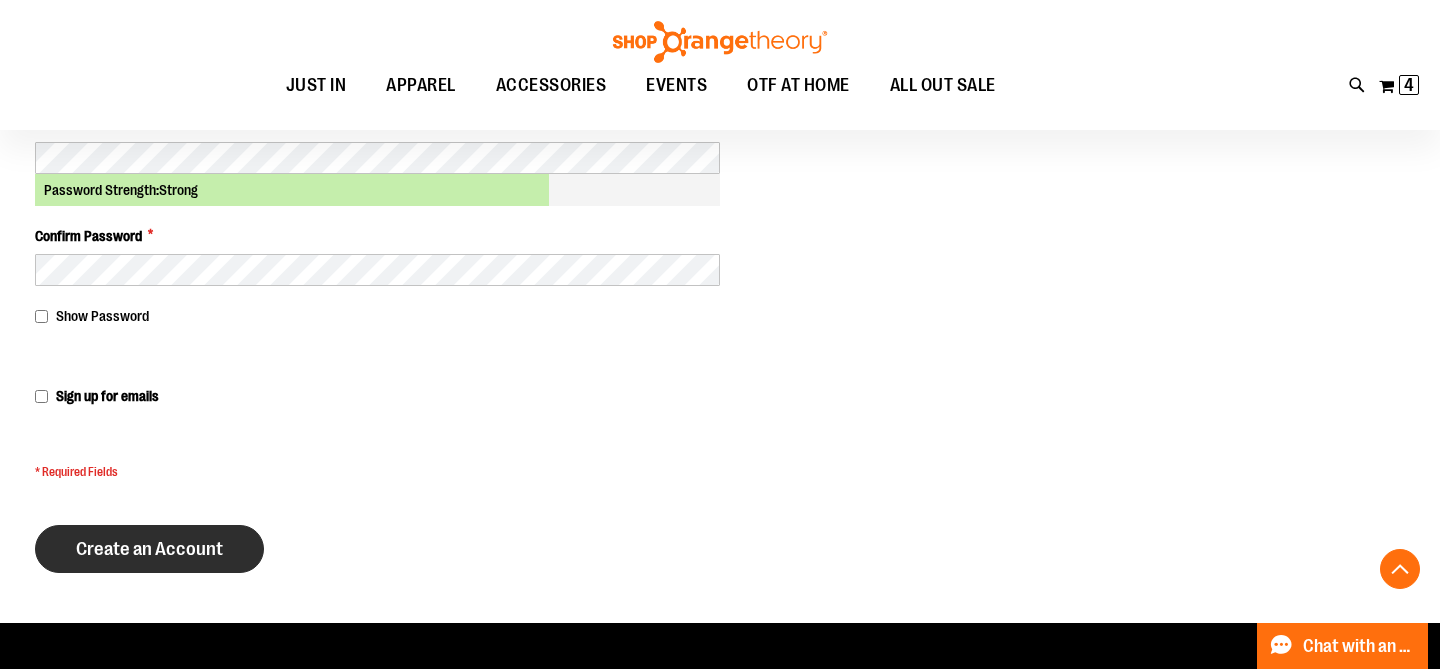 click on "Create an Account" at bounding box center [149, 549] 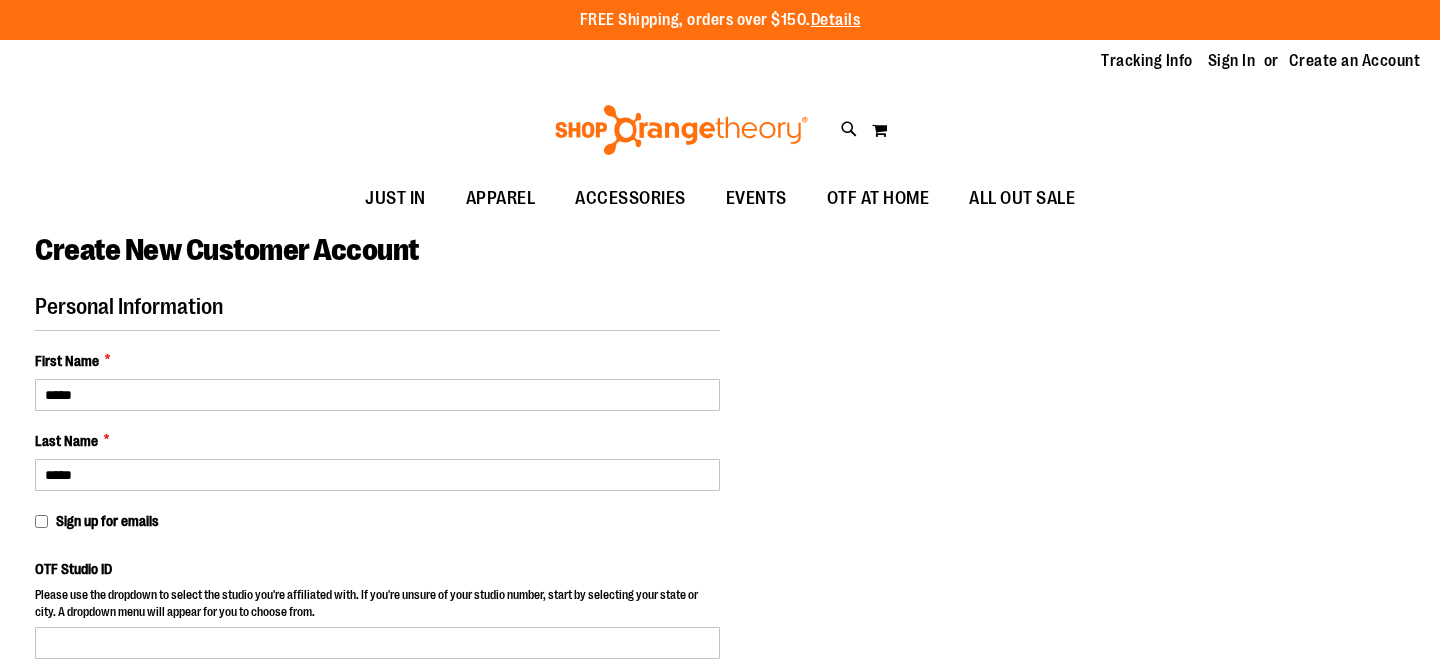 type on "****" 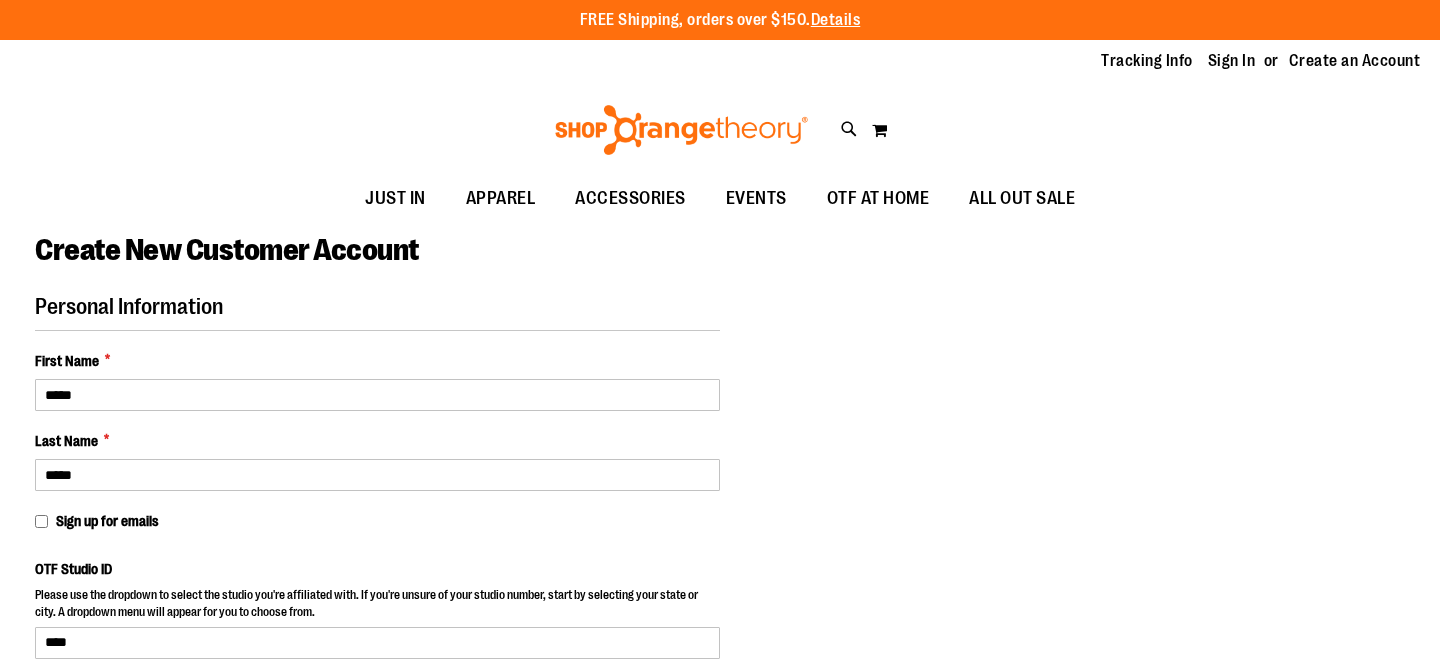scroll, scrollTop: 0, scrollLeft: 0, axis: both 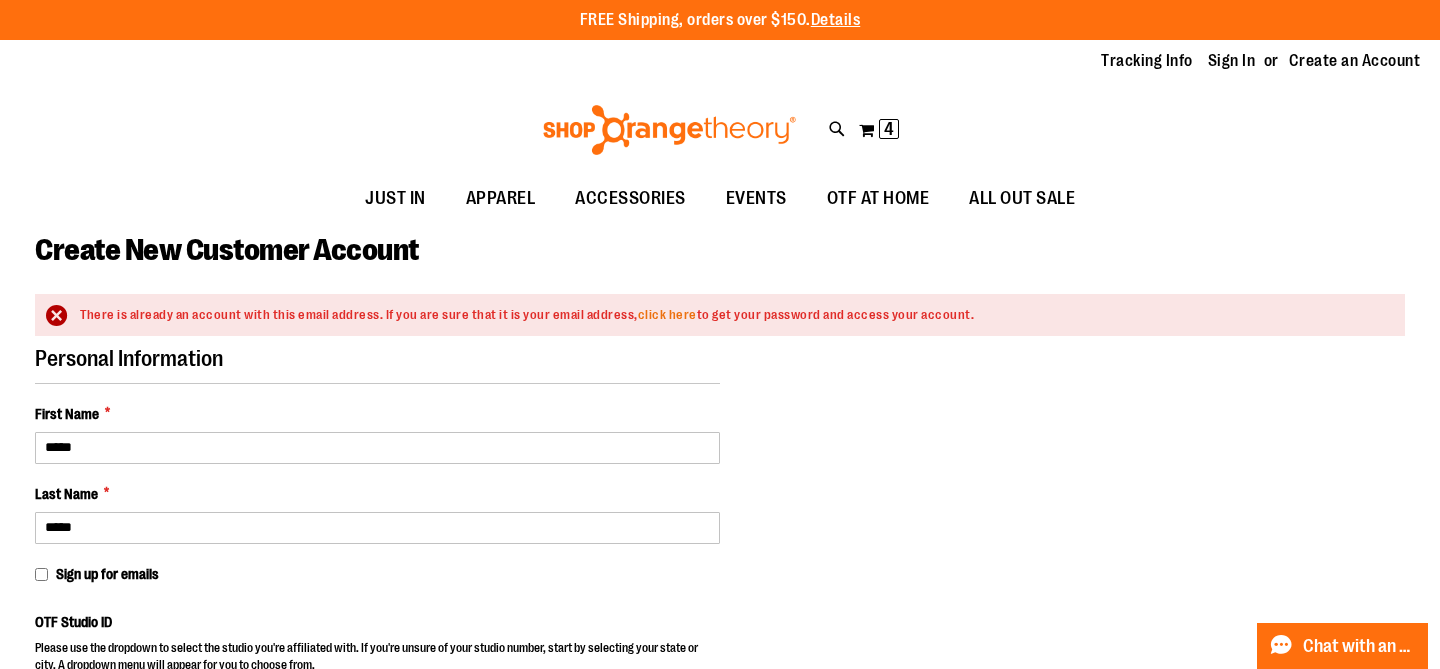 click on "click here" at bounding box center (667, 314) 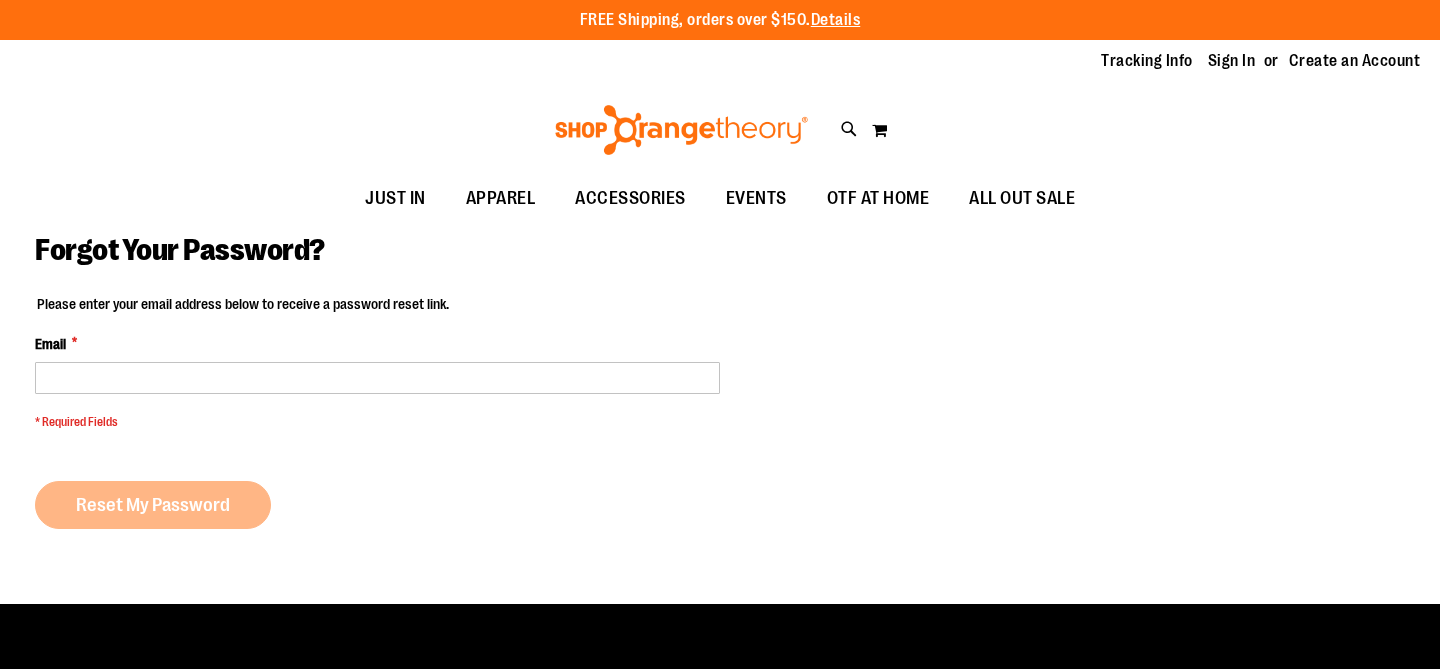 scroll, scrollTop: 0, scrollLeft: 0, axis: both 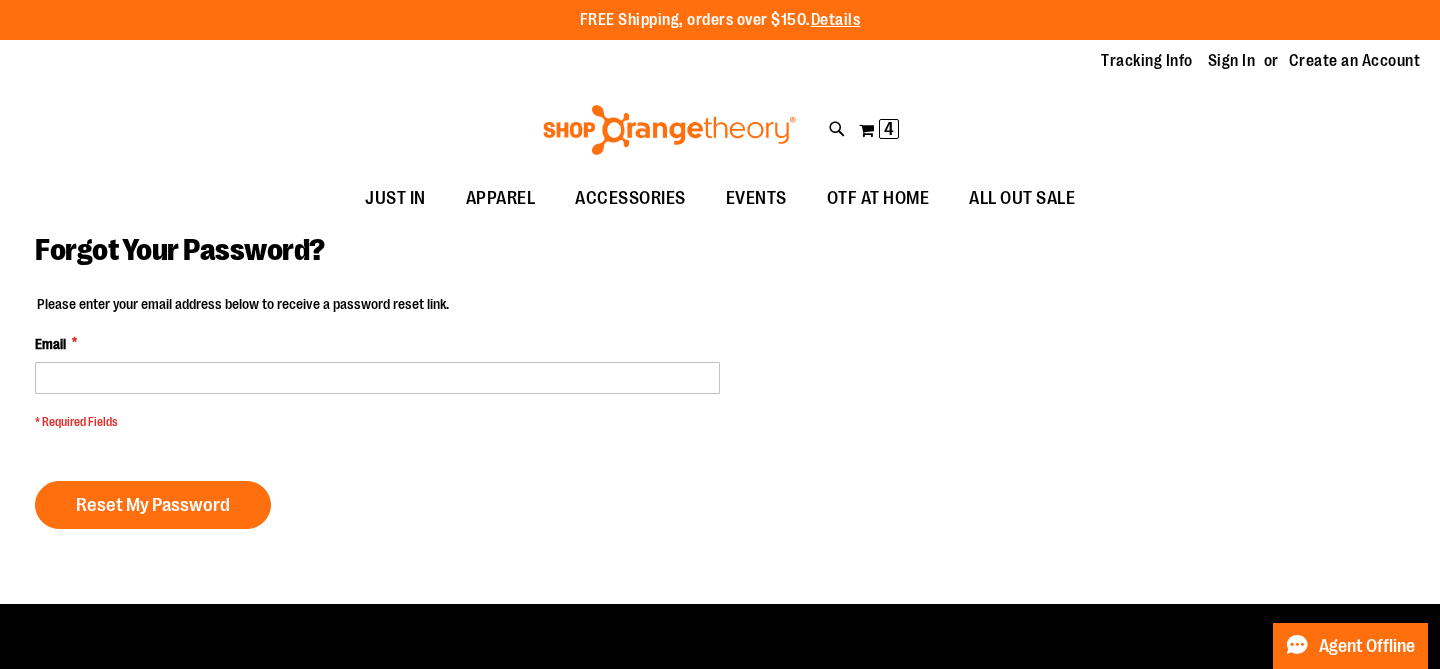 click on "Email *" at bounding box center [377, 364] 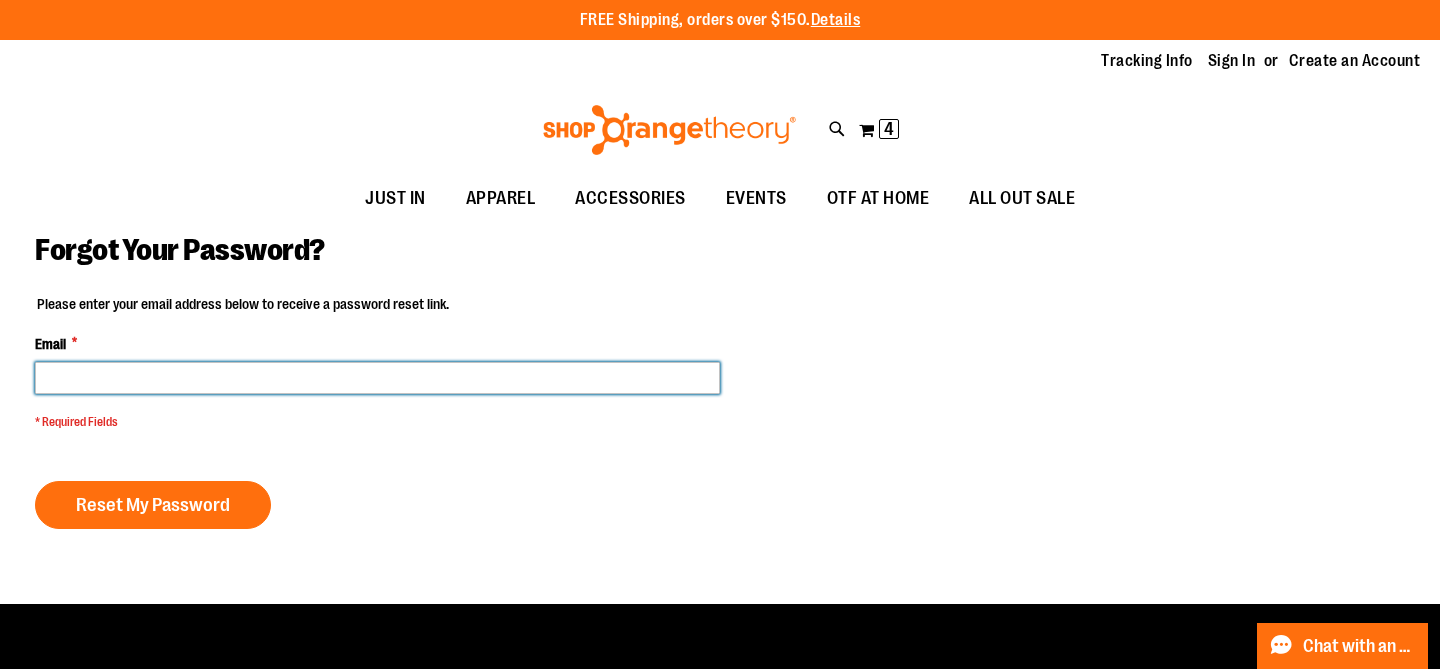 click on "Email *" at bounding box center [377, 378] 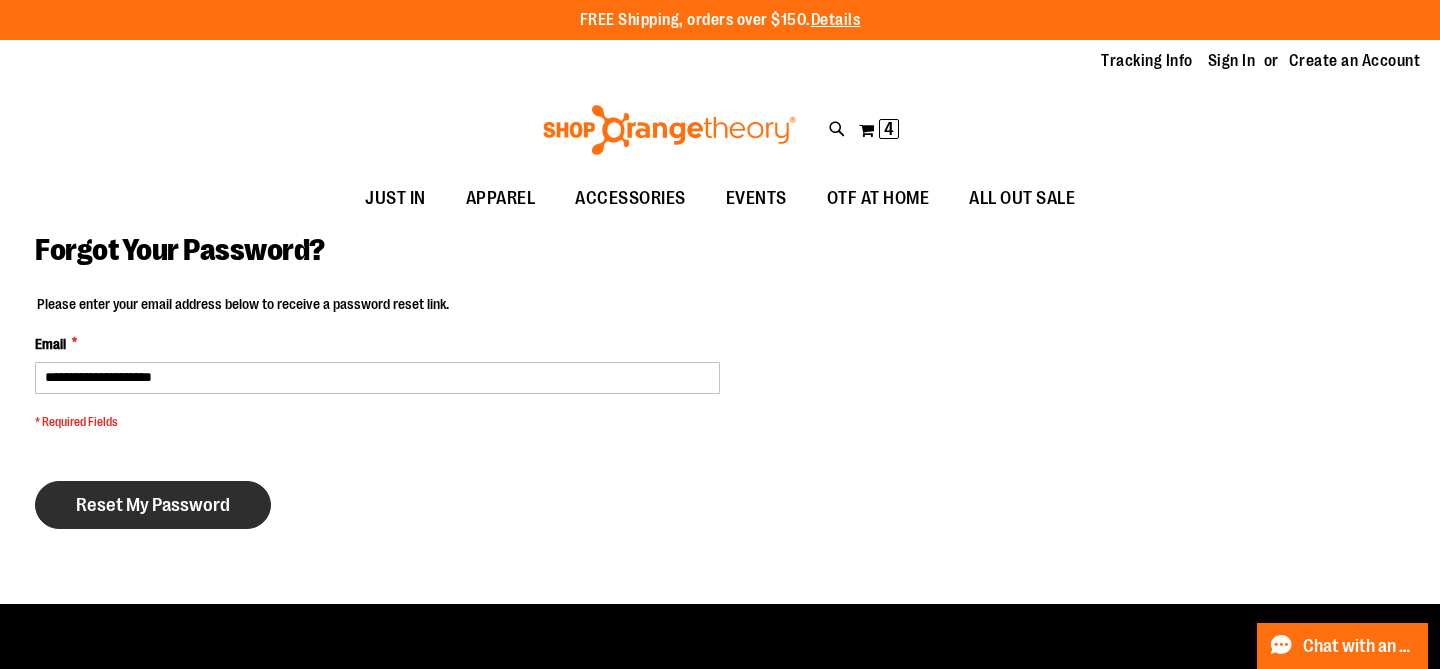 click on "Reset My Password" at bounding box center [153, 505] 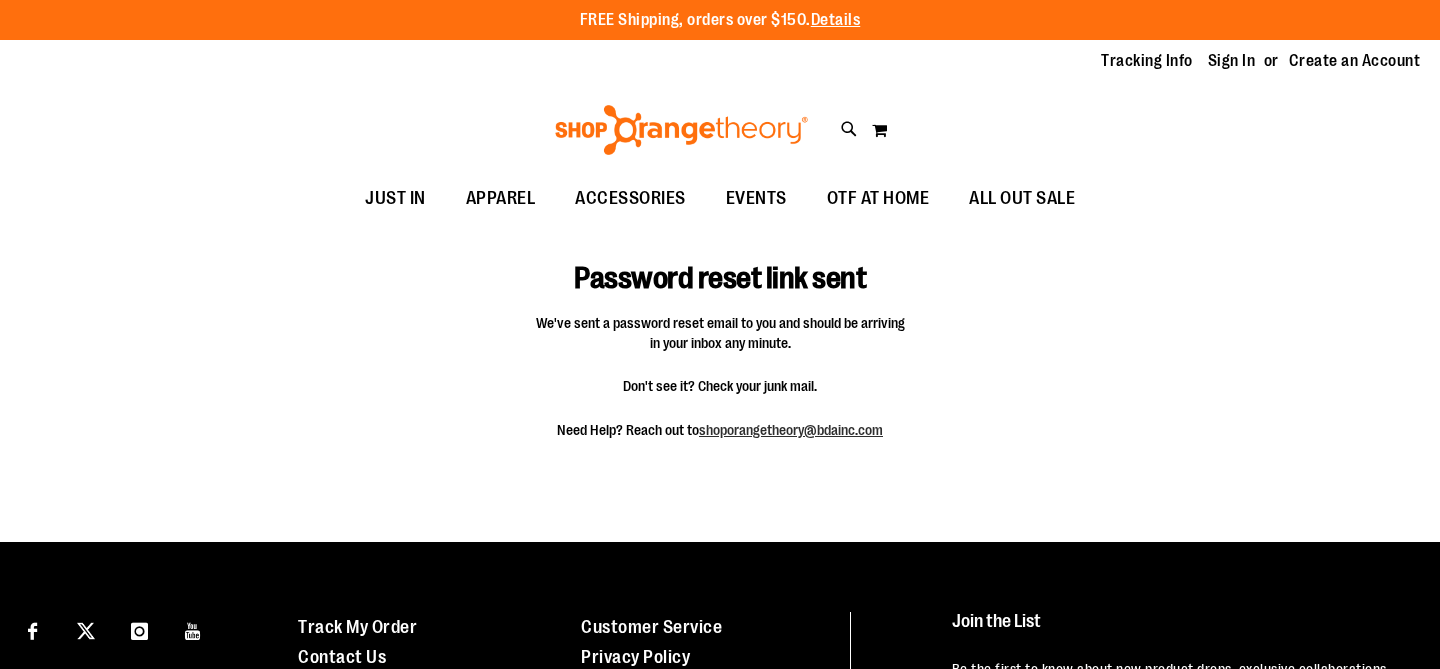 scroll, scrollTop: 0, scrollLeft: 0, axis: both 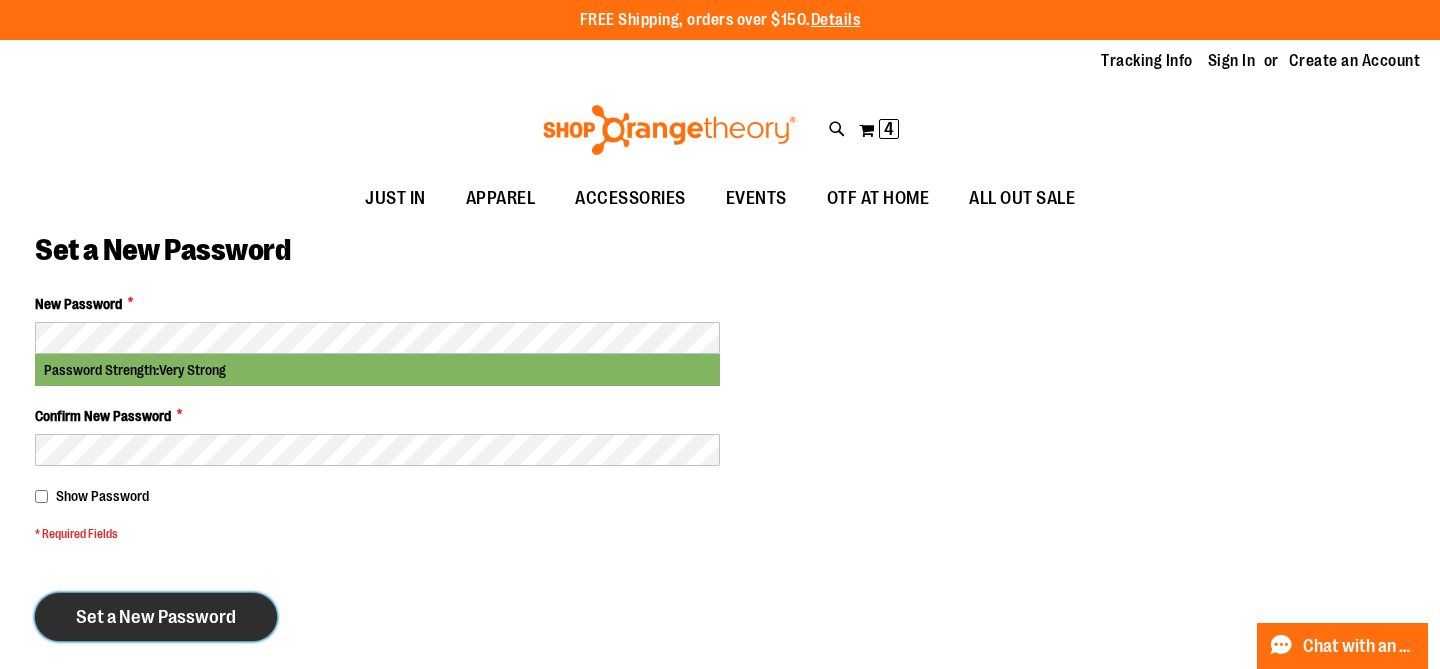click on "Set a New Password" at bounding box center (156, 617) 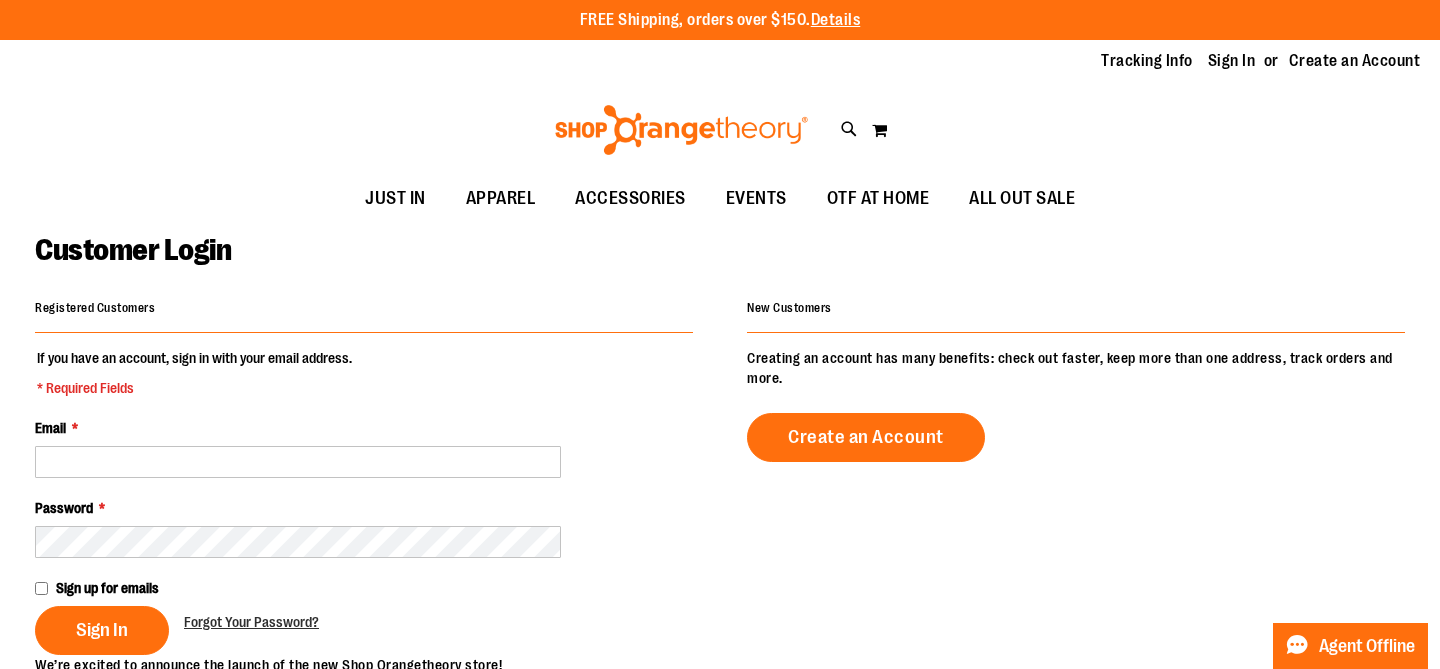 scroll, scrollTop: 0, scrollLeft: 0, axis: both 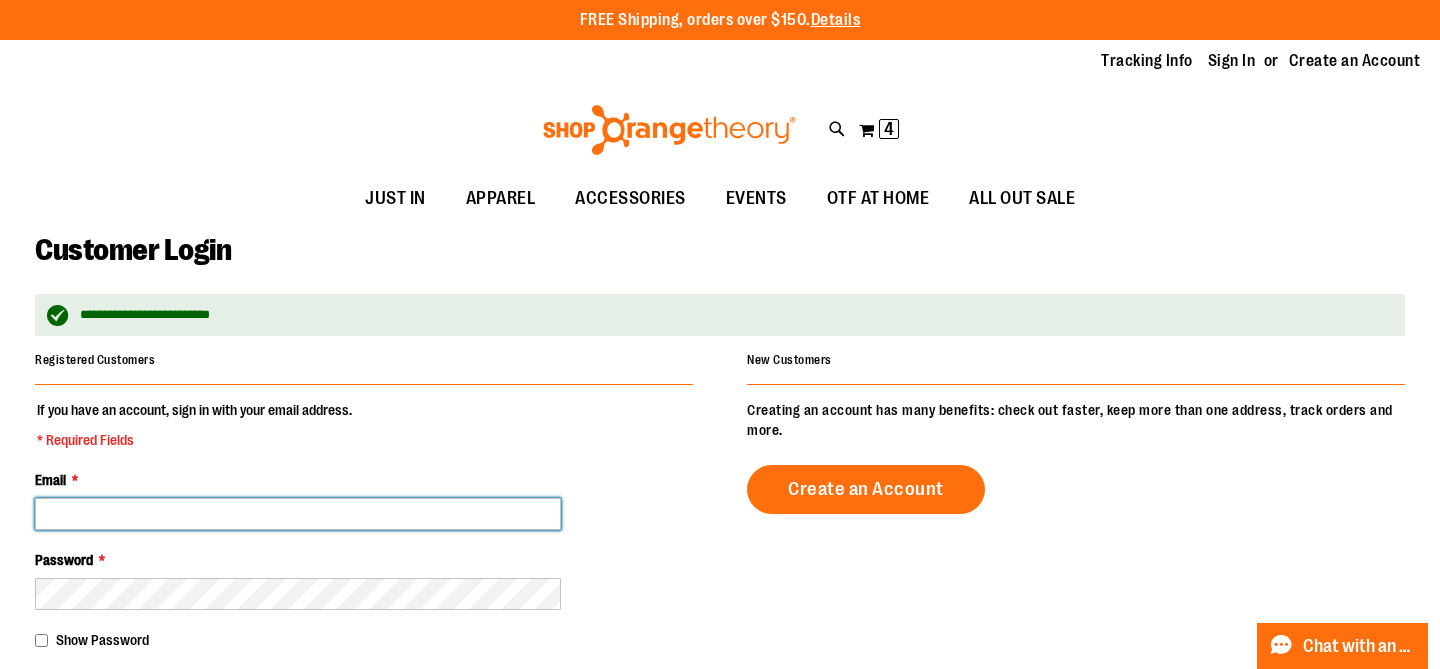 click on "Email *" at bounding box center [298, 514] 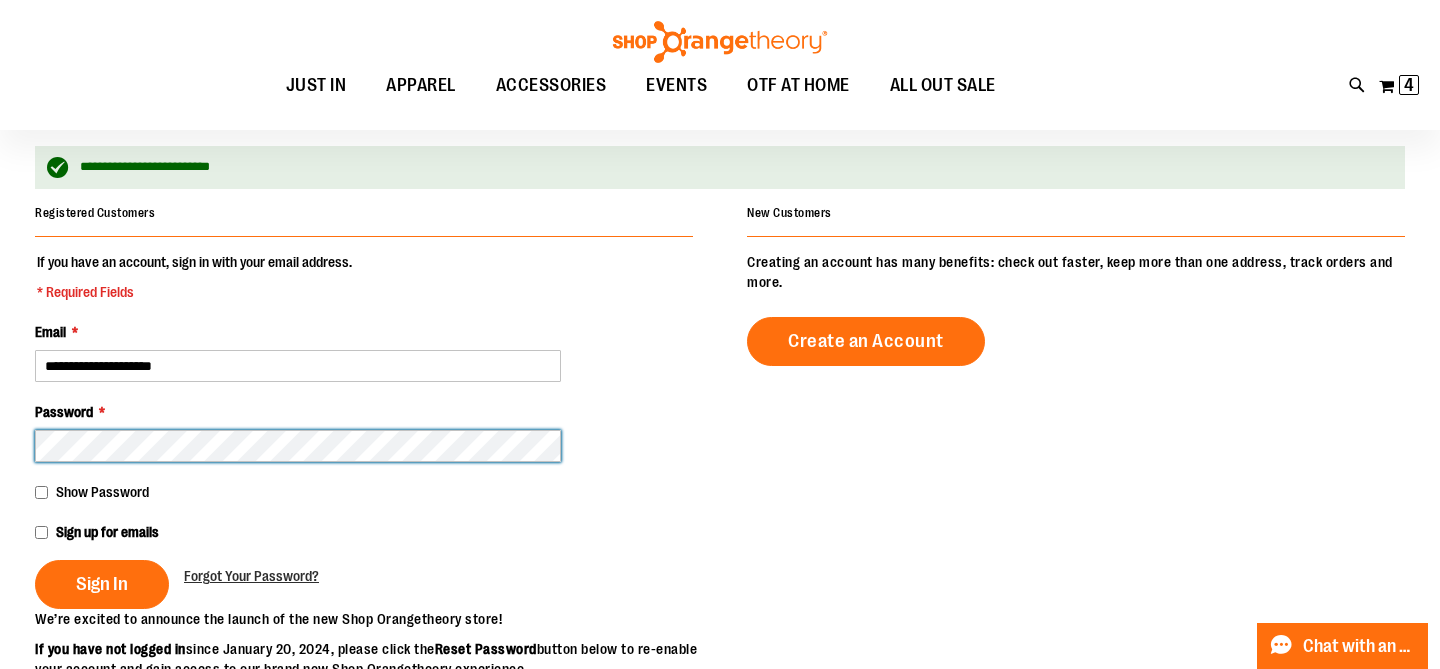 scroll, scrollTop: 151, scrollLeft: 0, axis: vertical 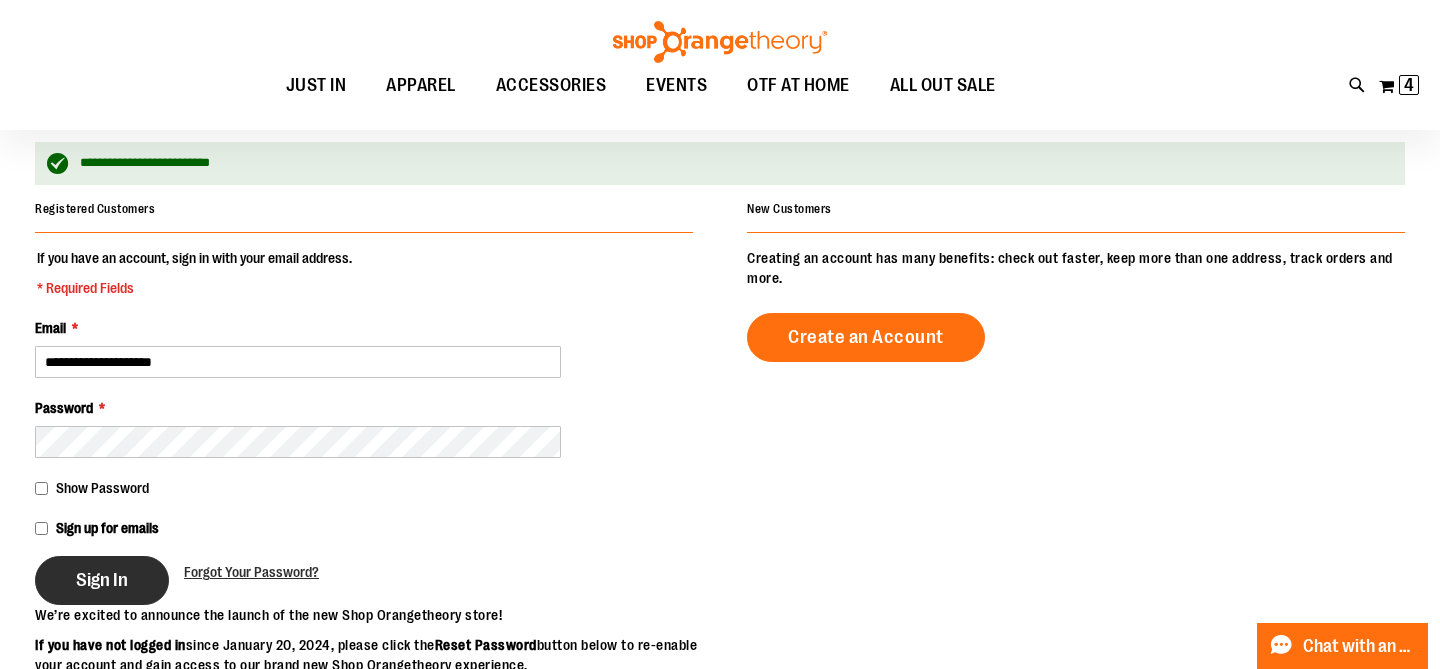 click on "Sign In" at bounding box center (102, 580) 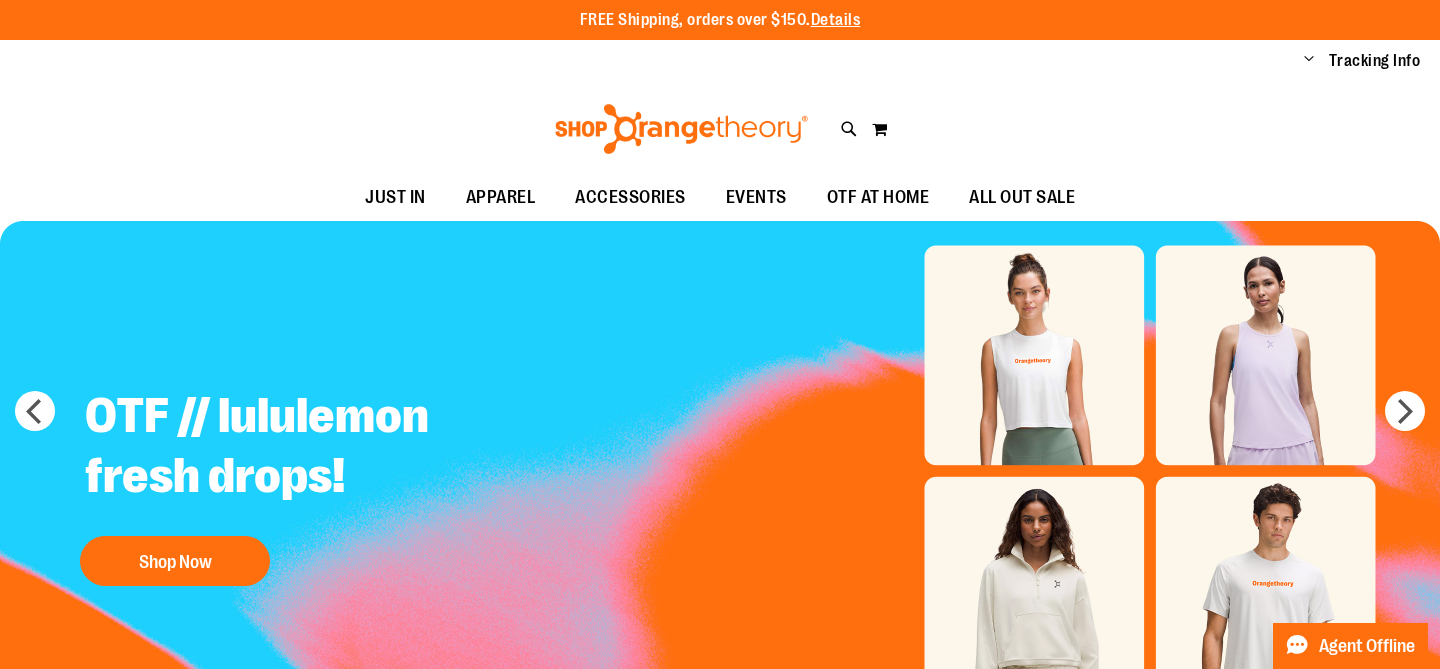 scroll, scrollTop: 0, scrollLeft: 0, axis: both 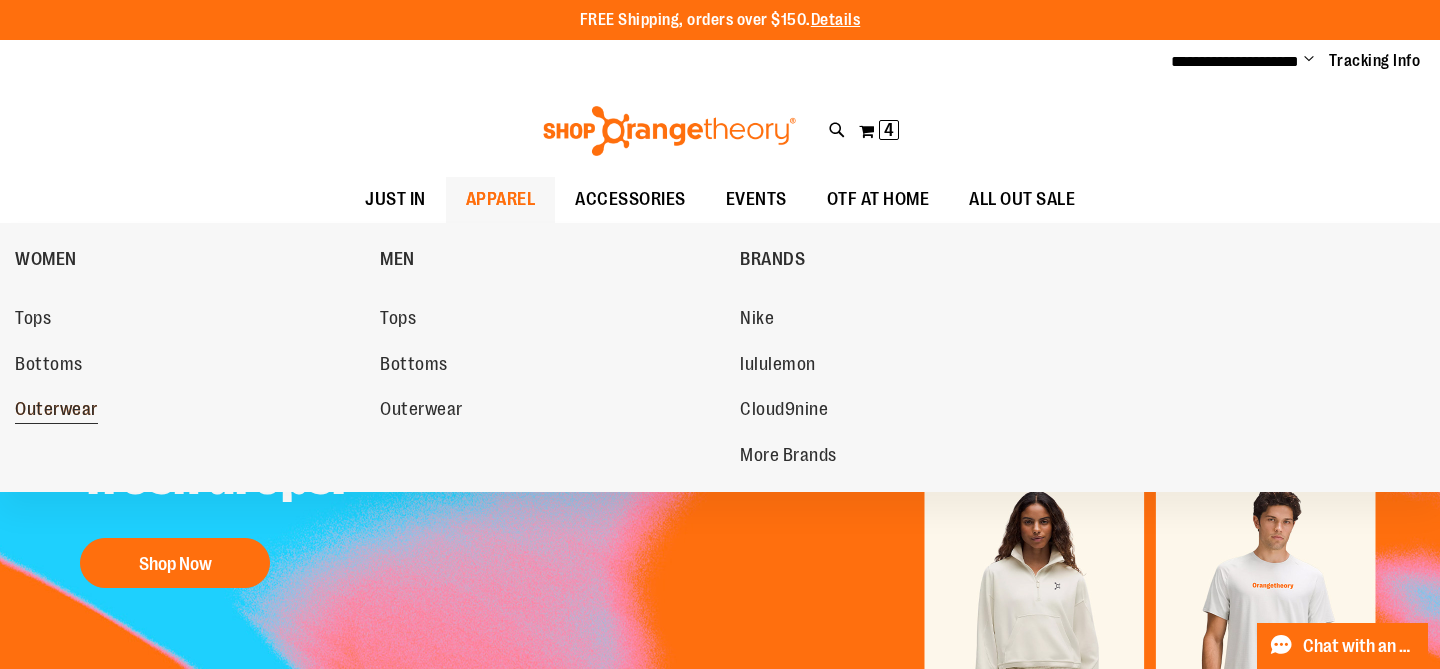 click on "Outerwear" at bounding box center [56, 411] 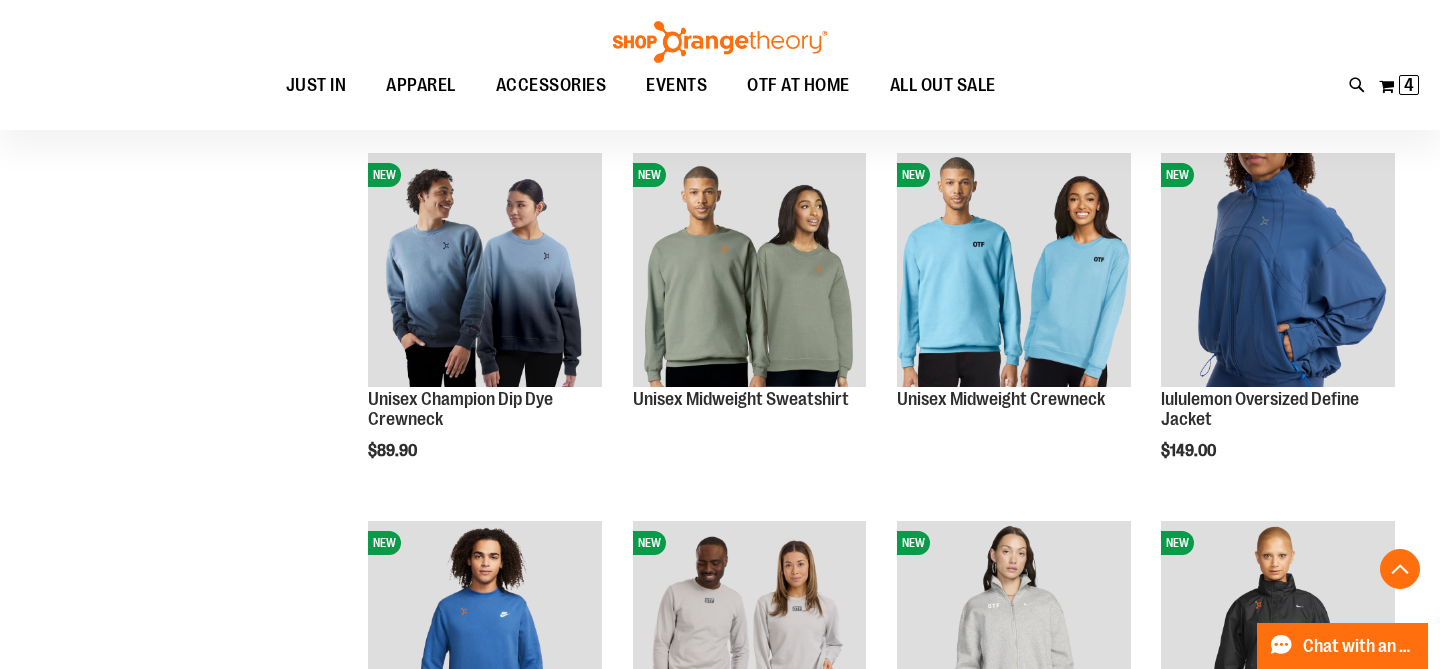 scroll, scrollTop: 621, scrollLeft: 0, axis: vertical 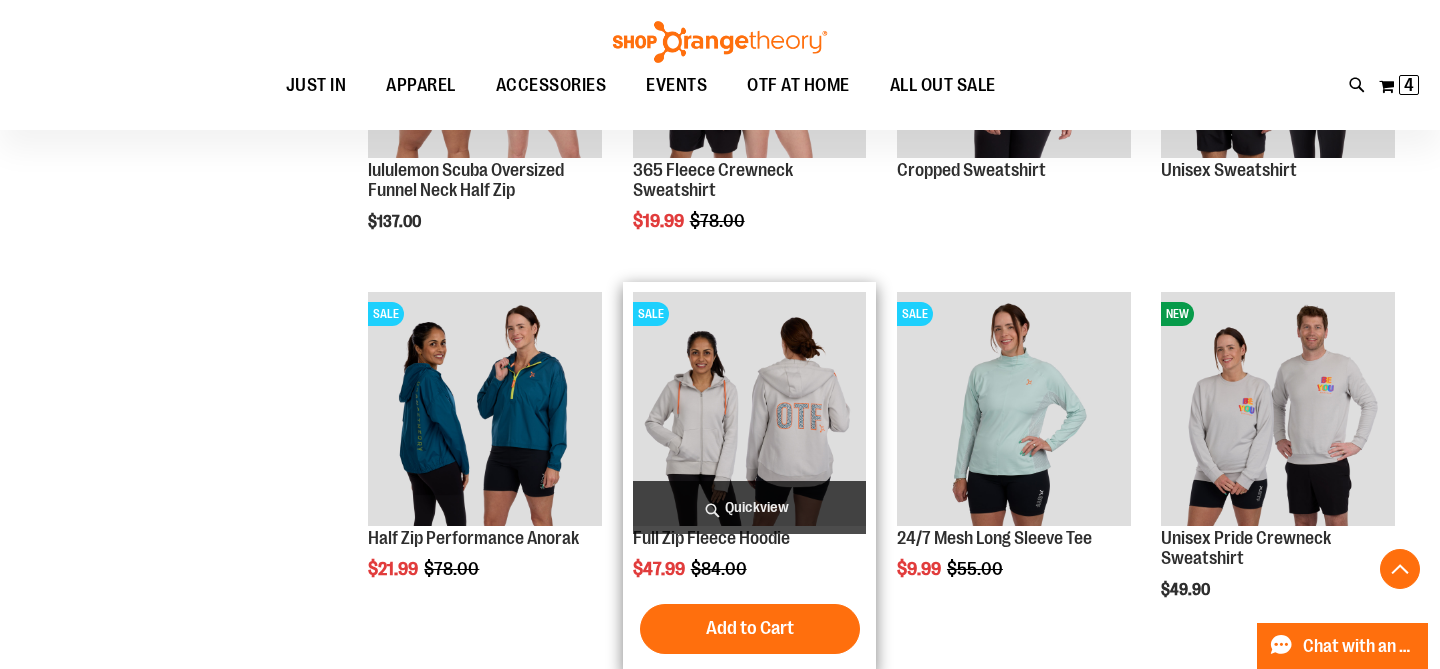 click at bounding box center [750, 409] 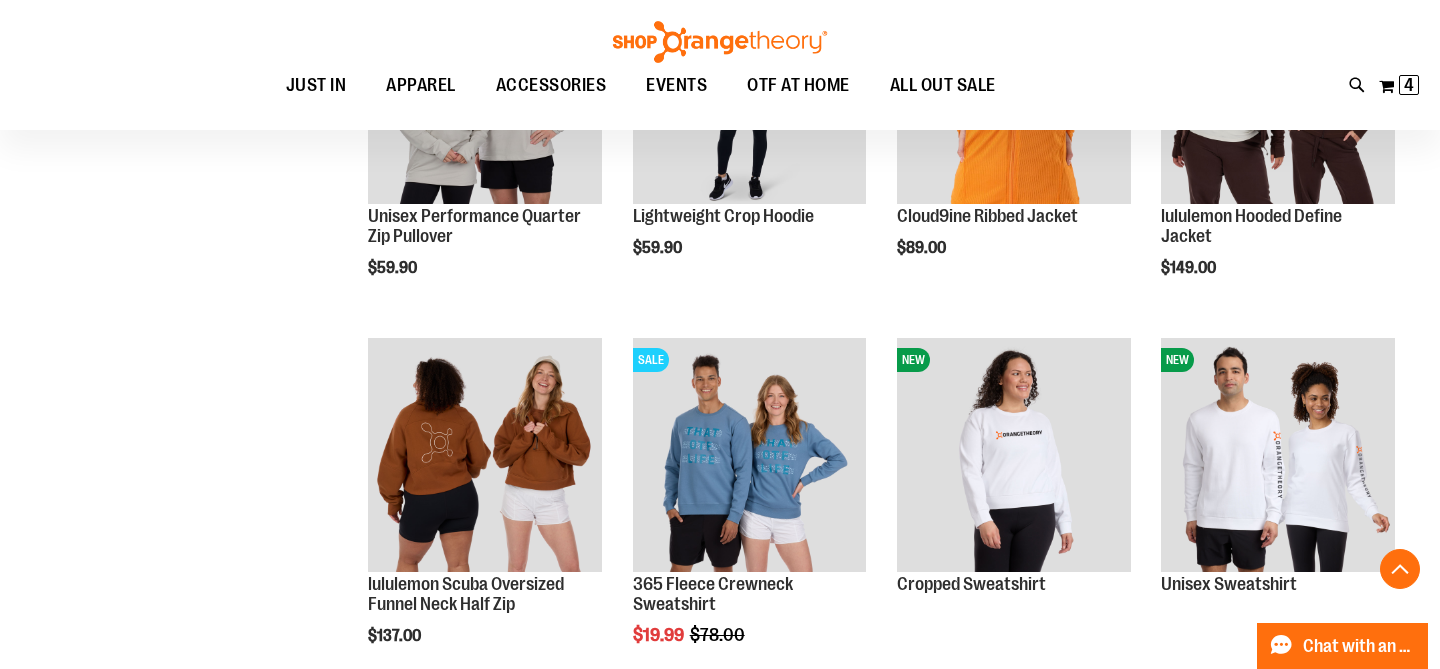 scroll, scrollTop: 1823, scrollLeft: 0, axis: vertical 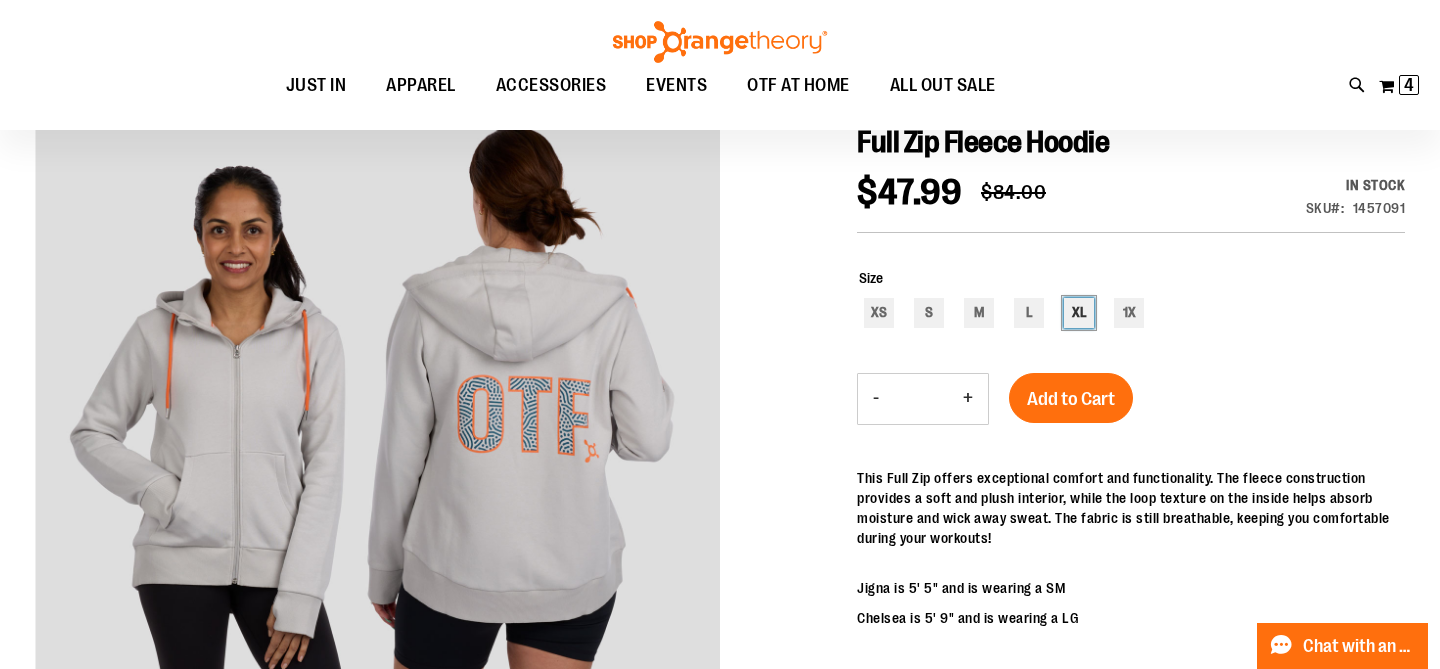 click on "XL" at bounding box center (1079, 313) 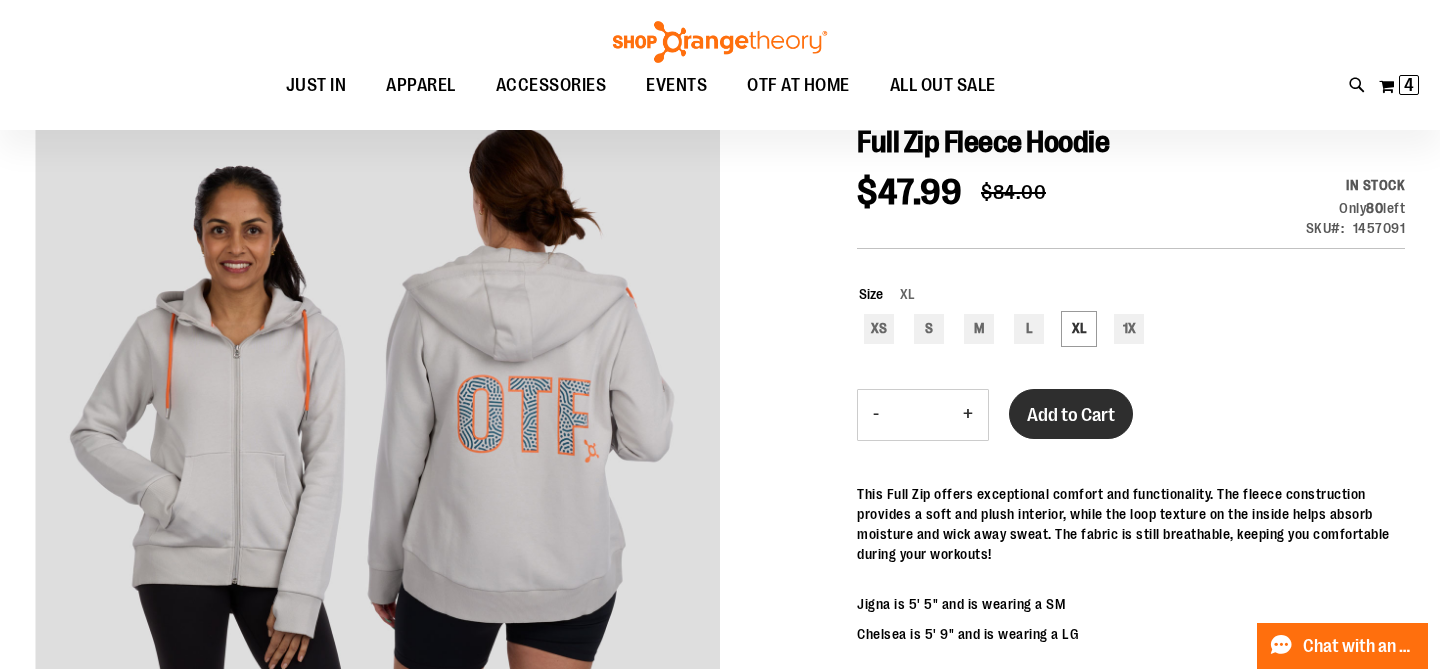 click on "Add to Cart" at bounding box center [1071, 414] 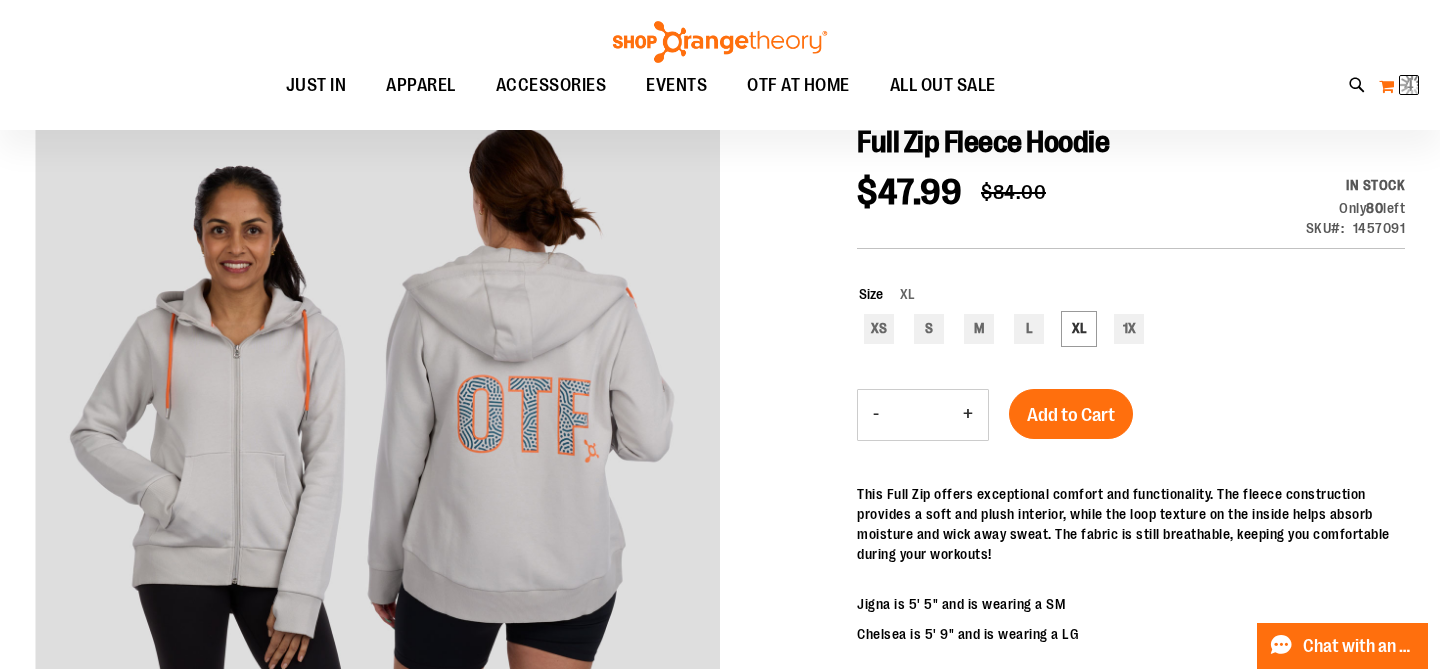 click at bounding box center (1412, 85) 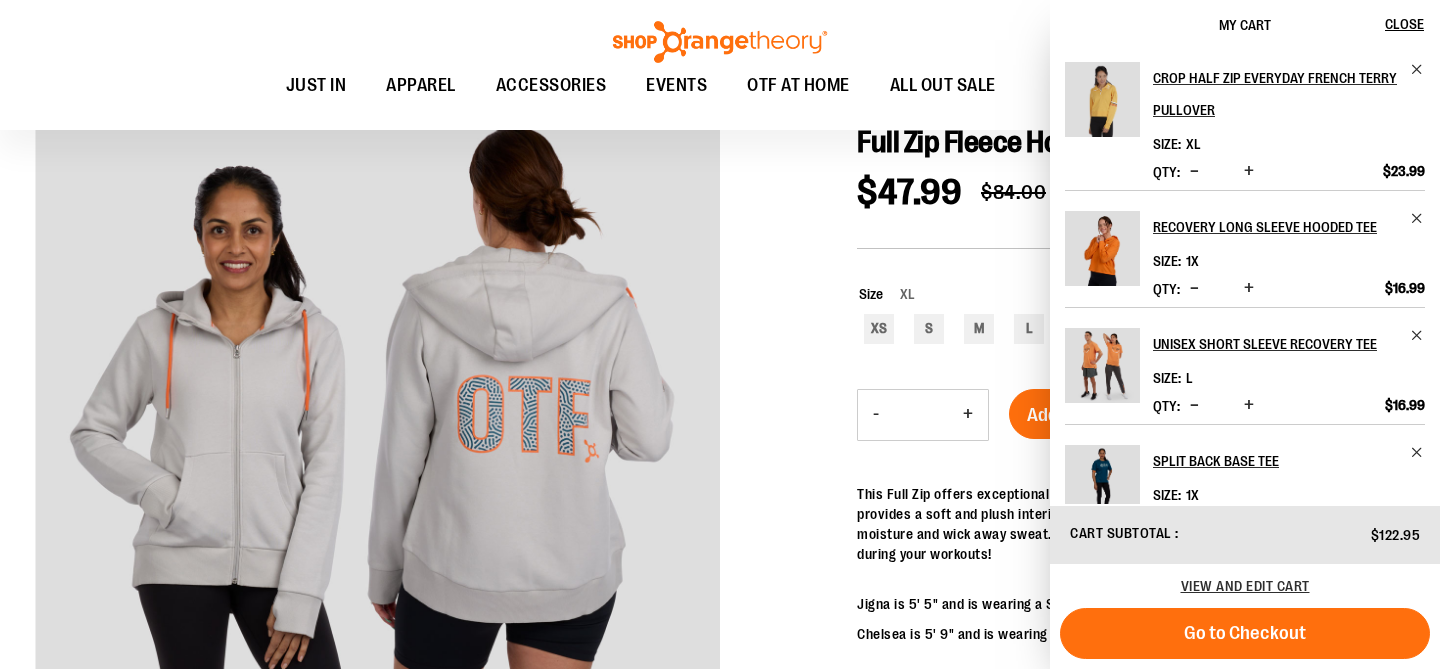 scroll, scrollTop: 0, scrollLeft: 0, axis: both 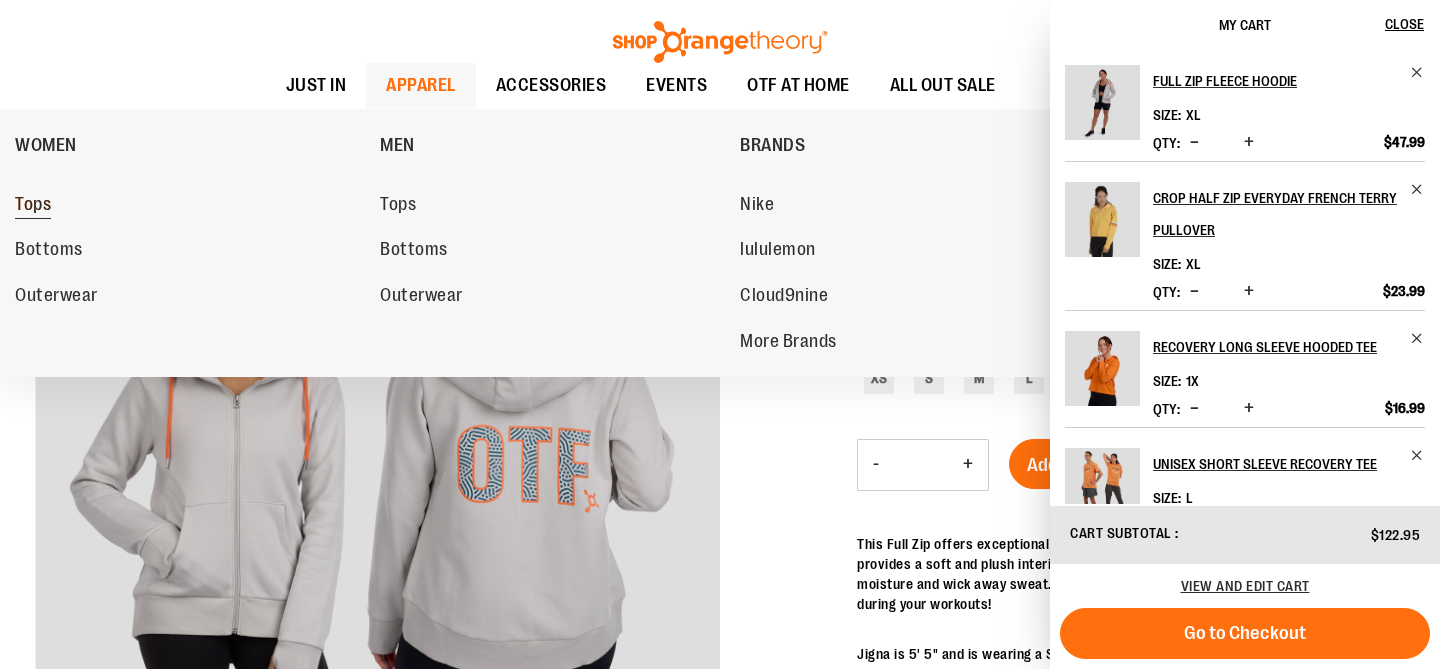 click on "Tops" at bounding box center [33, 206] 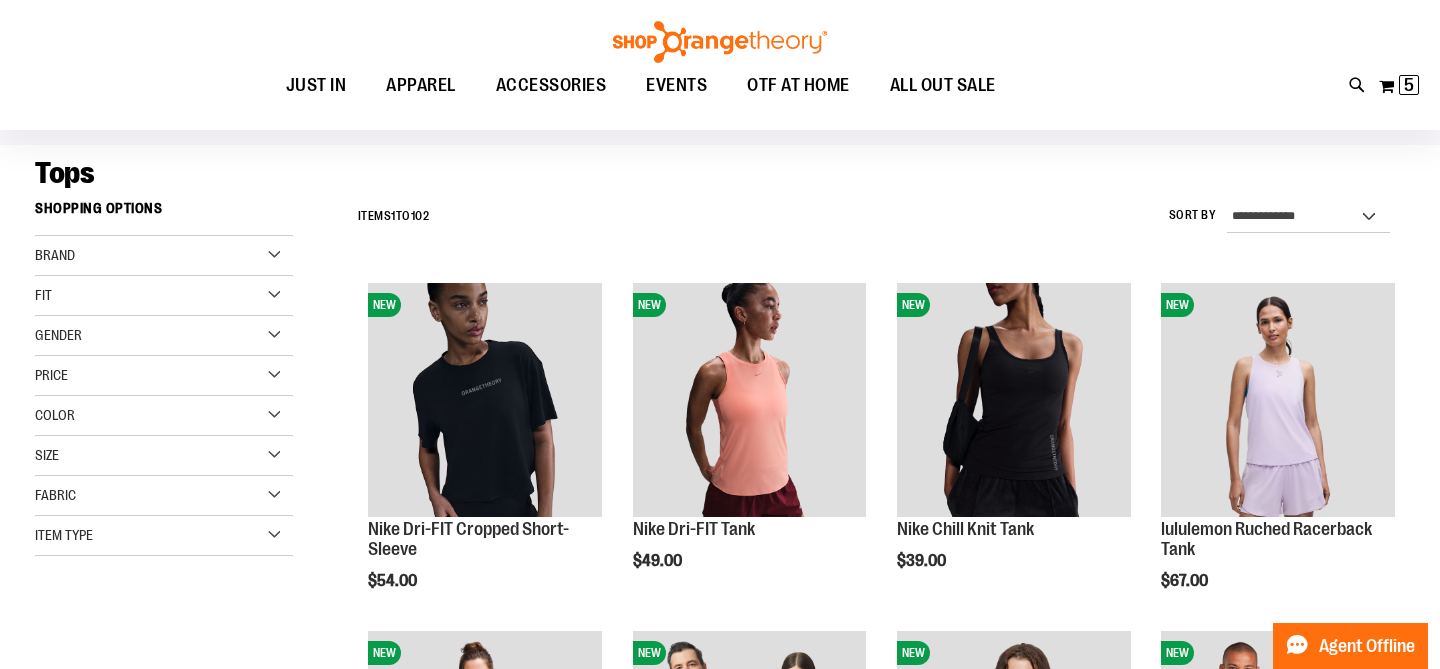 scroll, scrollTop: 125, scrollLeft: 0, axis: vertical 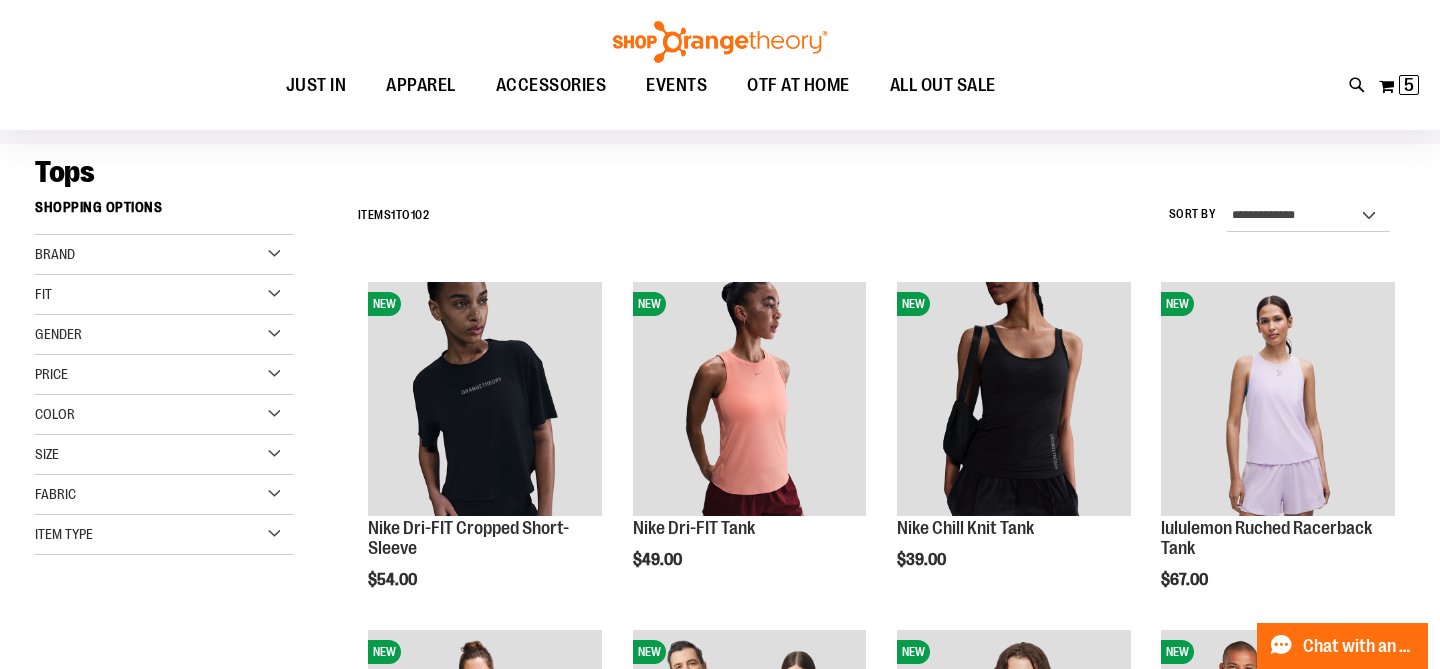 click on "Item Type" at bounding box center [164, 535] 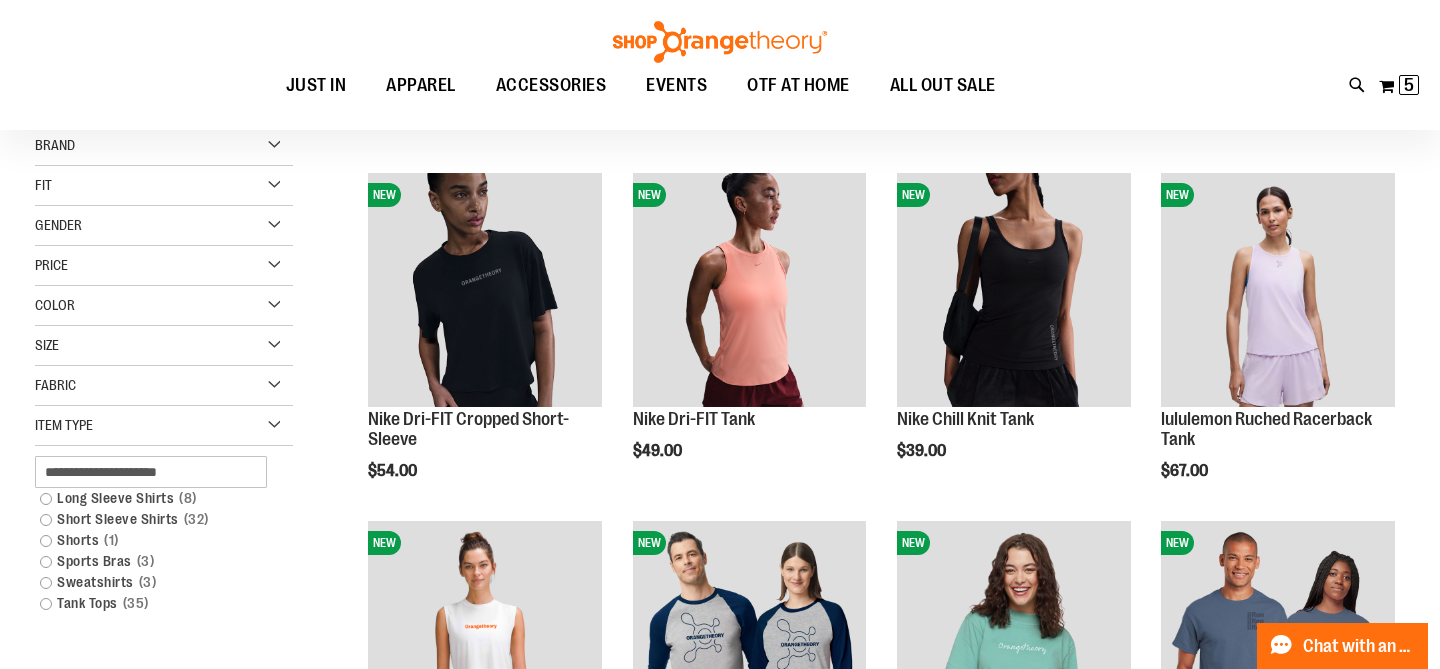 scroll, scrollTop: 240, scrollLeft: 0, axis: vertical 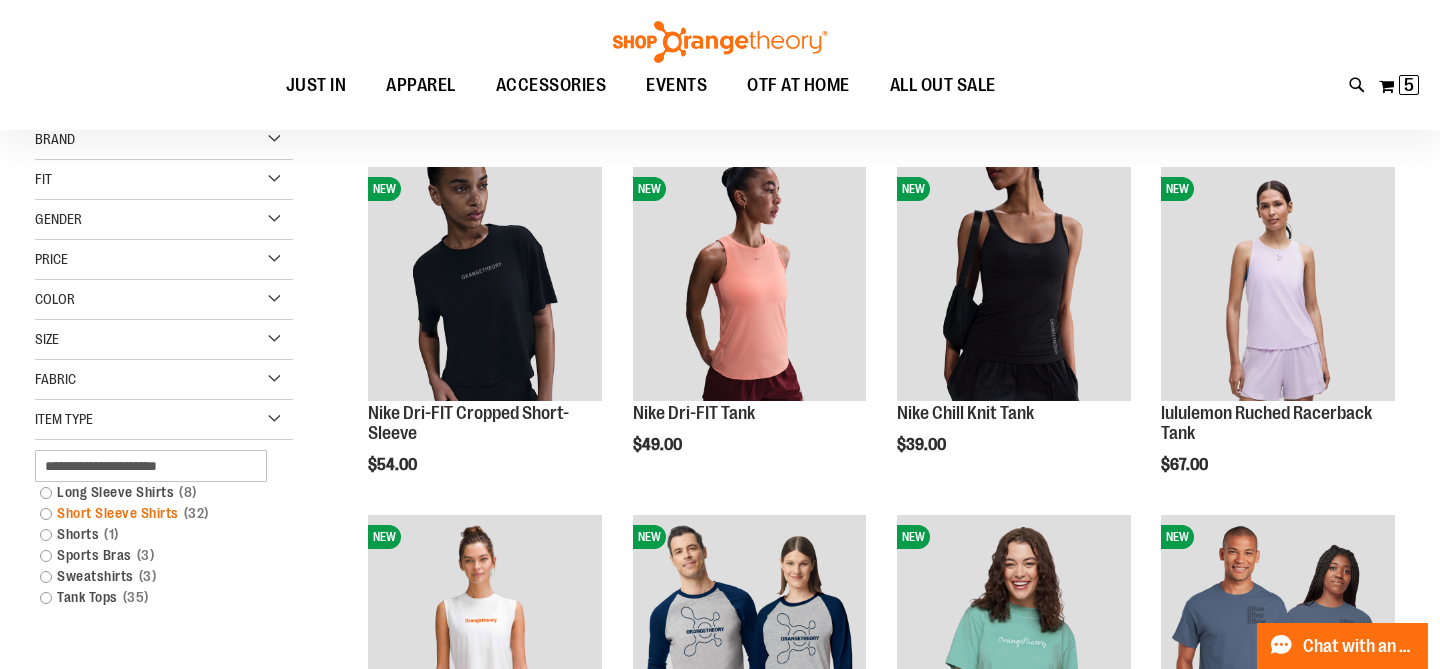 click on "Short Sleeve Shirts                                             32
items" at bounding box center [154, 513] 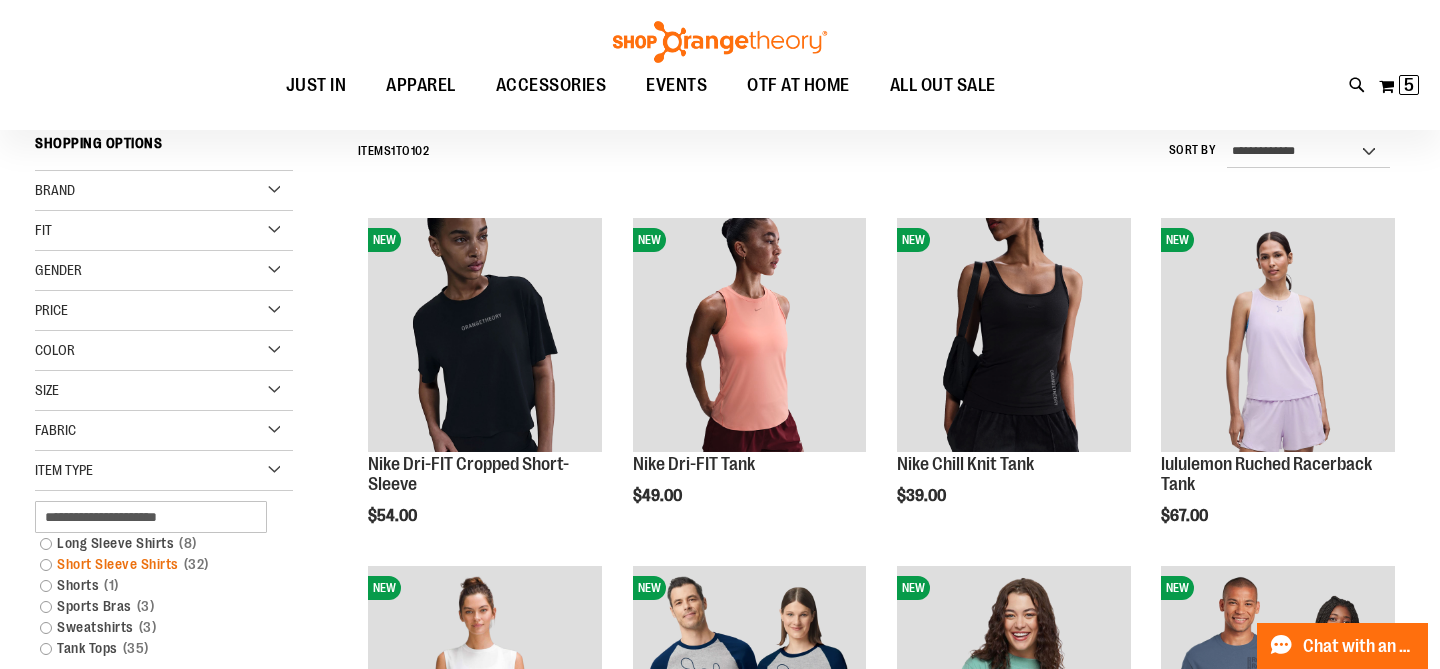 scroll, scrollTop: 186, scrollLeft: 0, axis: vertical 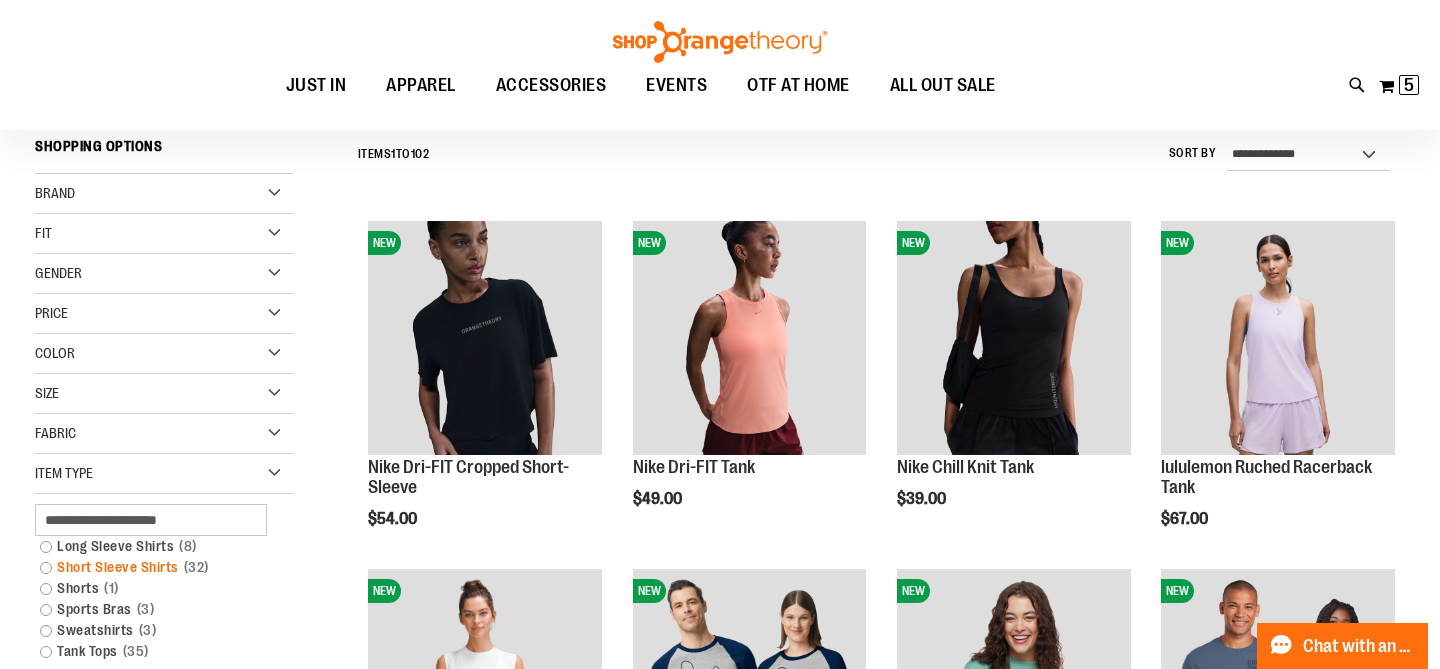 click on "Short Sleeve Shirts                                             32
items" at bounding box center (154, 567) 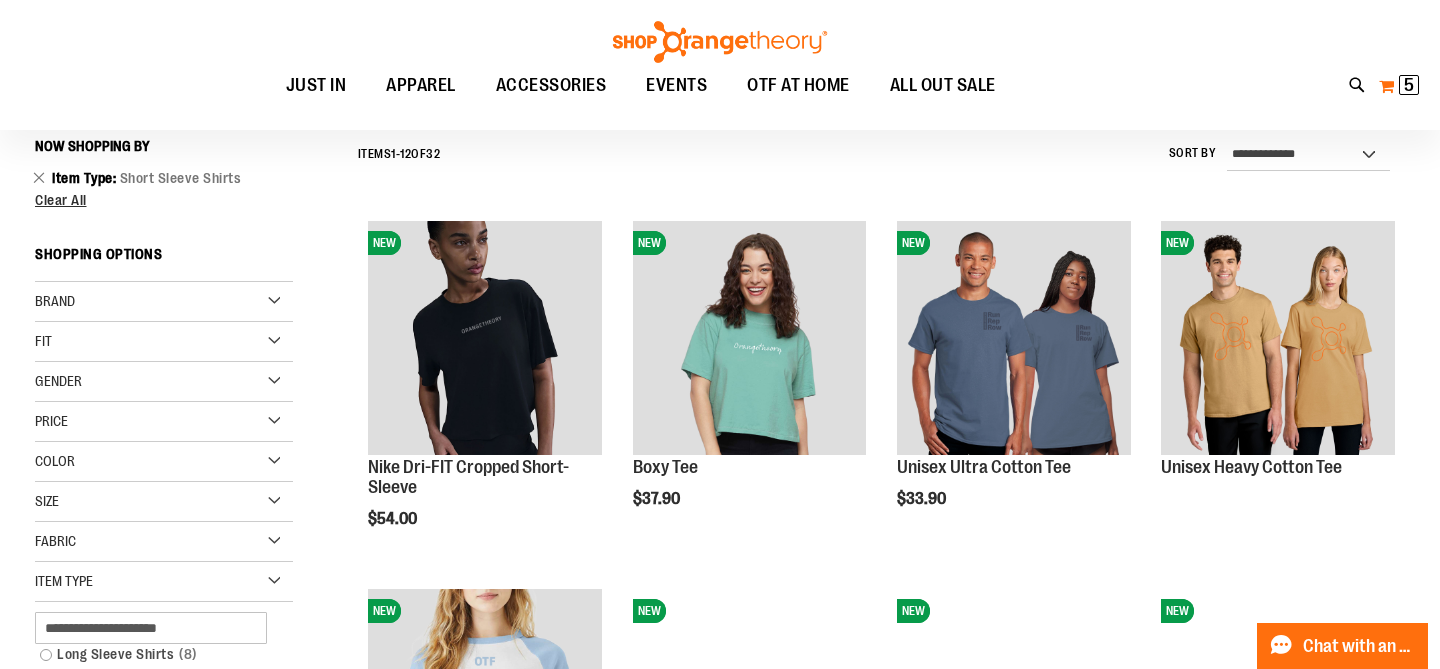 click on "5" at bounding box center (1409, 85) 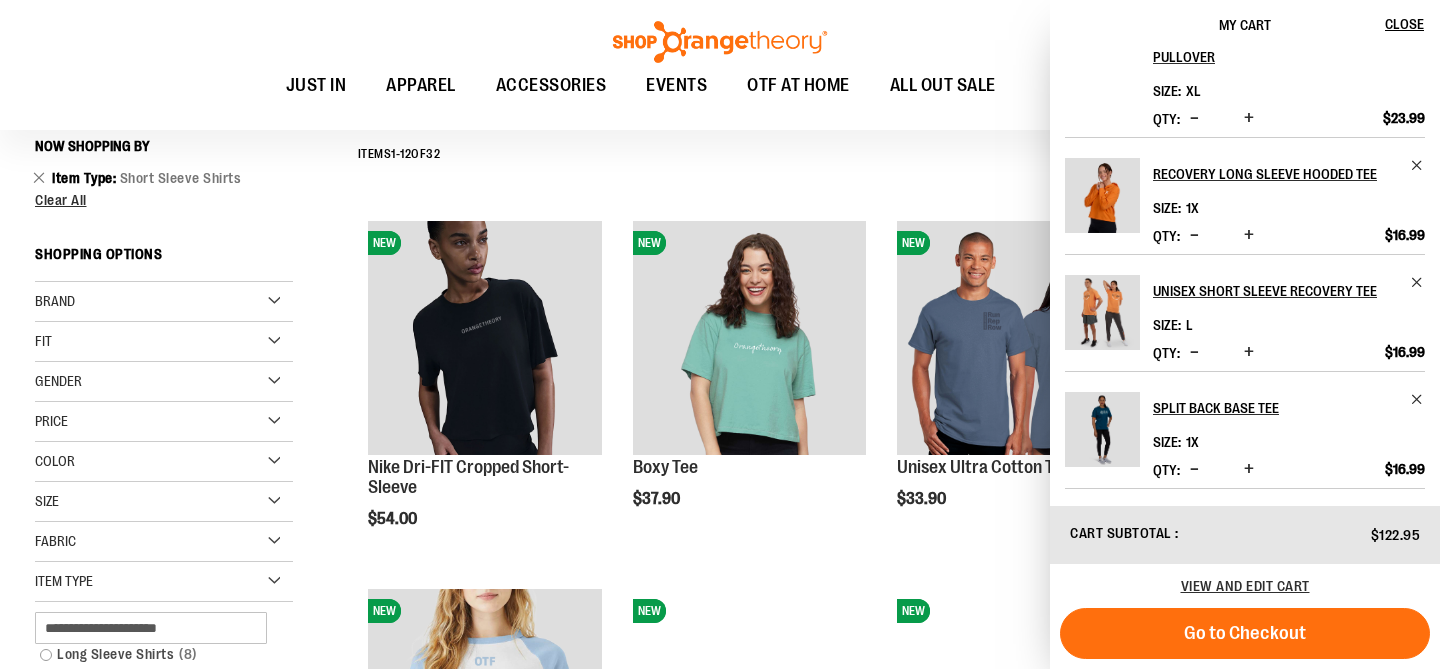 scroll, scrollTop: 237, scrollLeft: 0, axis: vertical 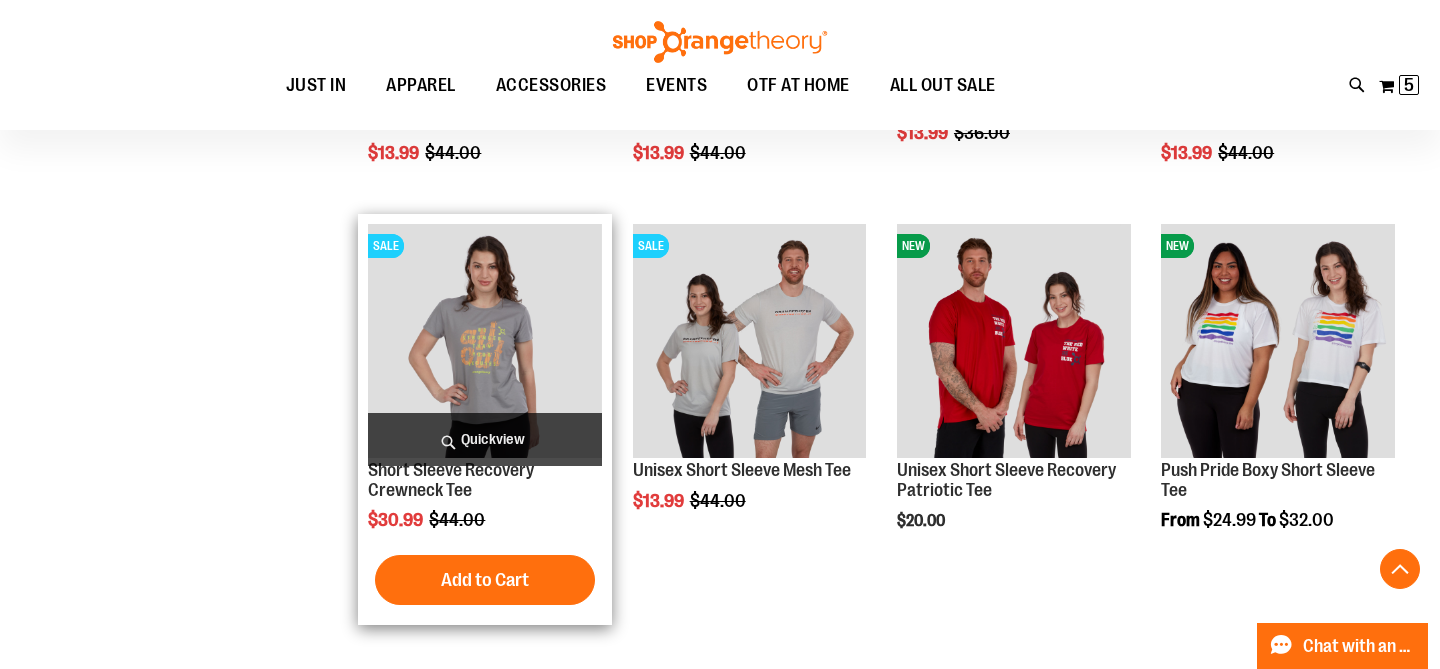 click at bounding box center (485, 341) 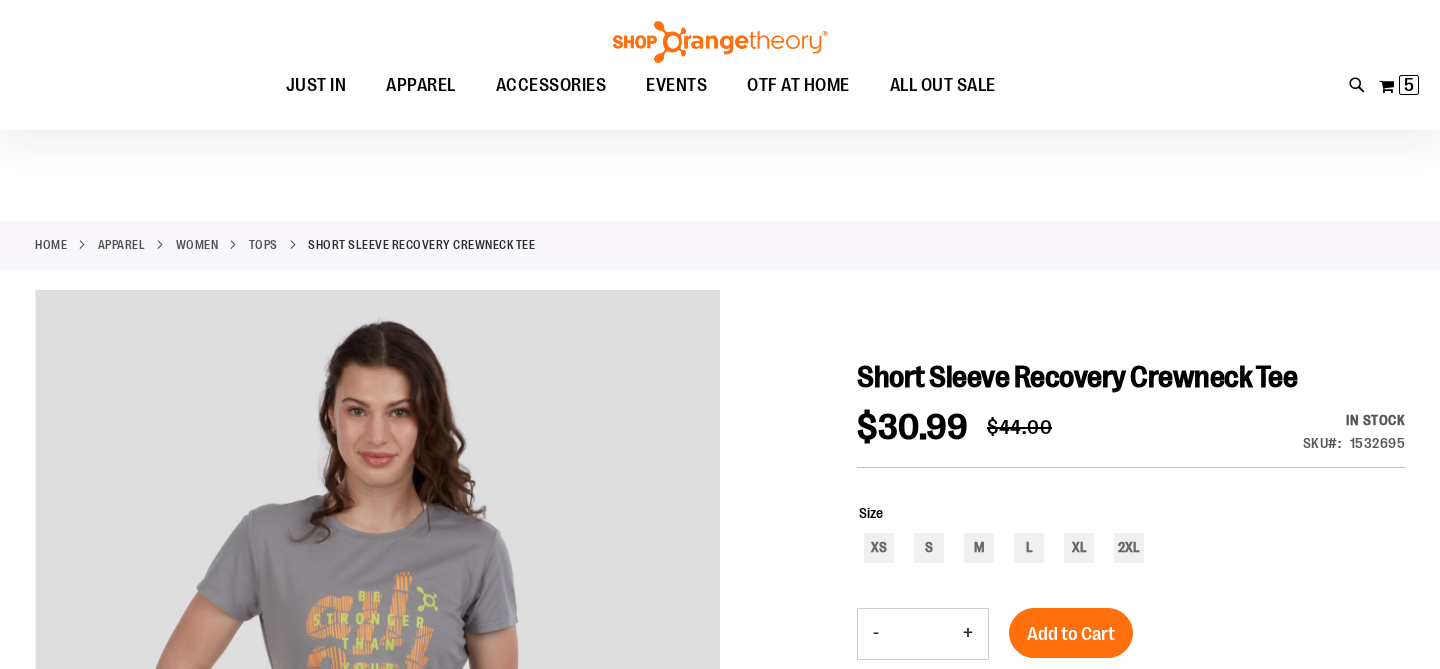 scroll, scrollTop: 143, scrollLeft: 0, axis: vertical 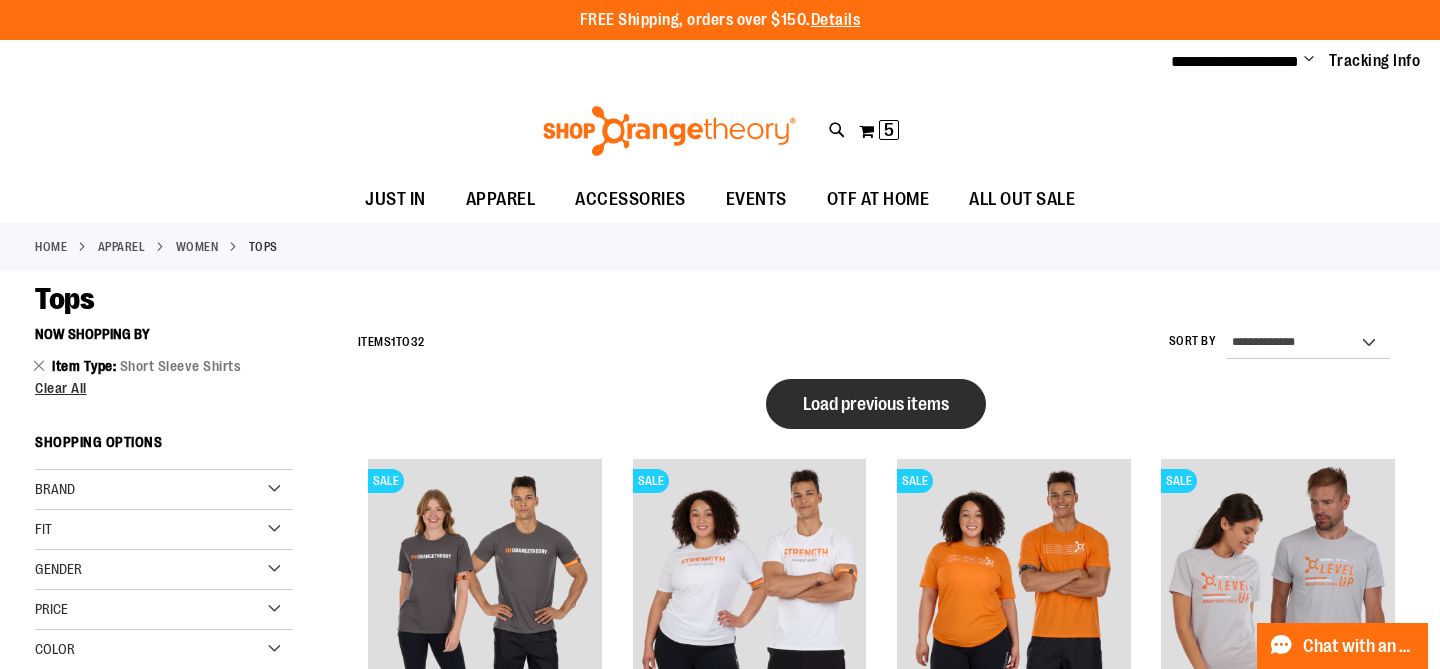 click on "Load previous items" at bounding box center [876, 404] 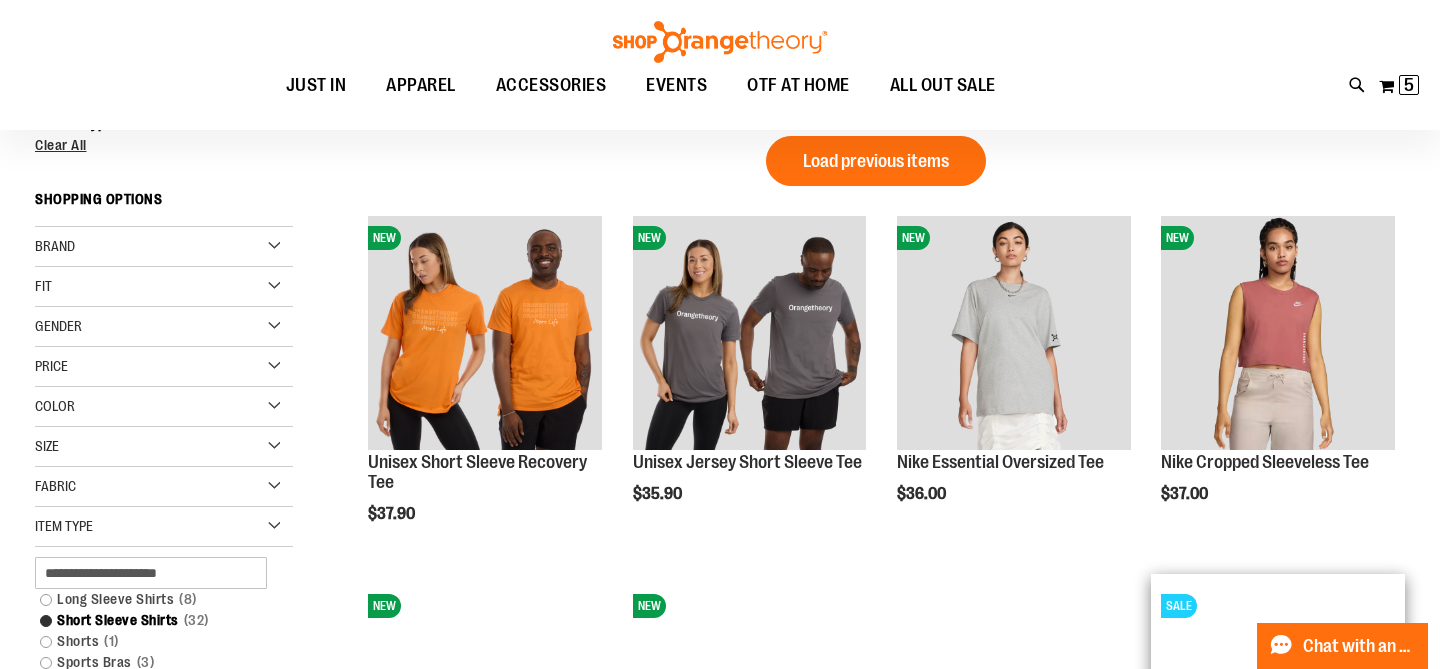 scroll, scrollTop: 0, scrollLeft: 0, axis: both 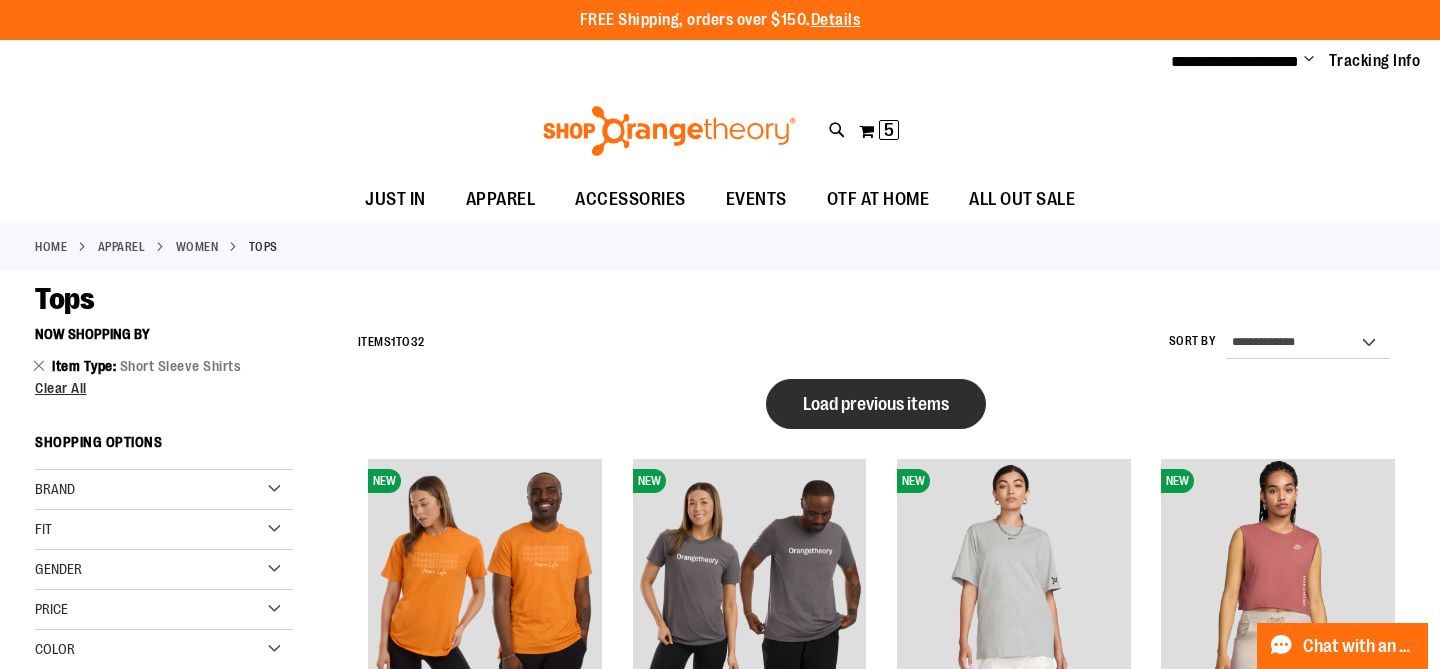 click on "Load previous items" at bounding box center (876, 404) 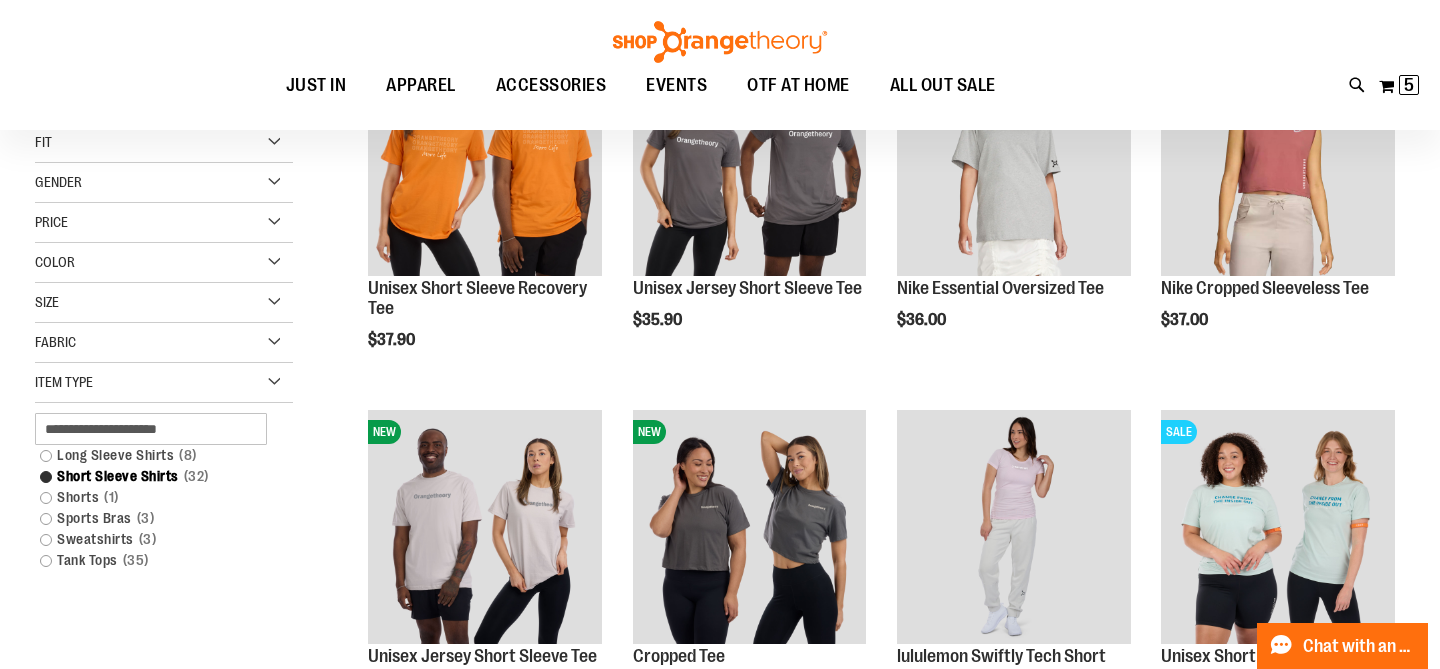 scroll, scrollTop: 160, scrollLeft: 0, axis: vertical 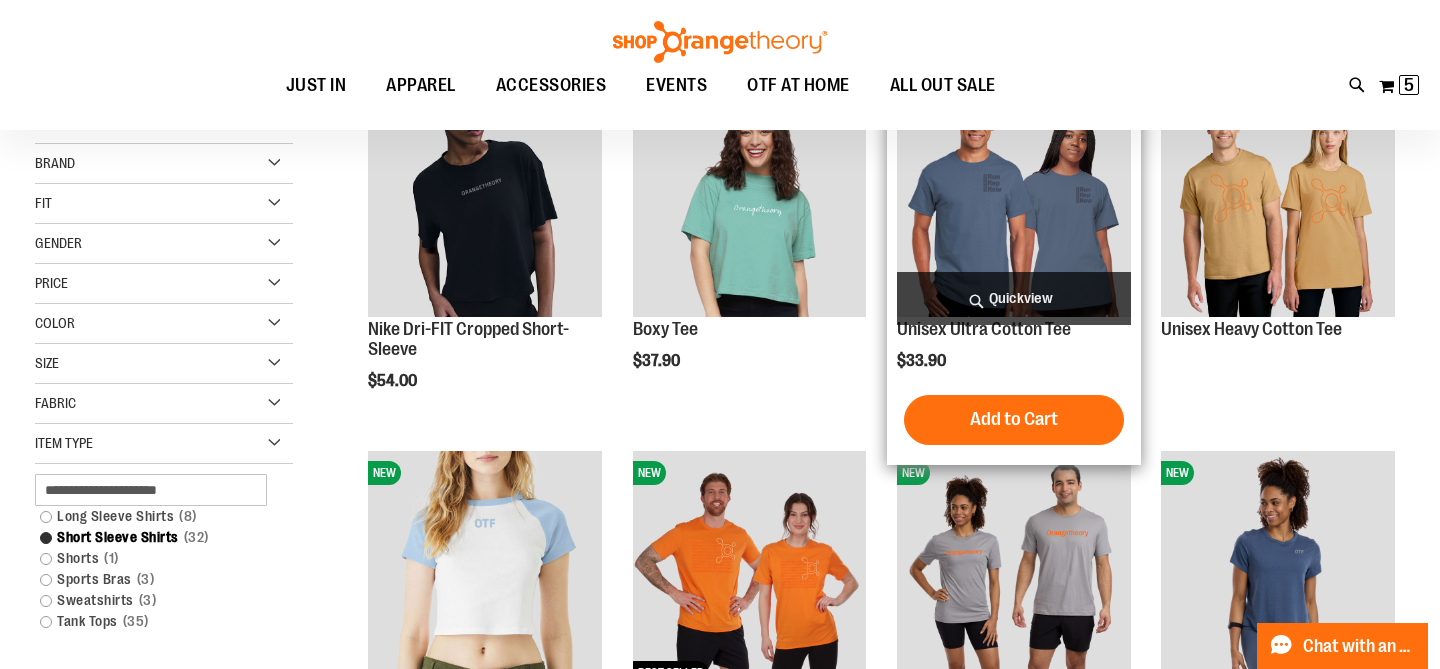 click at bounding box center (1014, 200) 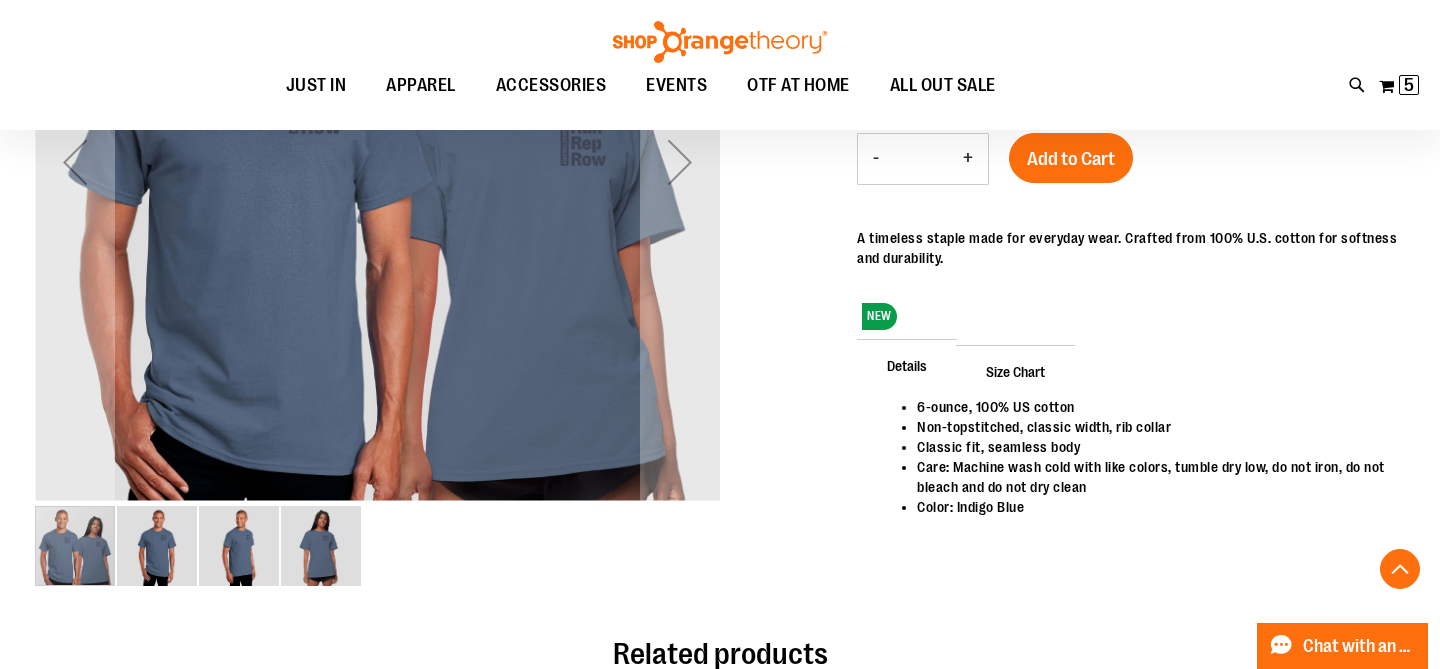 scroll, scrollTop: 472, scrollLeft: 0, axis: vertical 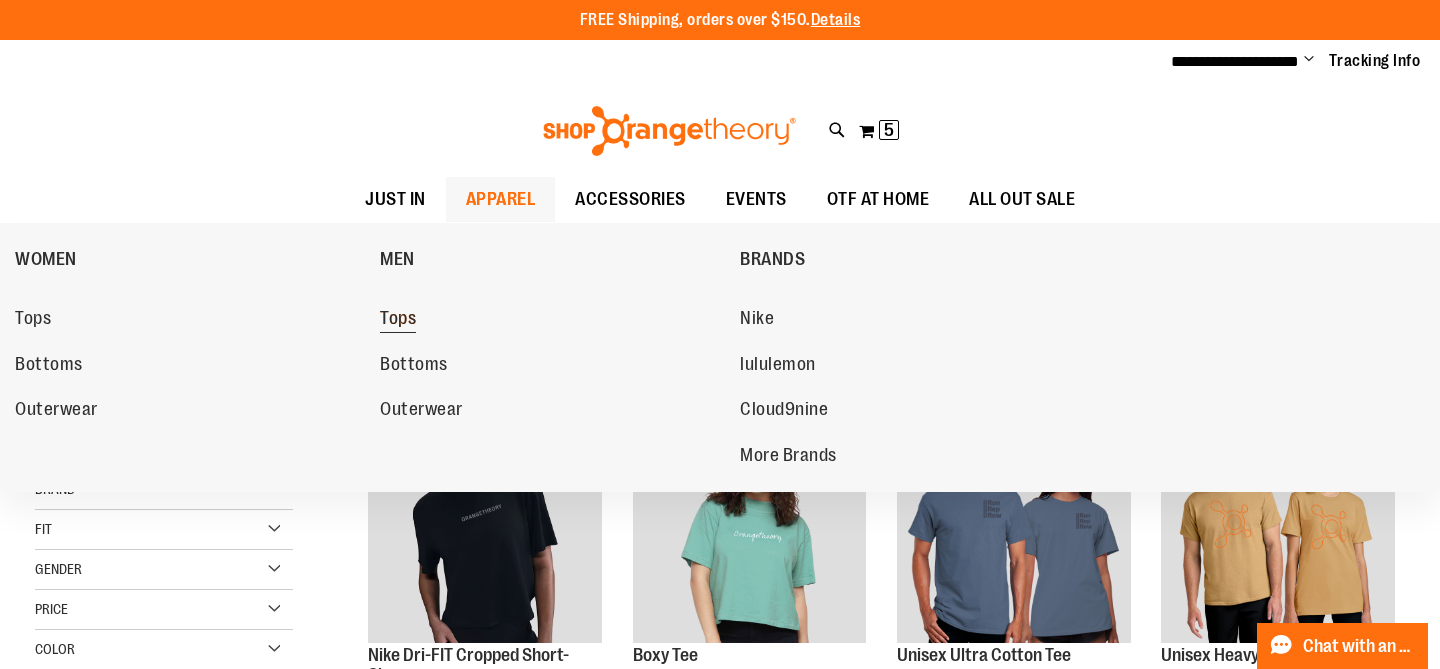 click on "Tops" at bounding box center (398, 320) 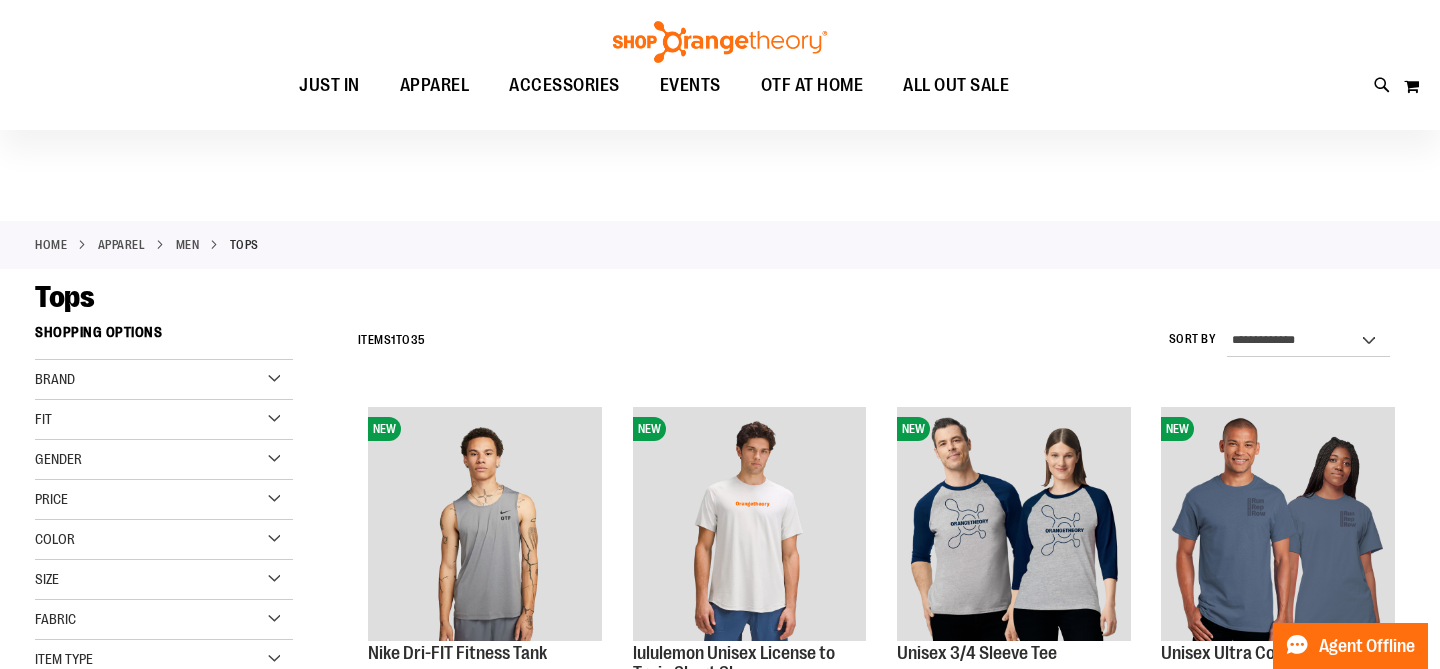 scroll, scrollTop: 186, scrollLeft: 0, axis: vertical 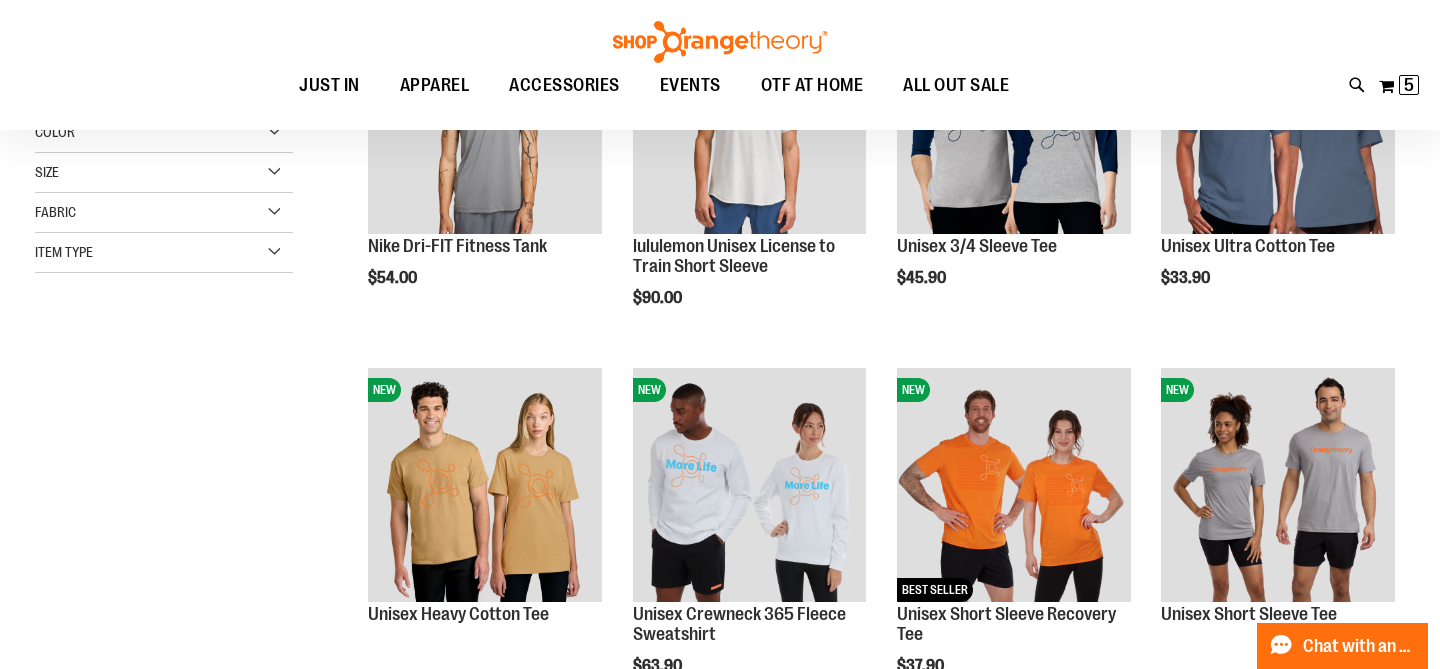 click on "Item Type" at bounding box center [164, 253] 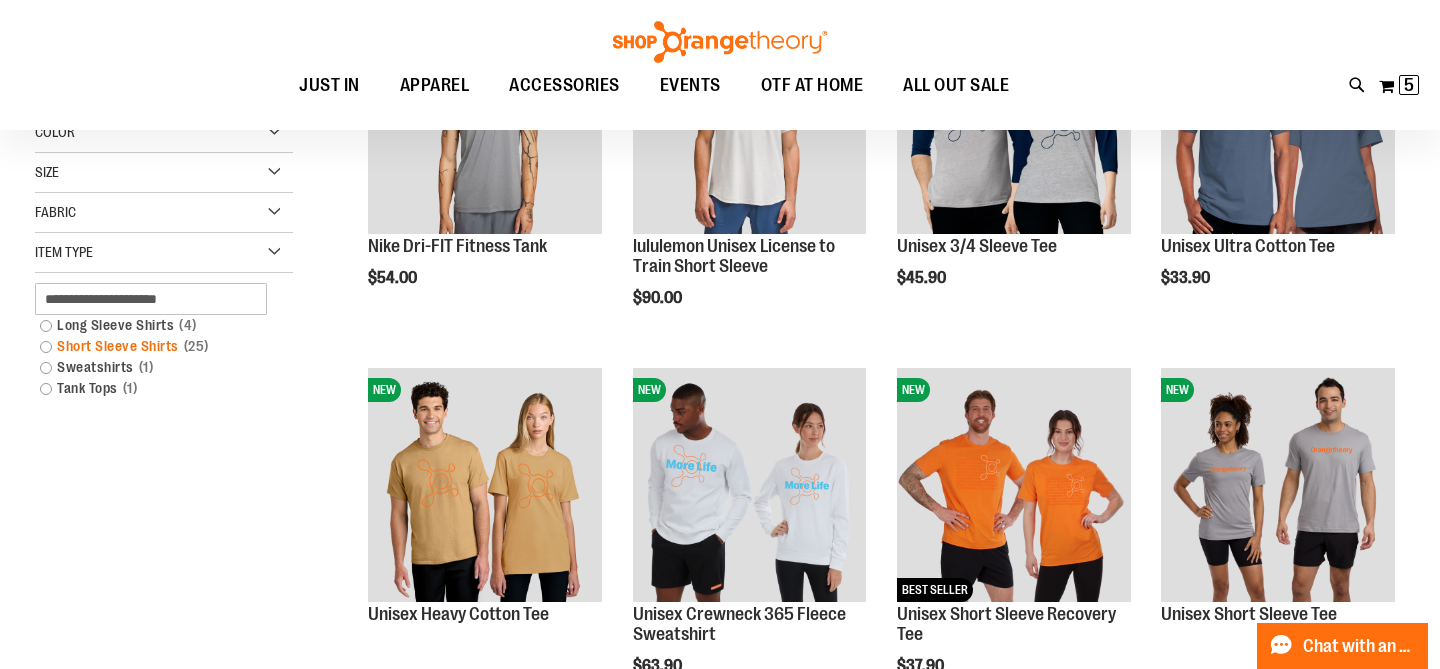 click on "Short Sleeve Shirts                                             25
items" at bounding box center (154, 346) 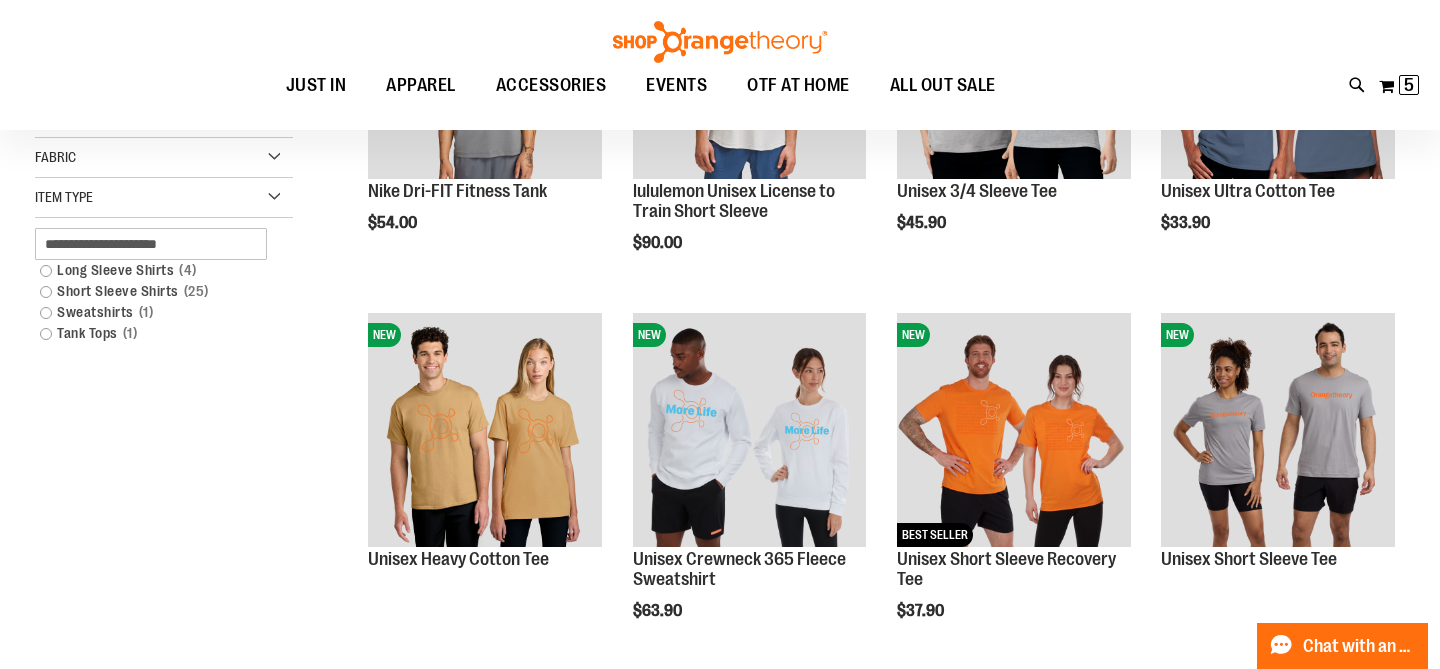 scroll, scrollTop: 249, scrollLeft: 0, axis: vertical 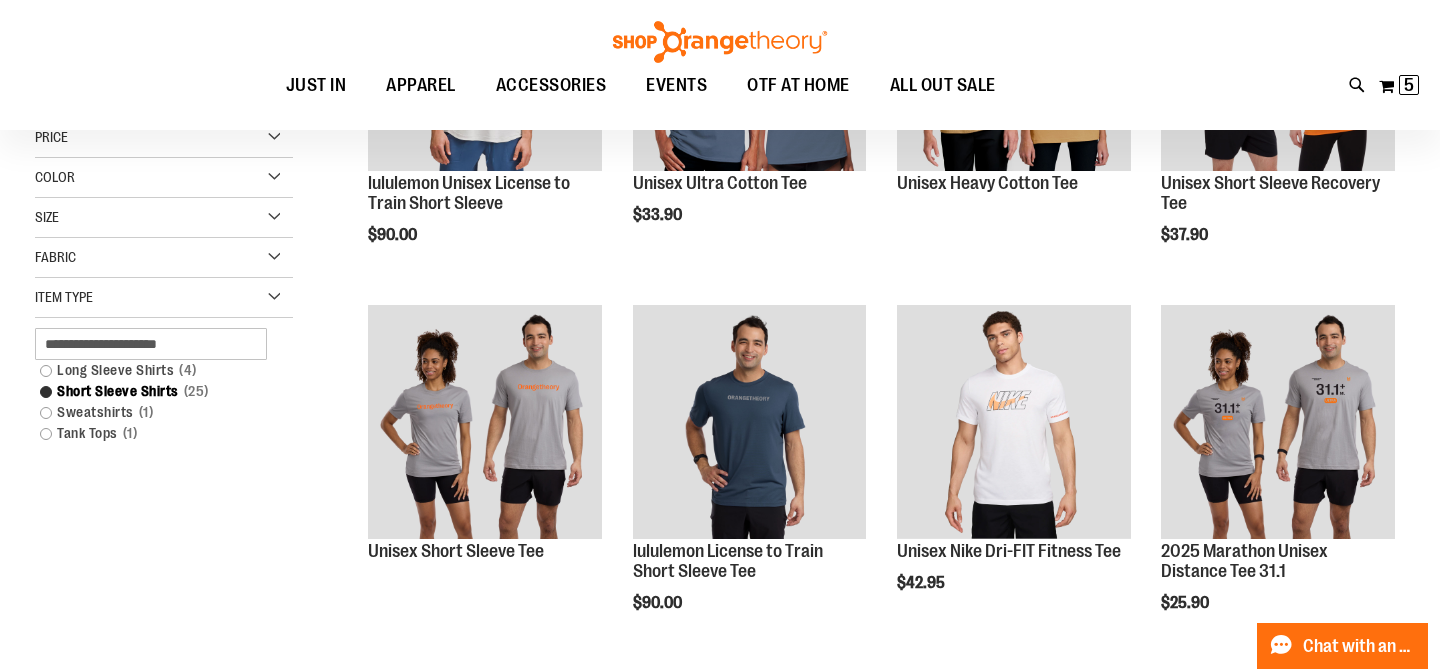 click on "Item Type" at bounding box center (164, 298) 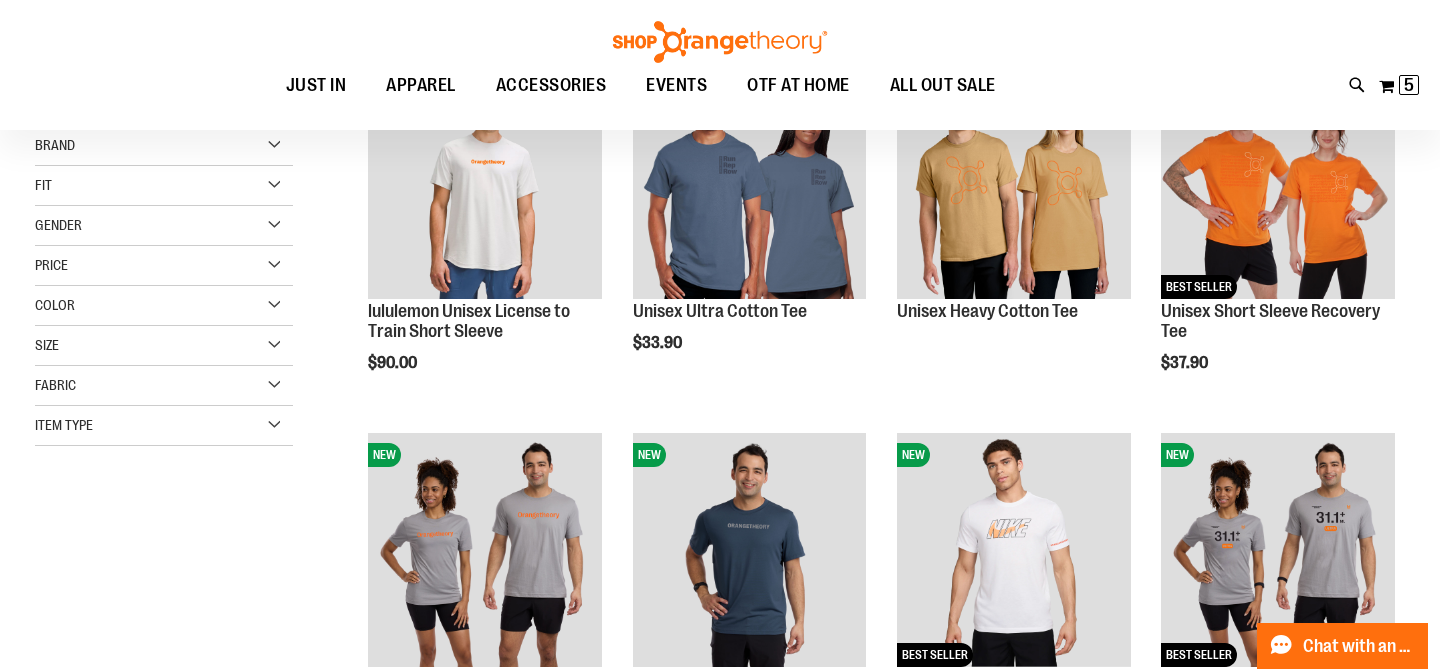 scroll, scrollTop: 96, scrollLeft: 0, axis: vertical 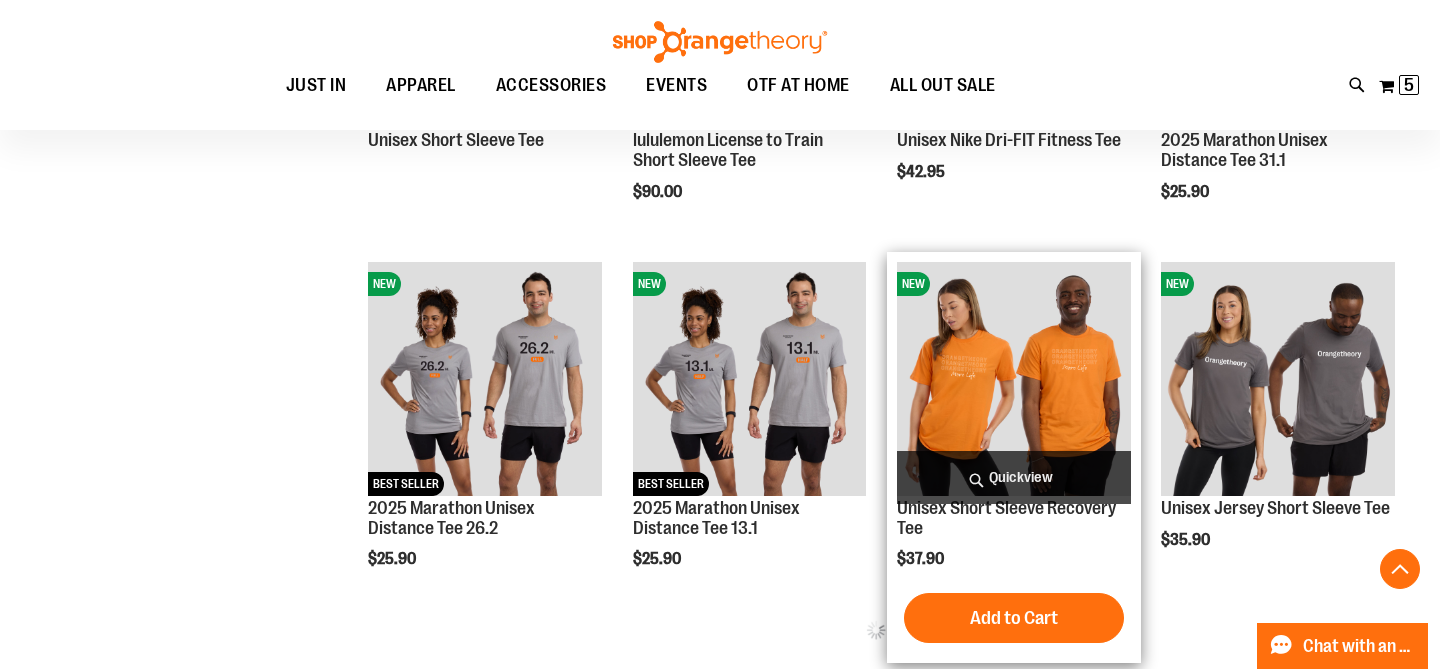 click at bounding box center [1014, 379] 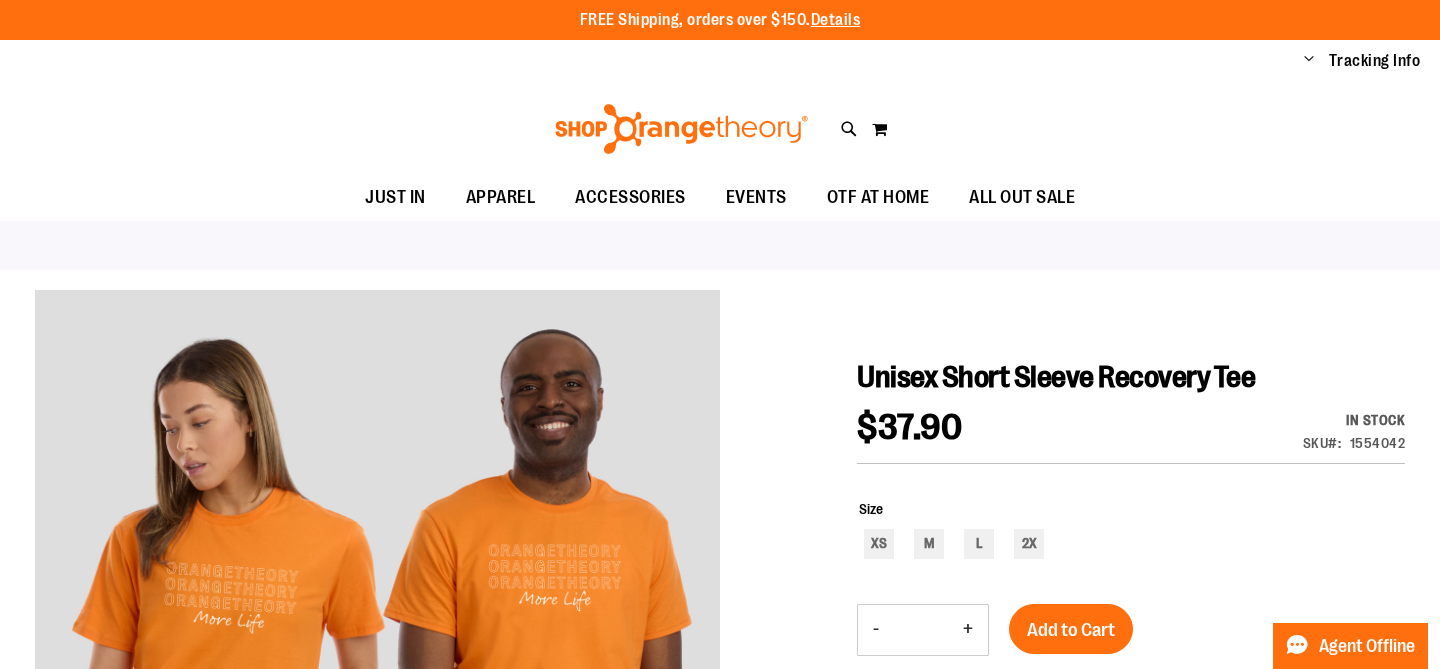 scroll, scrollTop: 0, scrollLeft: 0, axis: both 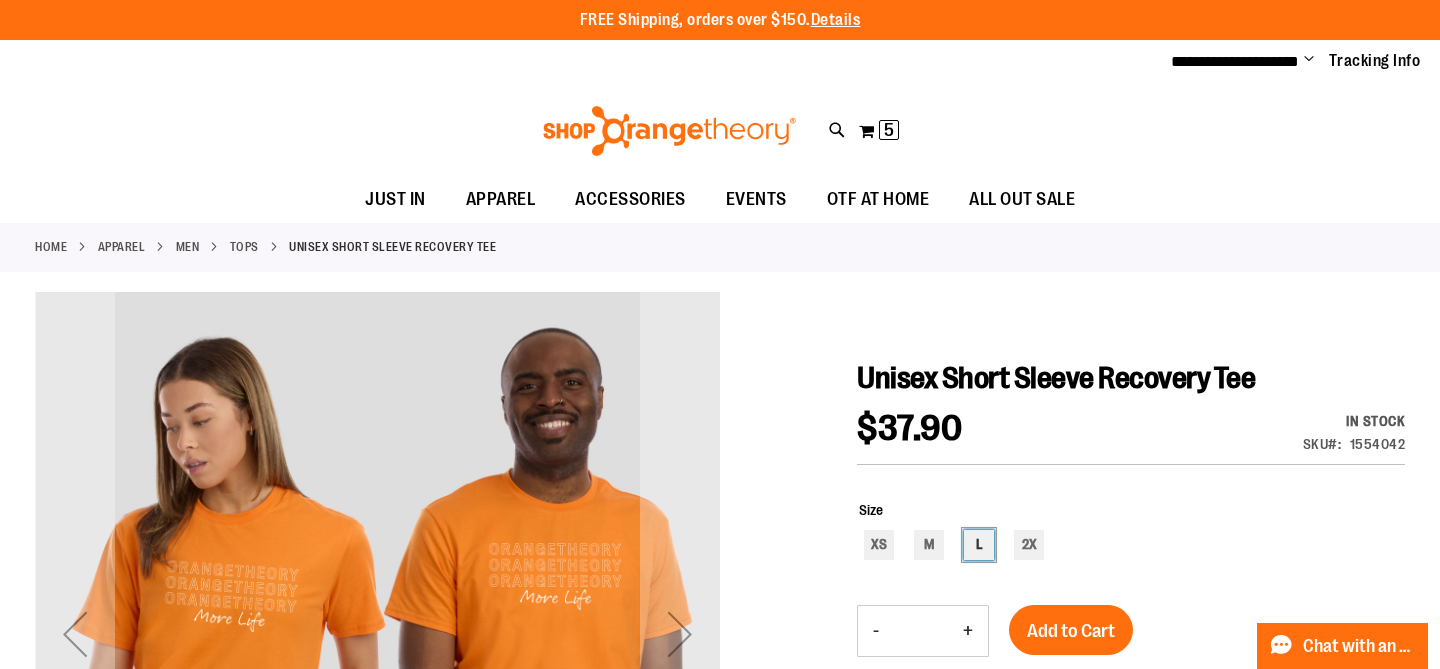 click on "L" at bounding box center (979, 545) 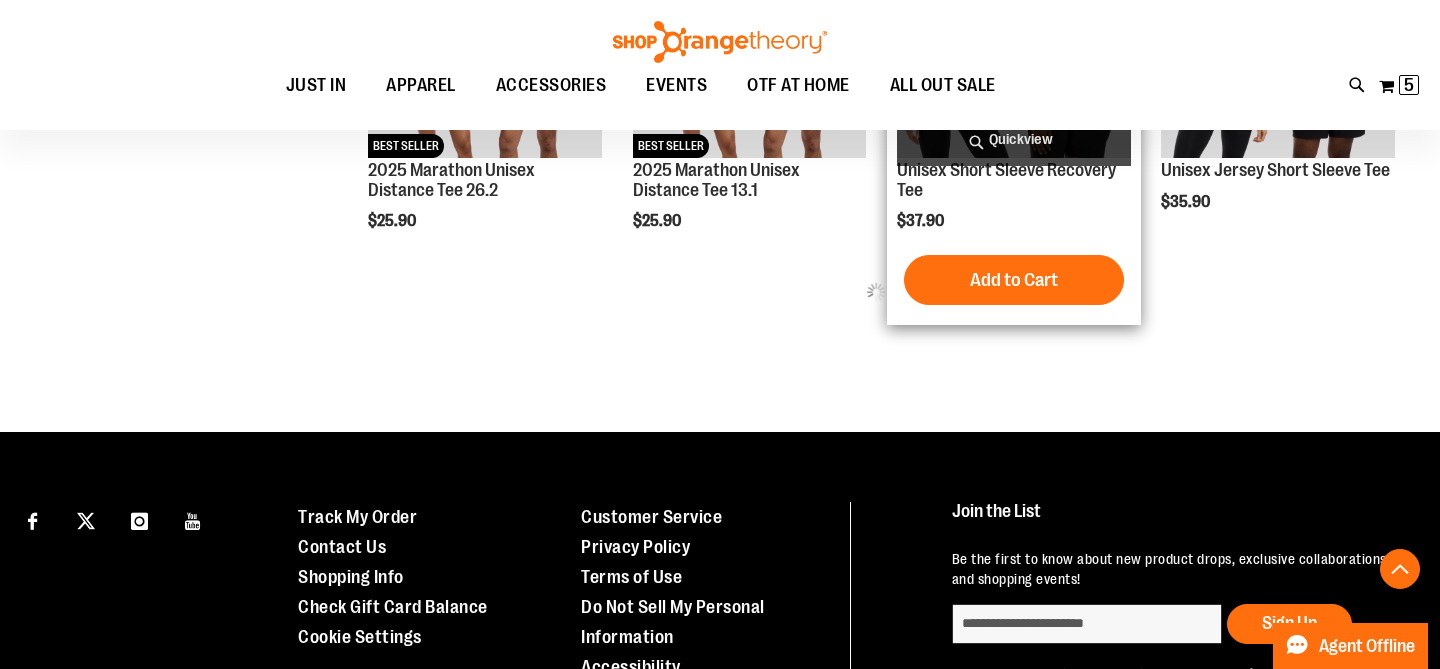 click at bounding box center [1014, 41] 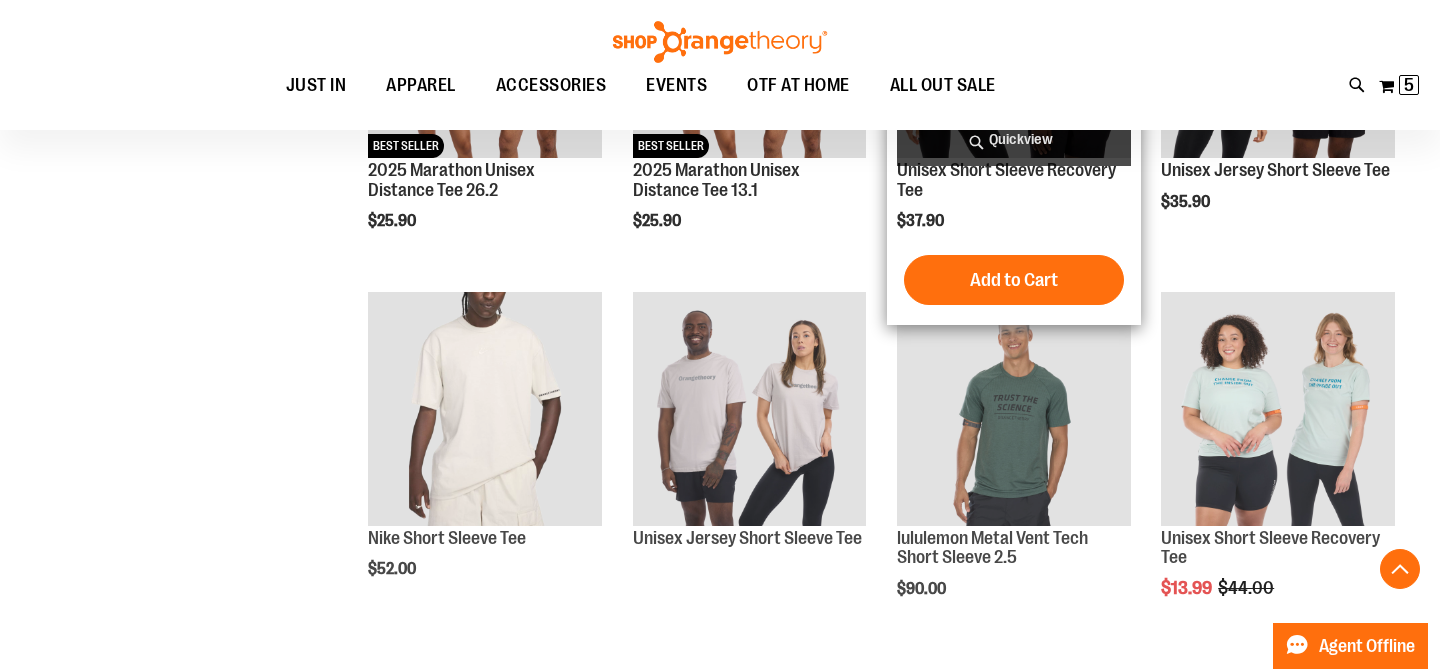 scroll, scrollTop: 776, scrollLeft: 0, axis: vertical 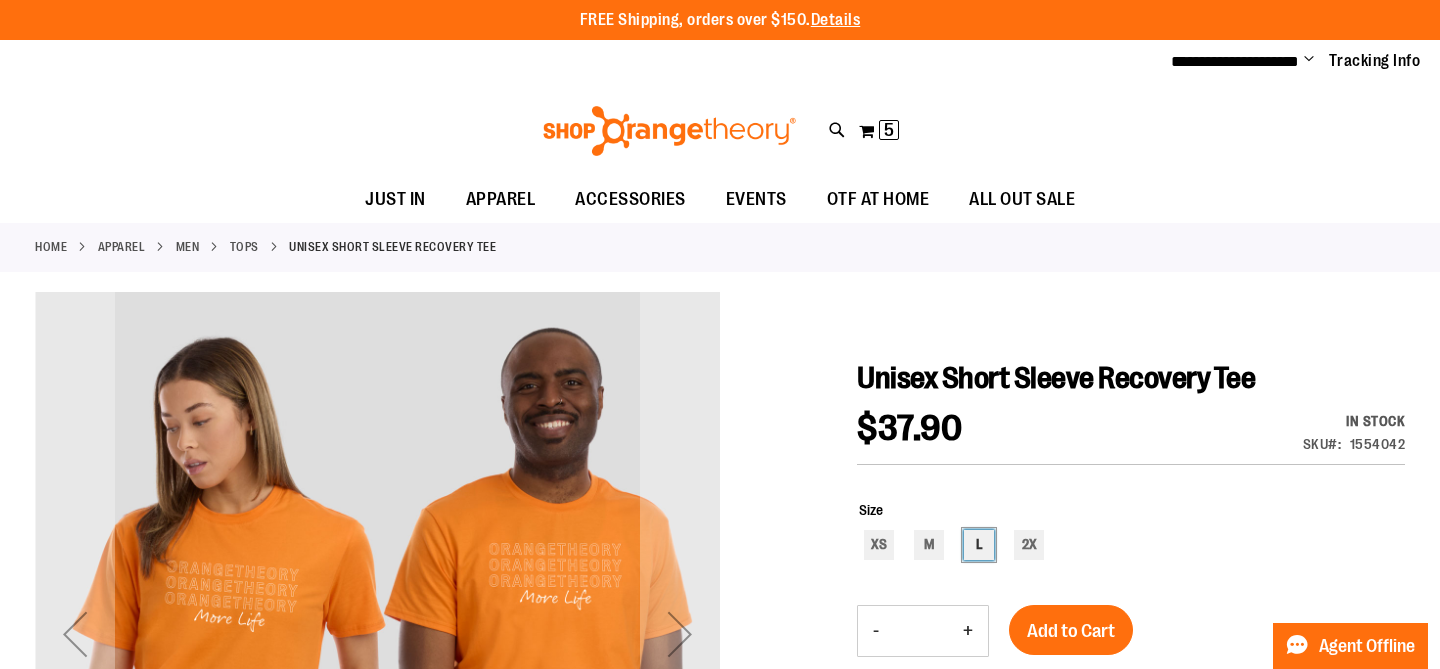 click on "L" at bounding box center (979, 545) 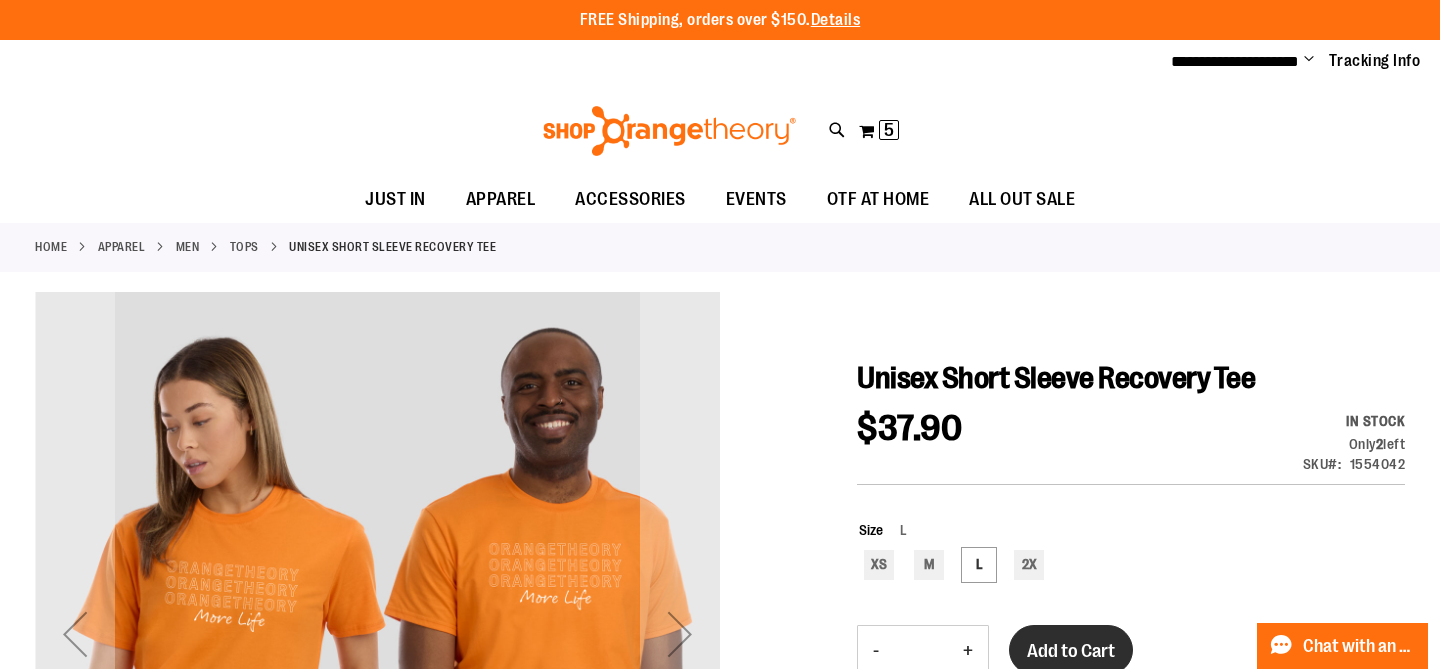 click on "Add to Cart" at bounding box center [1071, 650] 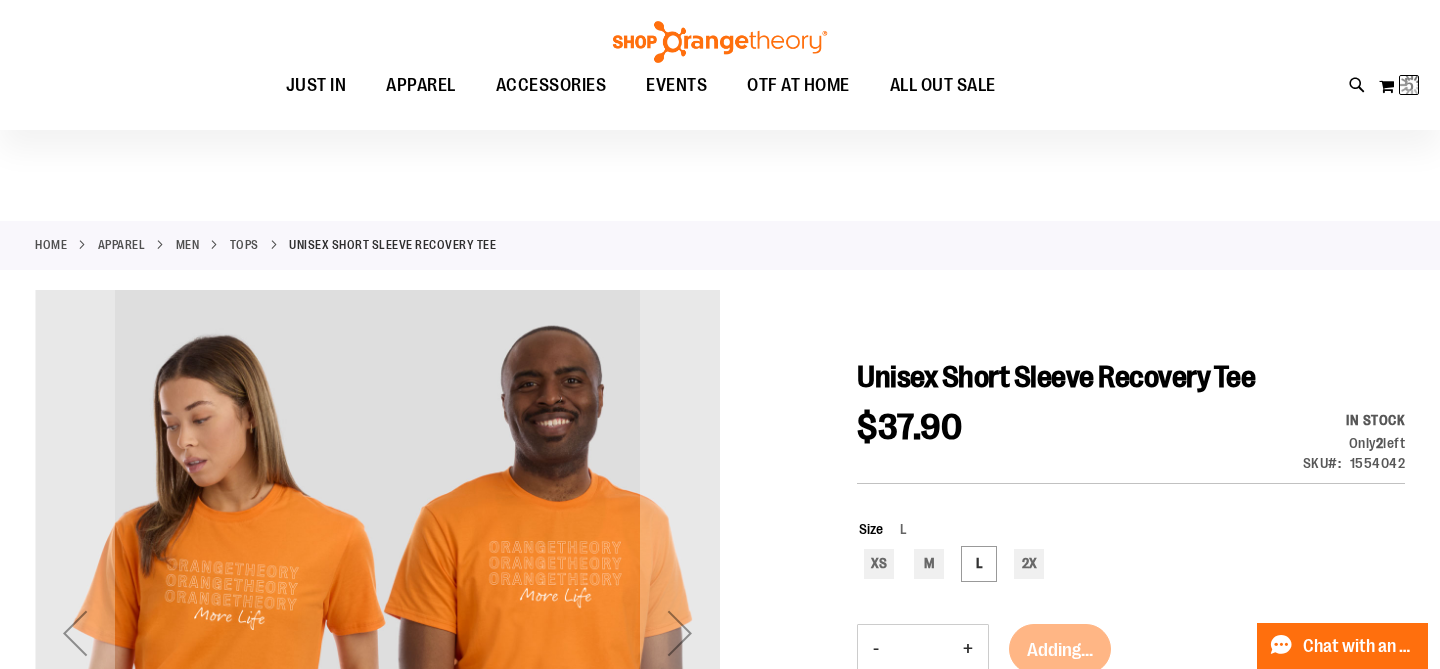 scroll, scrollTop: 130, scrollLeft: 0, axis: vertical 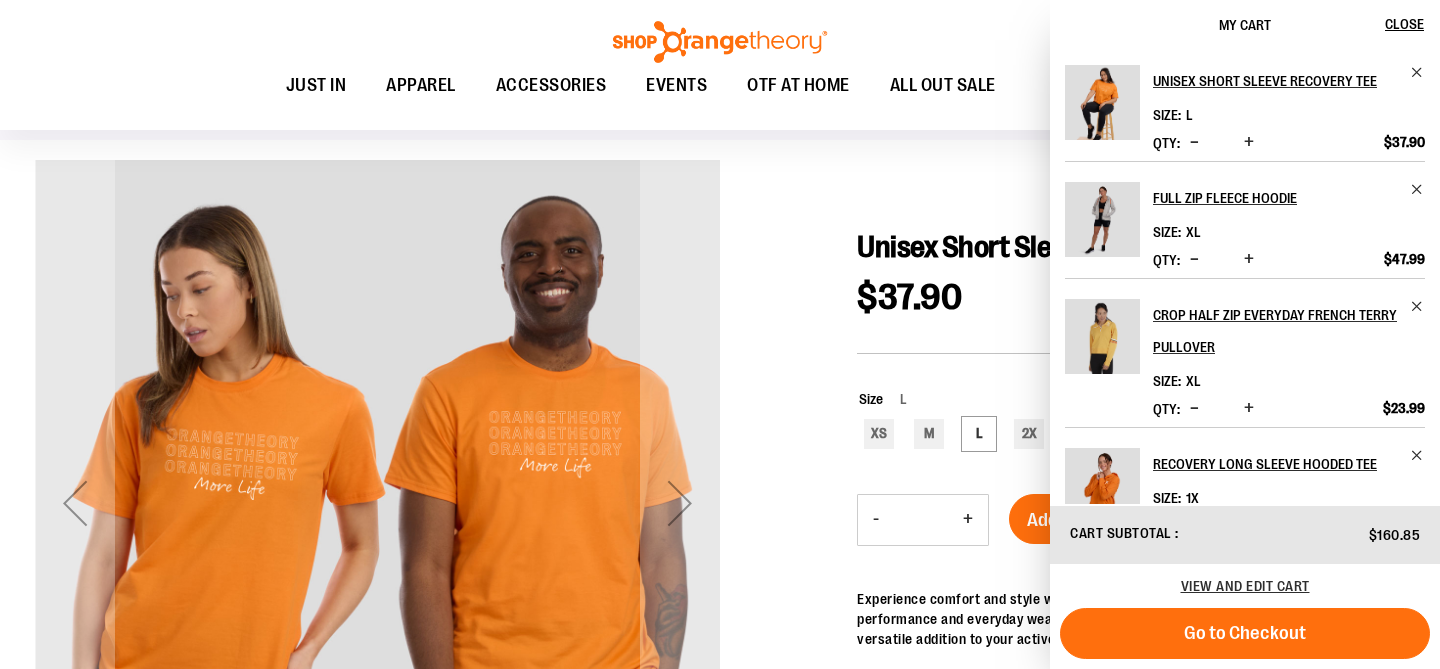 click on "My Cart
6
6
items
My Cart
6
My Cart
Close
Recently added item(s)
Unisex Short Sleeve Recovery Tee
L *" at bounding box center [1399, 86] 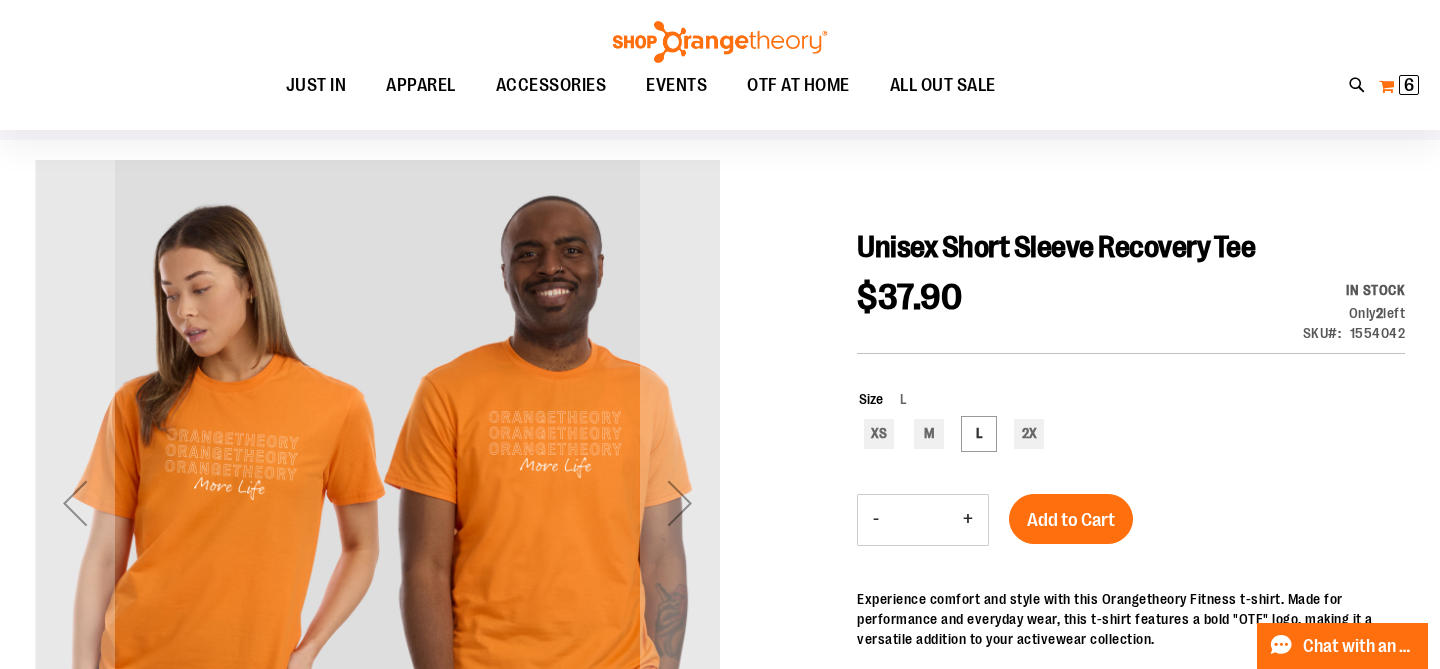 click on "6" at bounding box center (1409, 85) 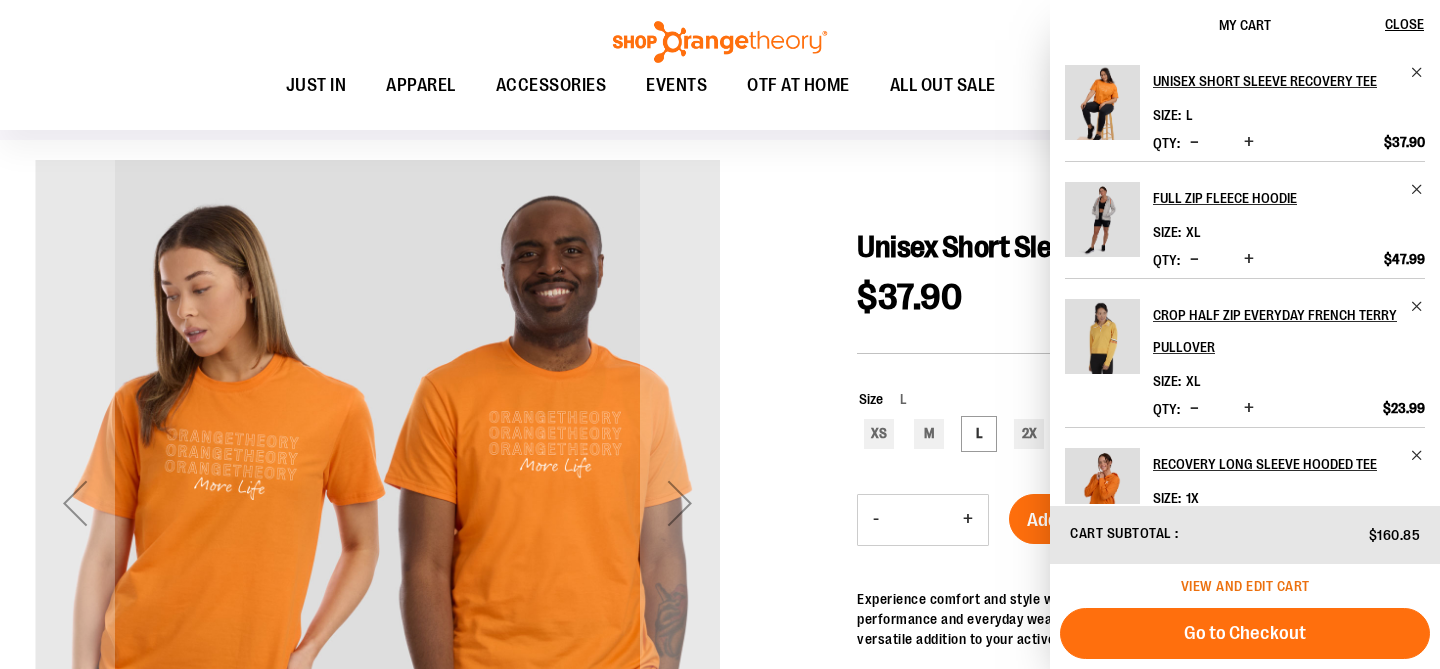 click on "View and edit cart" at bounding box center (1245, 586) 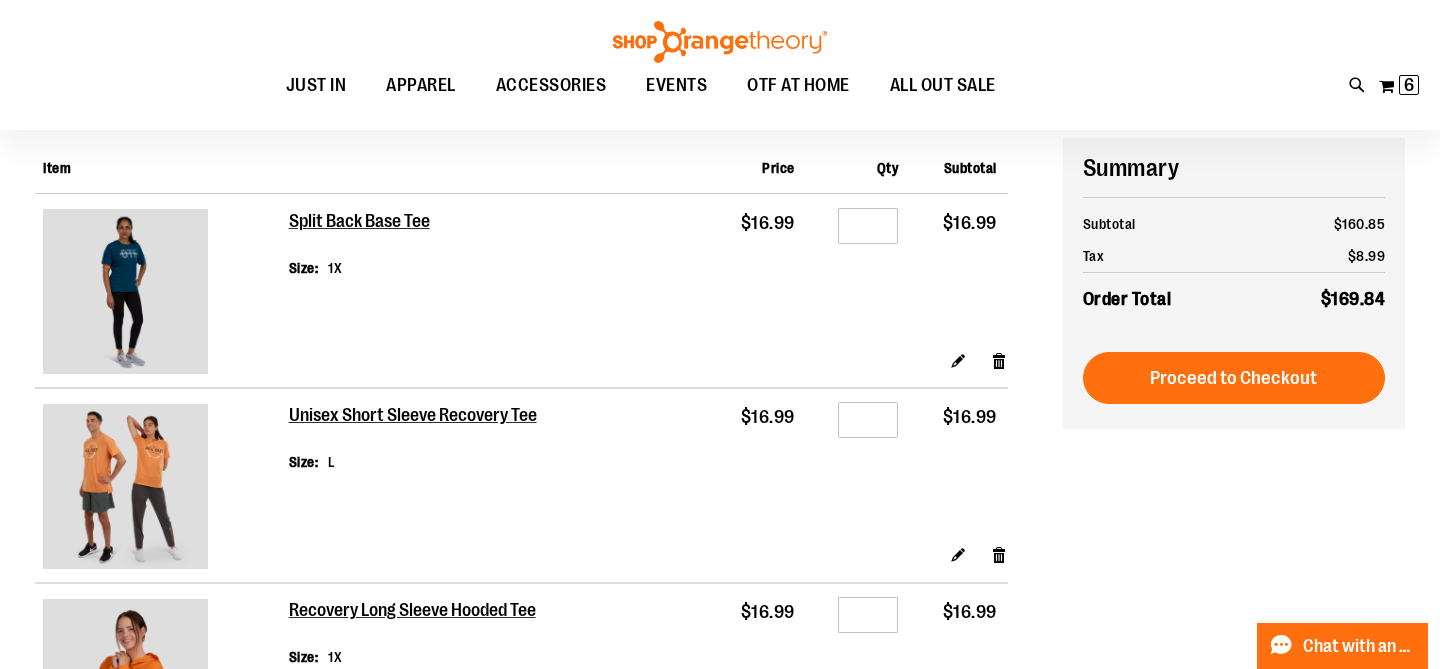 scroll, scrollTop: 0, scrollLeft: 0, axis: both 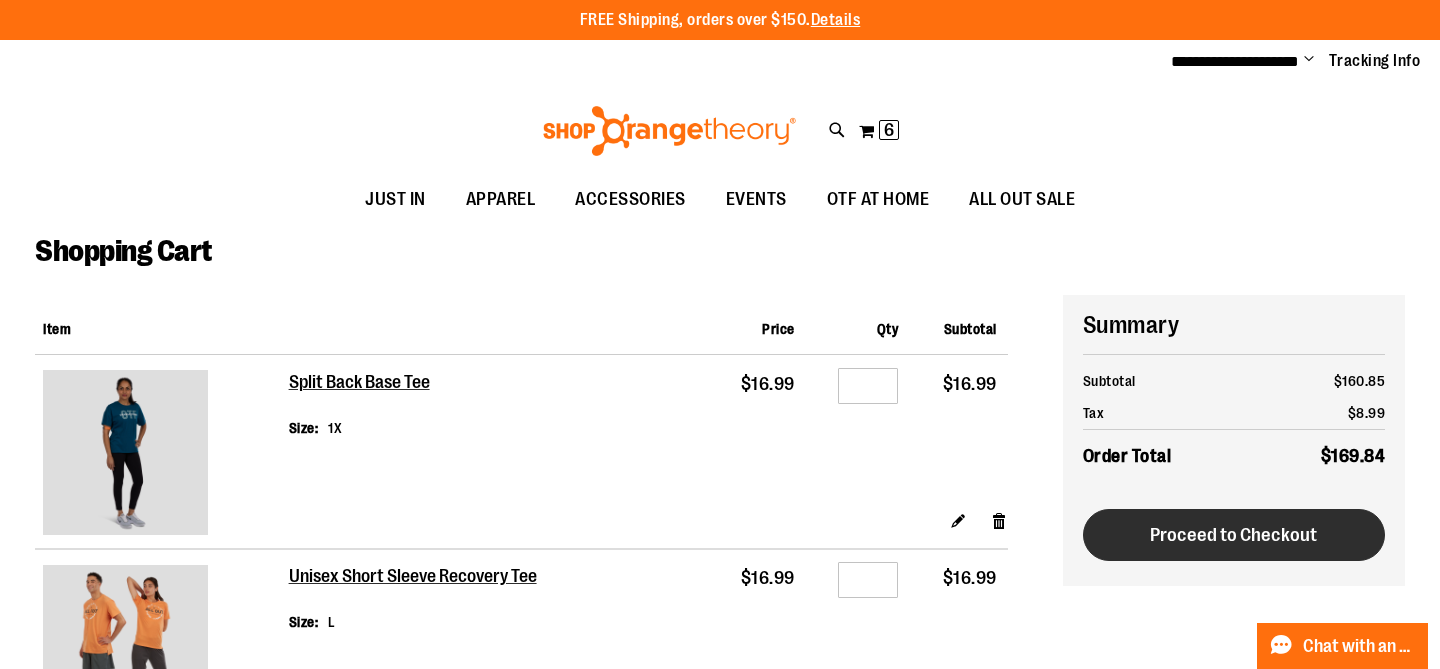 click on "Proceed to Checkout" at bounding box center [1233, 535] 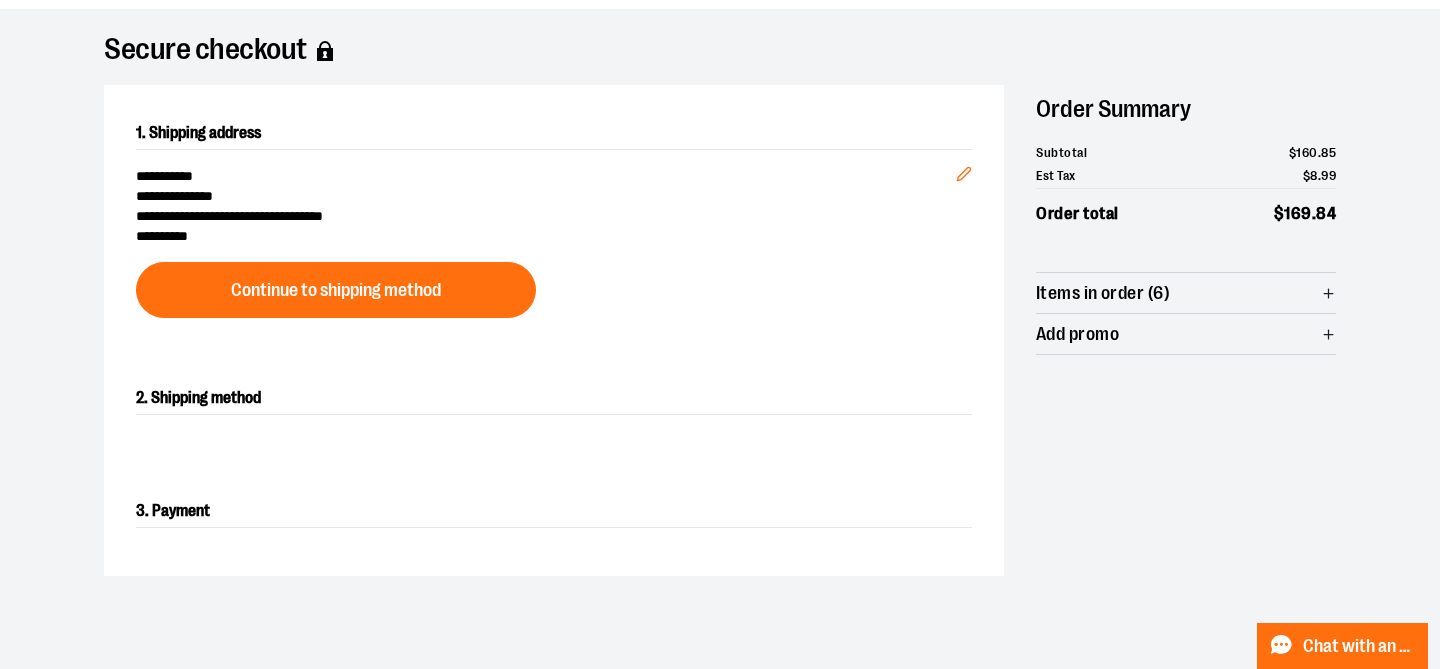 scroll, scrollTop: 131, scrollLeft: 0, axis: vertical 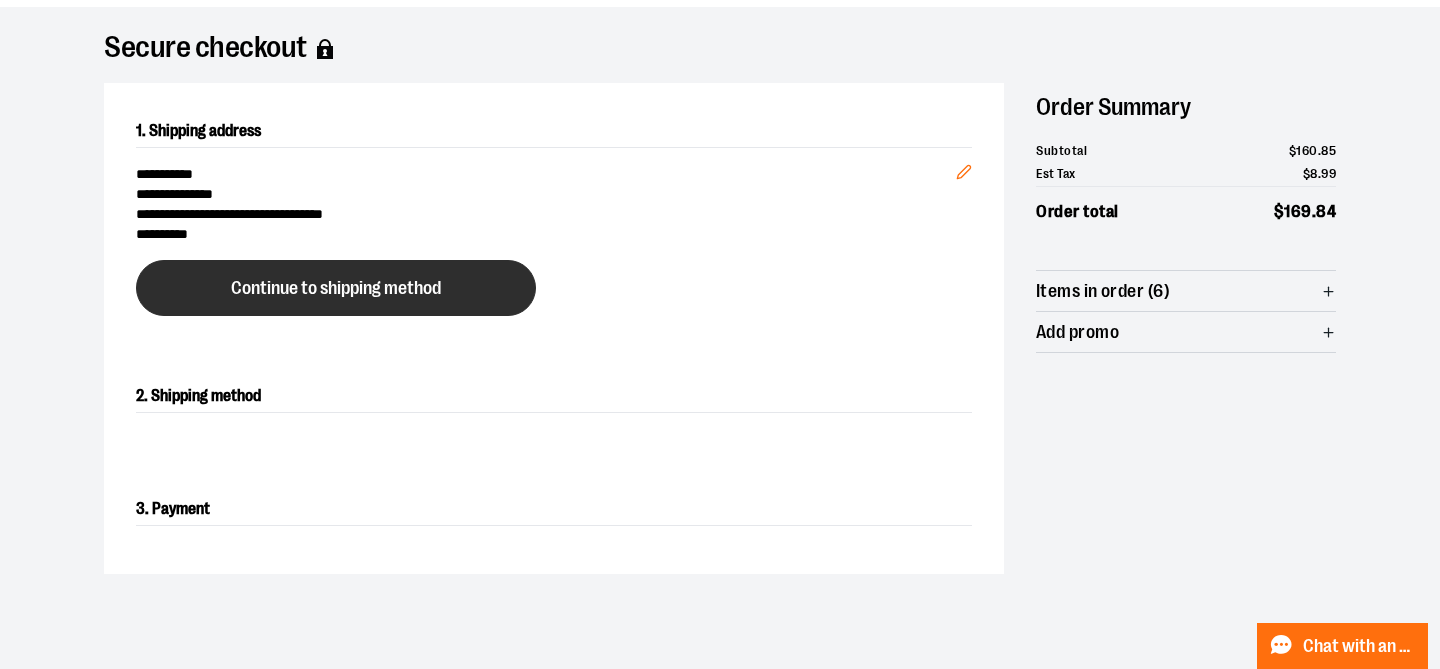 click on "Continue to shipping method" at bounding box center [336, 288] 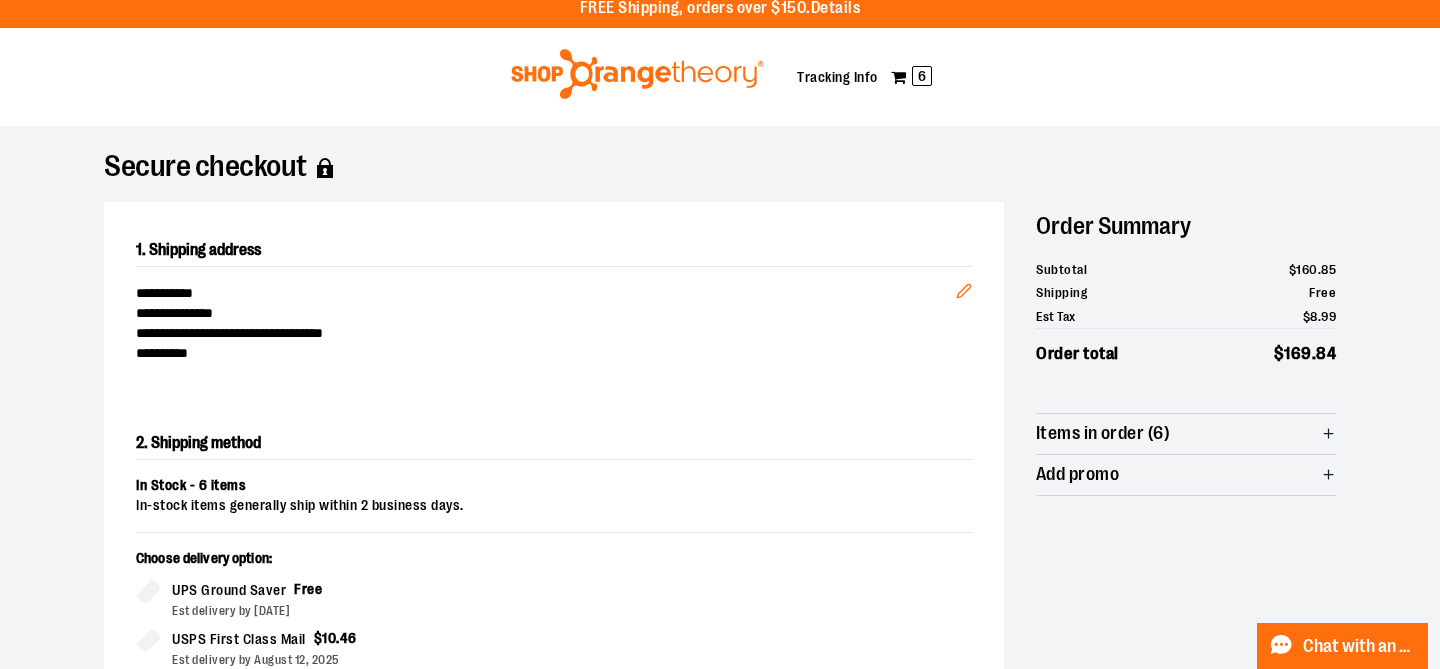 scroll, scrollTop: 0, scrollLeft: 0, axis: both 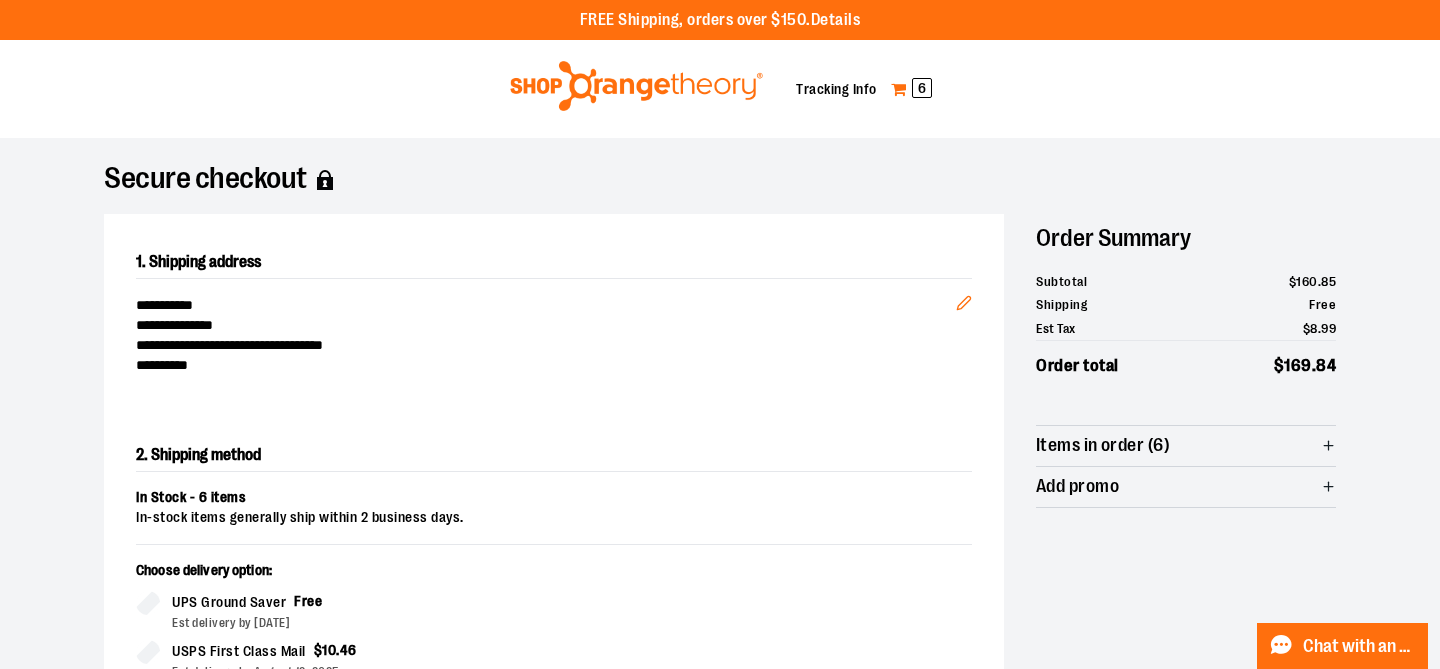 click on "6" at bounding box center [922, 88] 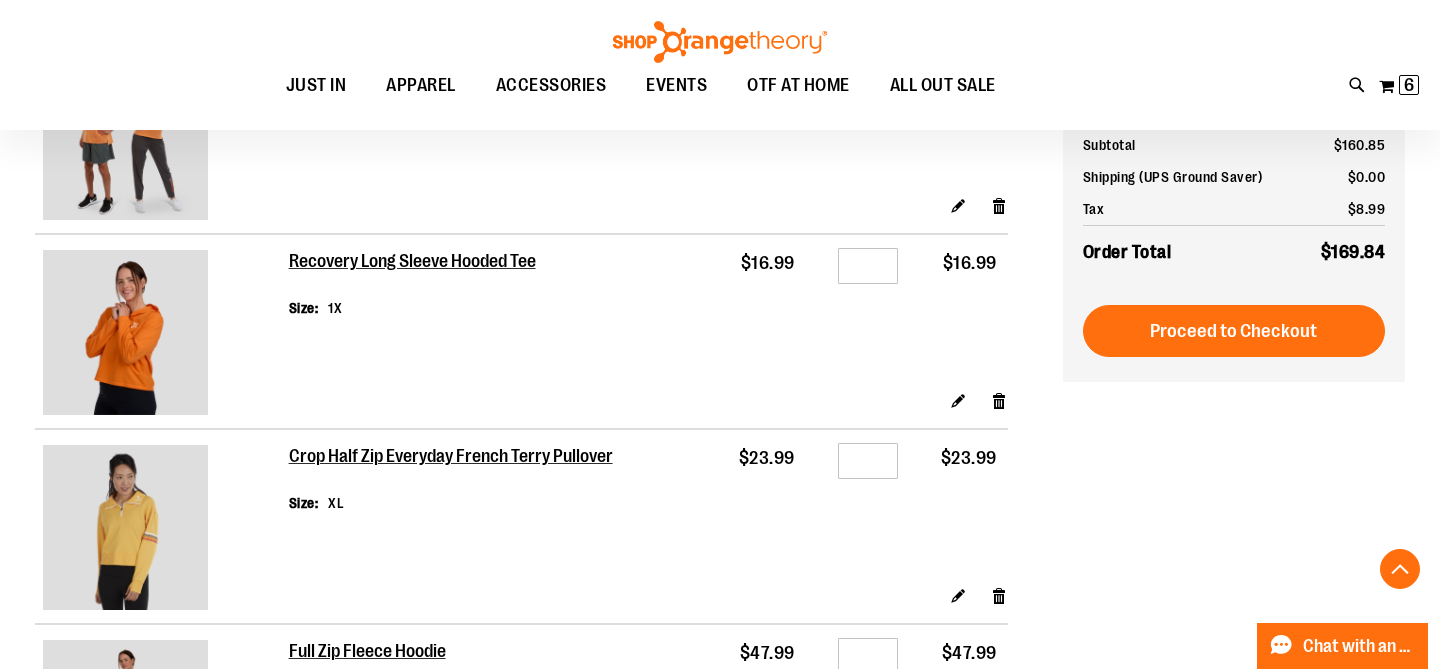 scroll, scrollTop: 517, scrollLeft: 0, axis: vertical 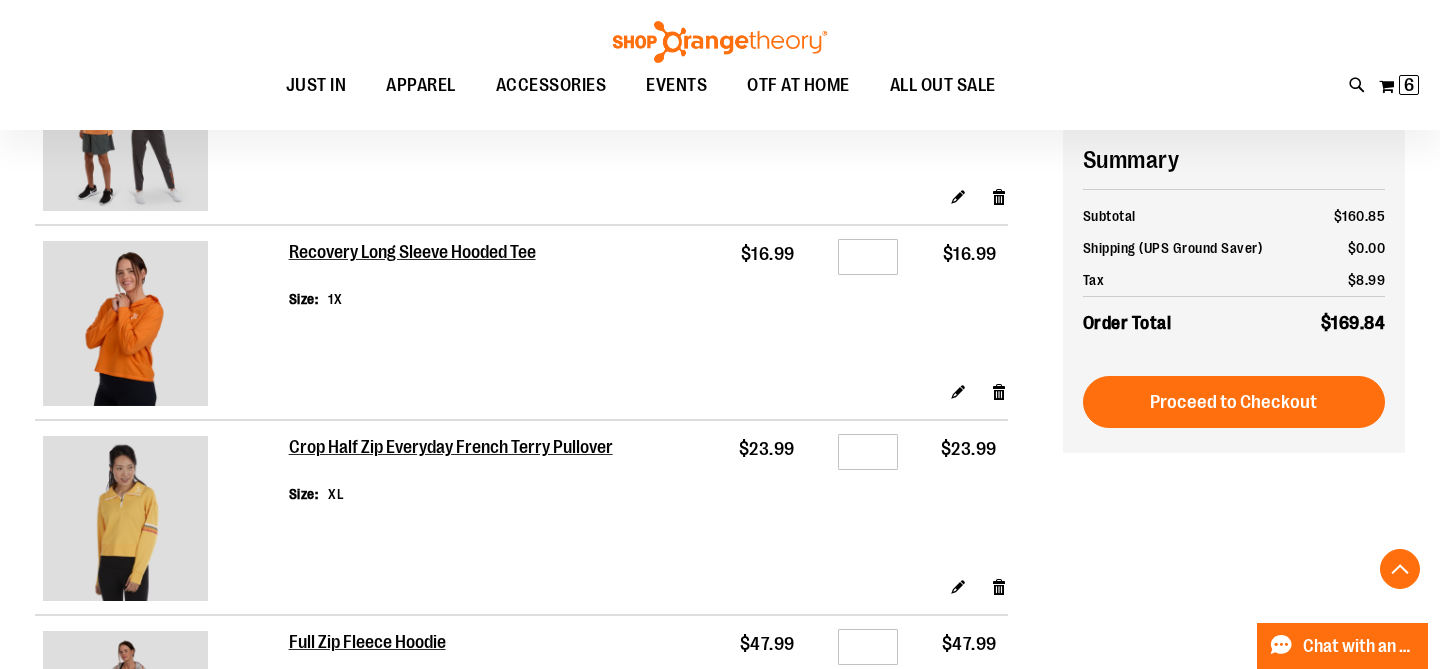 click on "Edit
Remove item" at bounding box center [648, 593] 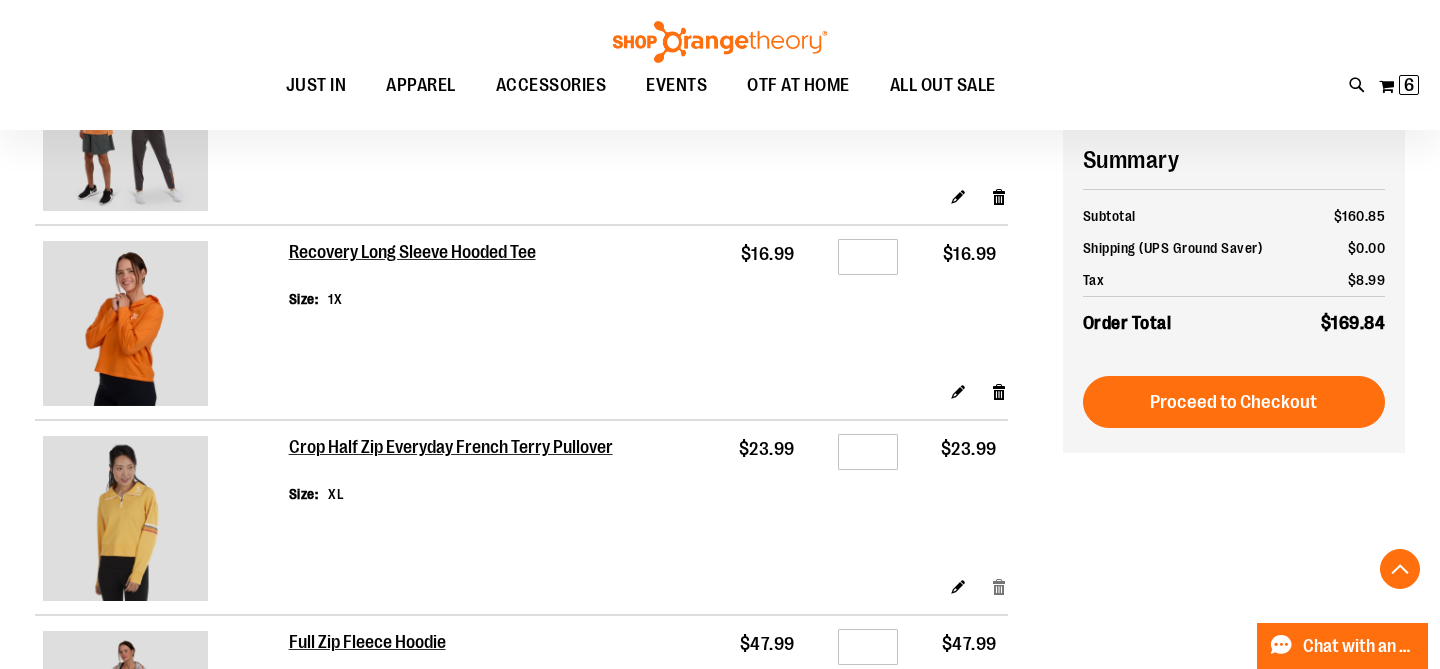 click on "Remove item" at bounding box center (999, 586) 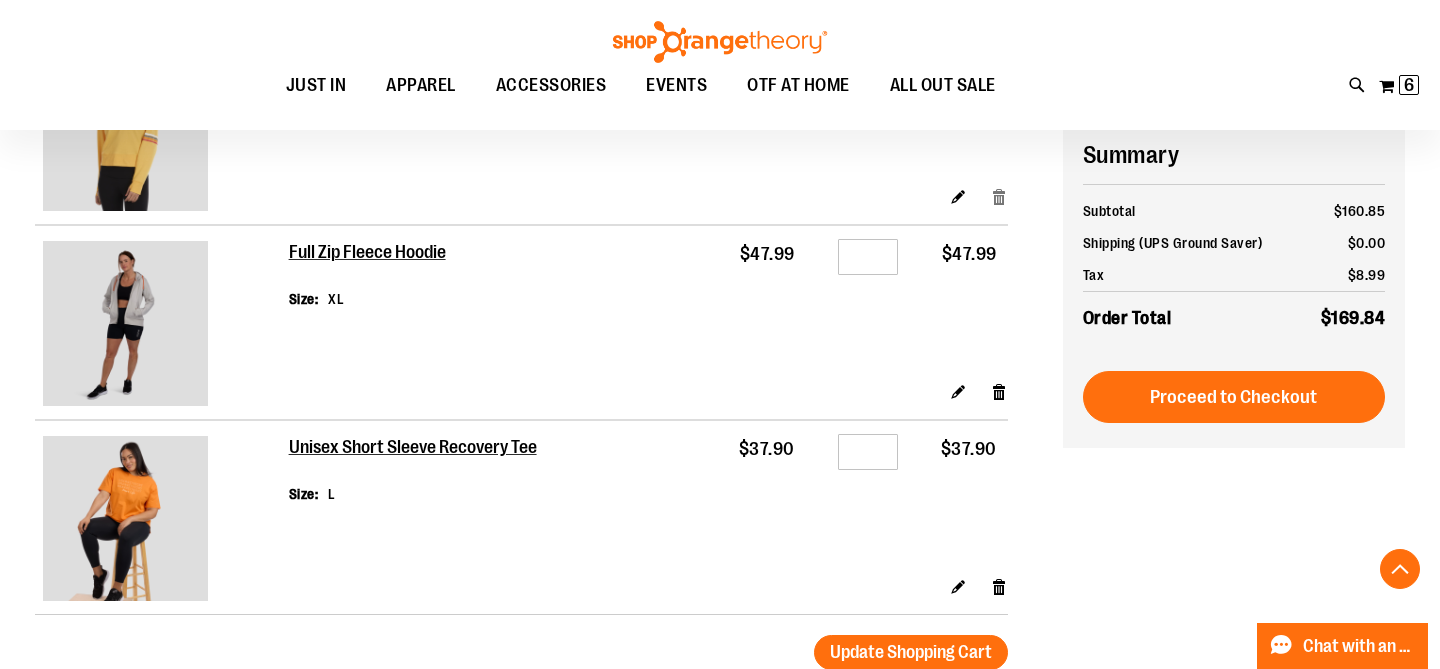 scroll, scrollTop: 909, scrollLeft: 0, axis: vertical 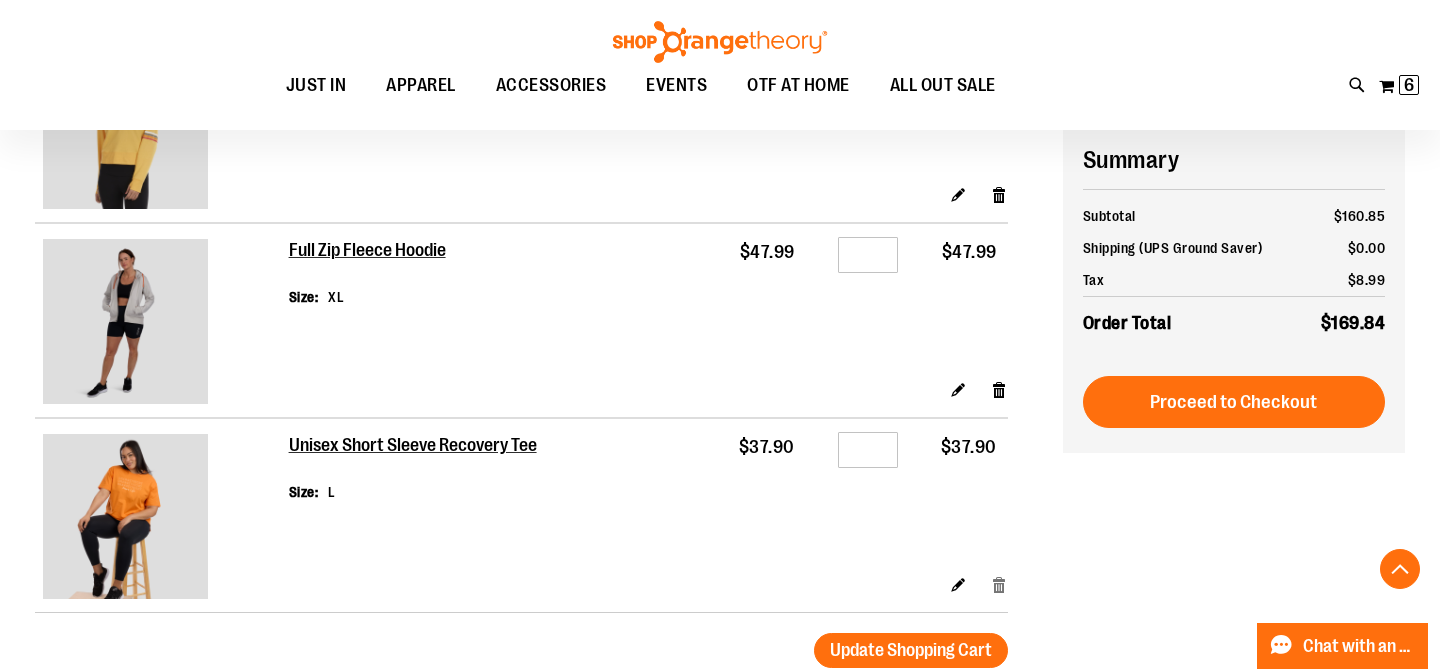 click on "Remove item" at bounding box center (999, 584) 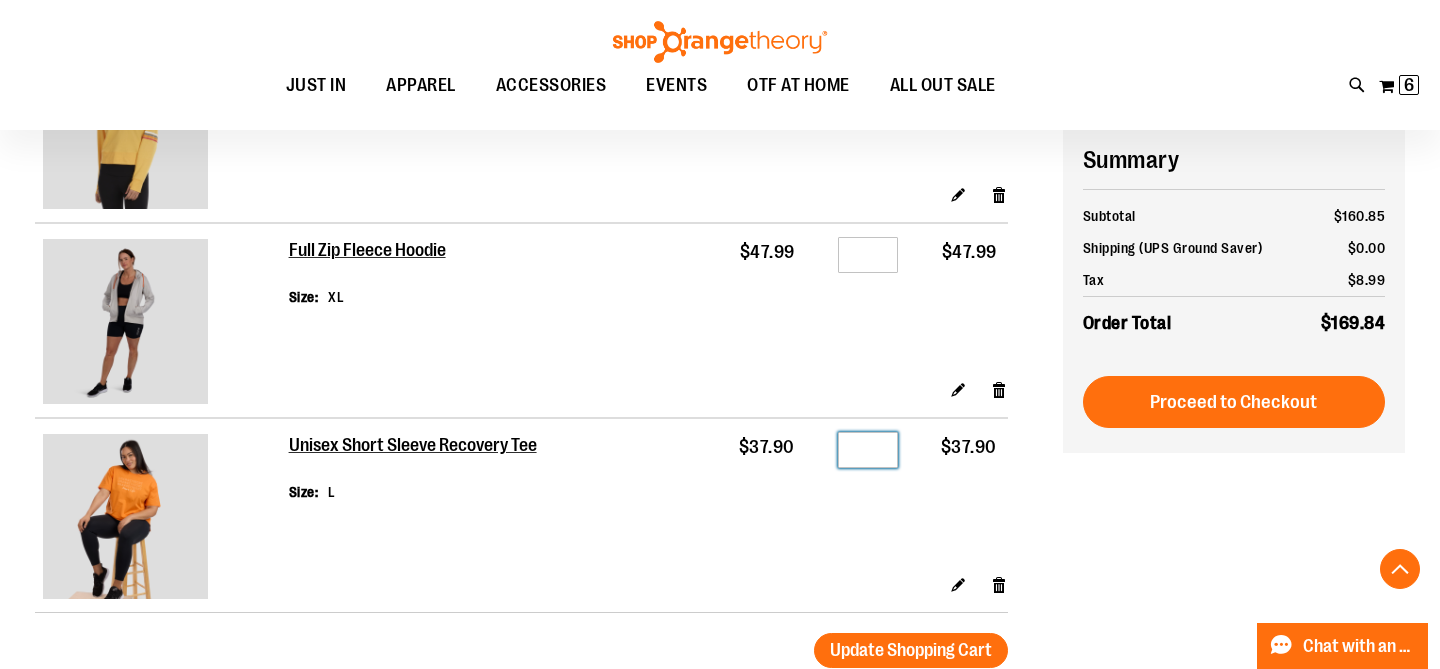 click on "*" at bounding box center [868, 450] 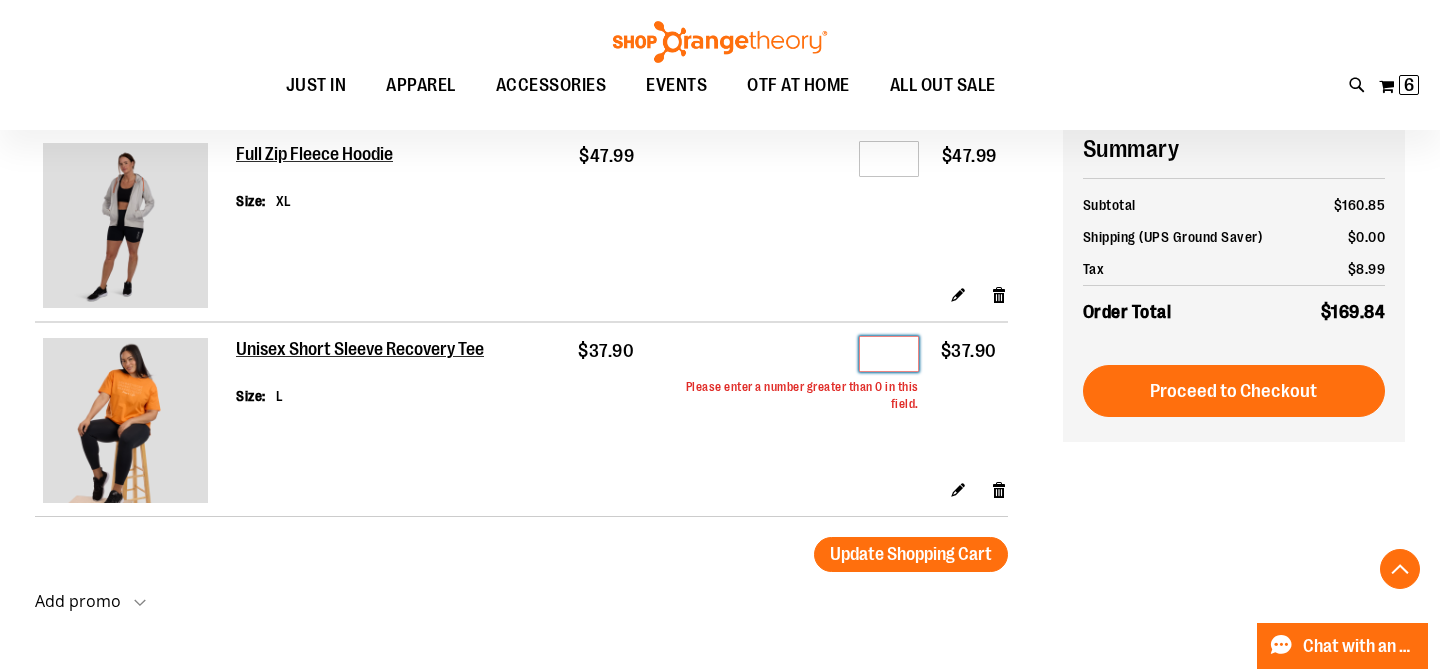 scroll, scrollTop: 1015, scrollLeft: 0, axis: vertical 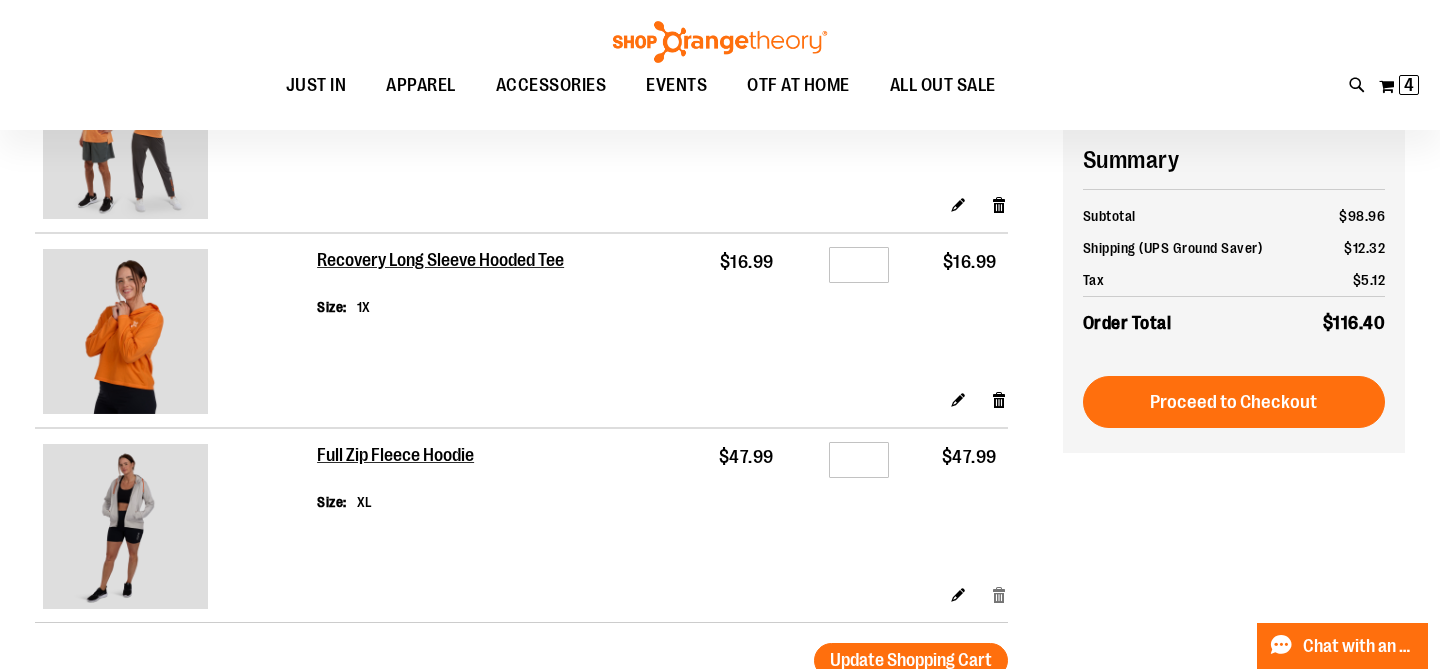 click on "Remove item" at bounding box center [999, 594] 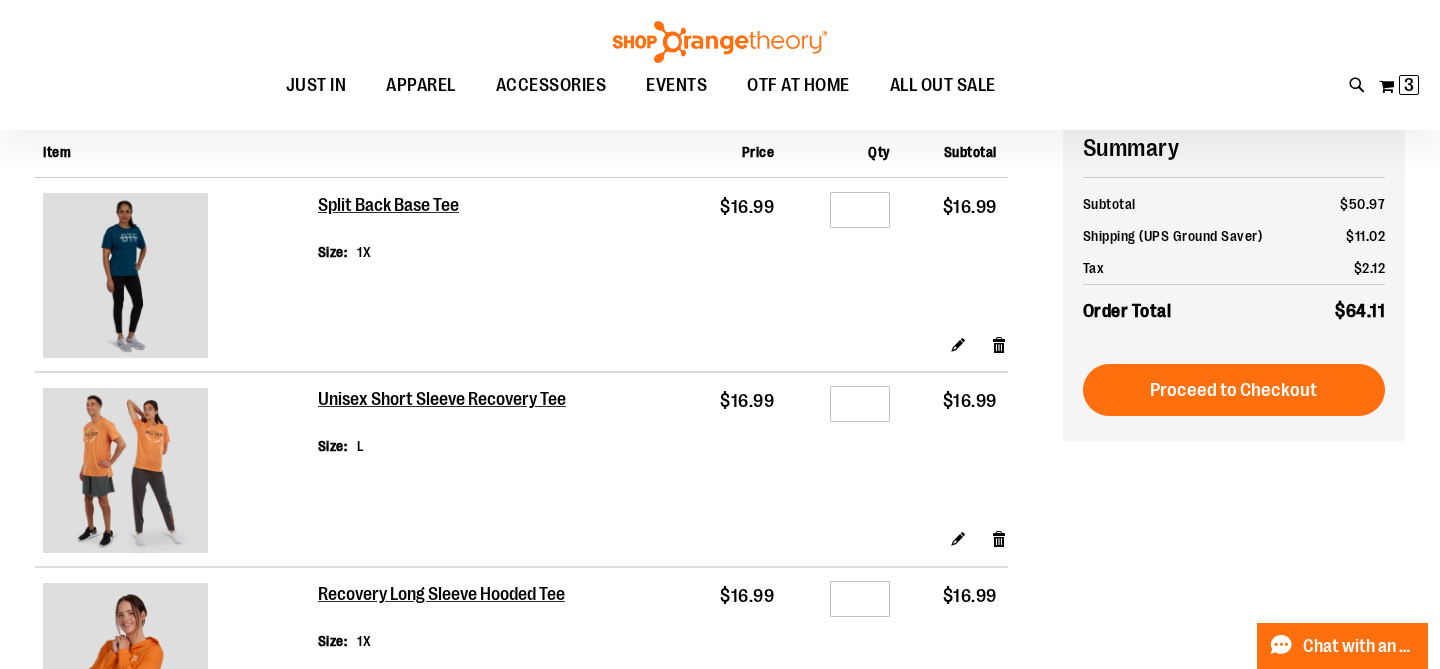 scroll, scrollTop: 186, scrollLeft: 0, axis: vertical 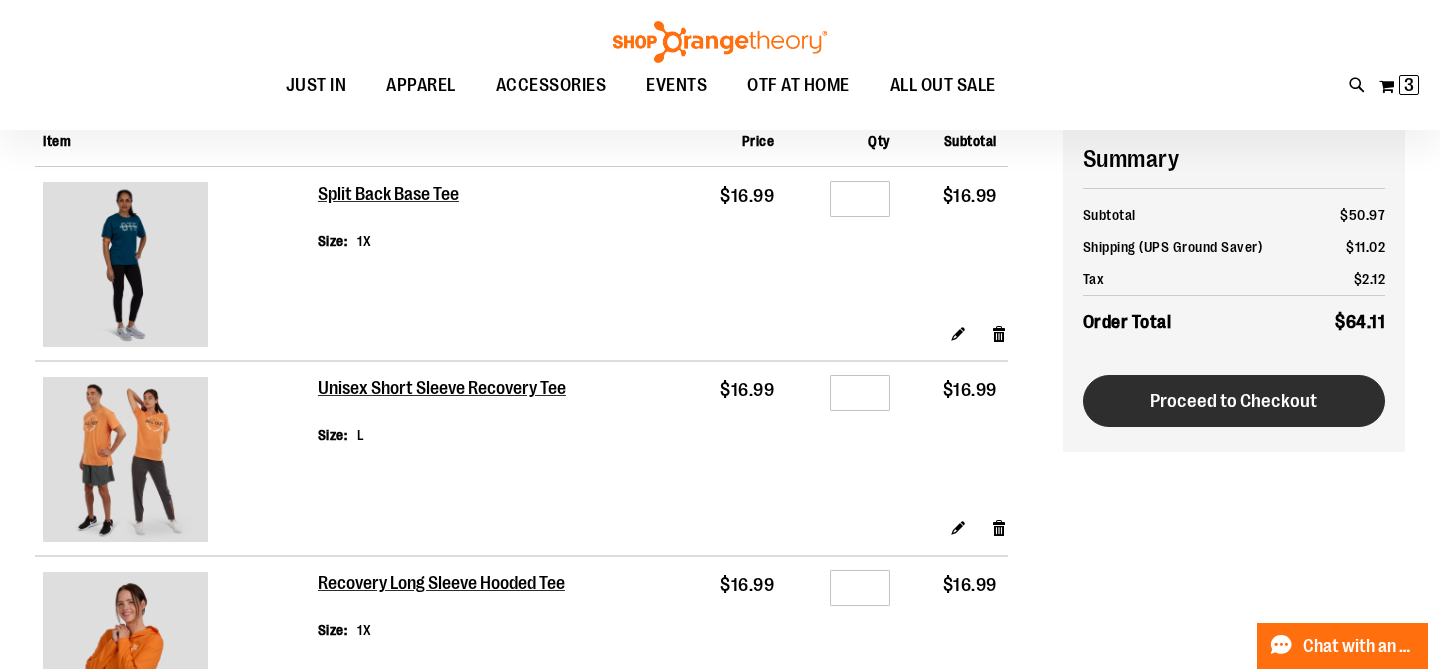 click on "Proceed to Checkout" at bounding box center (1234, 401) 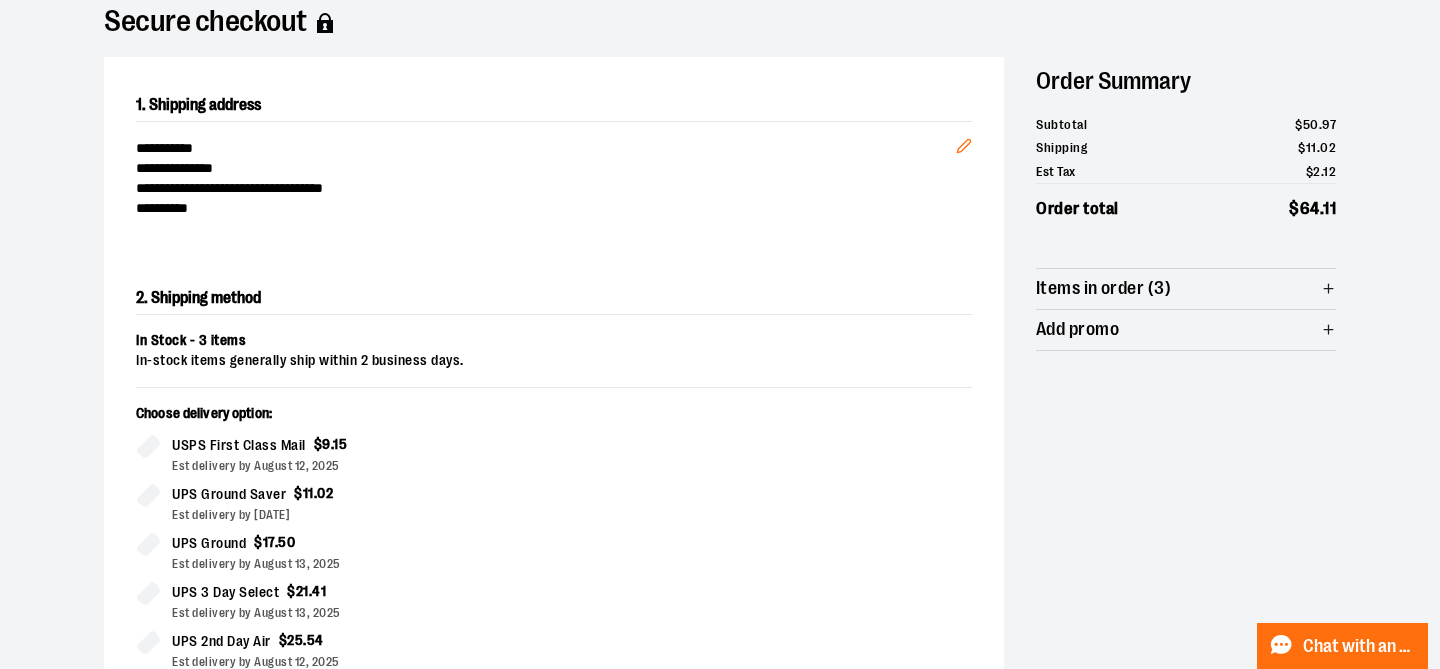 scroll, scrollTop: 159, scrollLeft: 0, axis: vertical 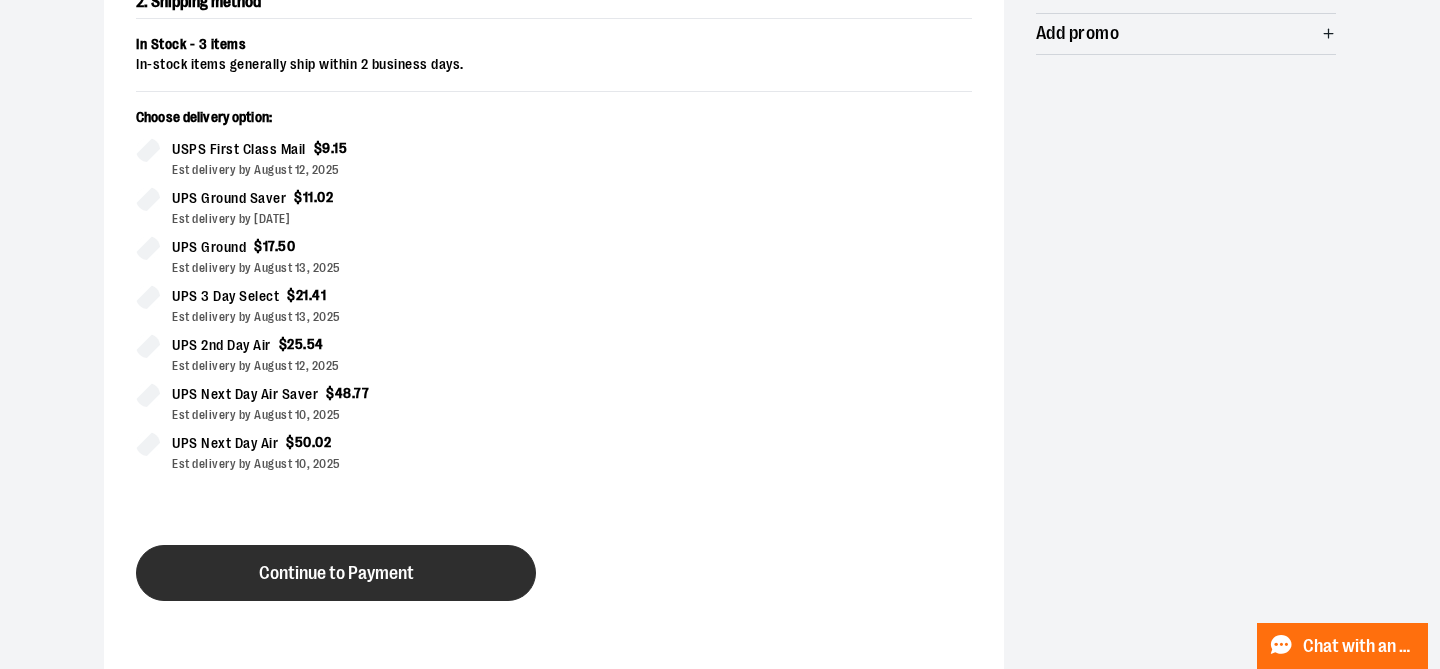 click on "Continue to Payment" at bounding box center [336, 573] 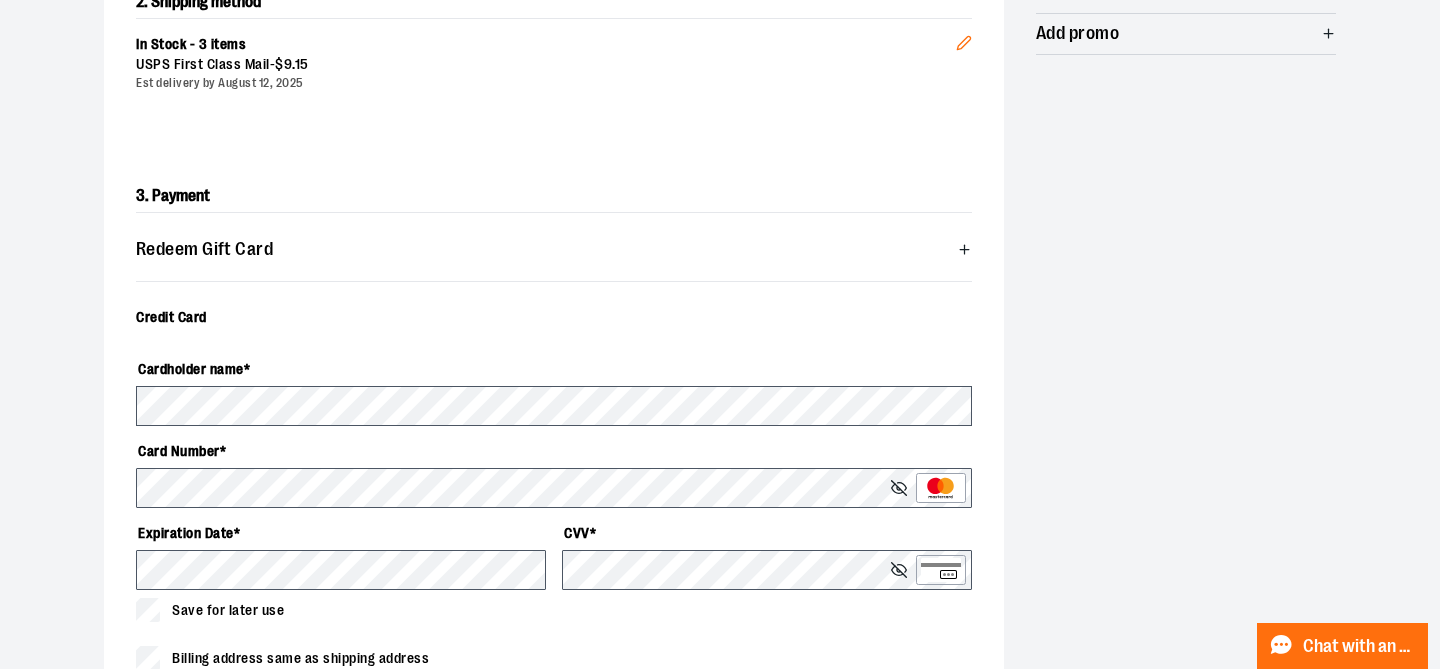 click on "Credit Card" at bounding box center [554, 318] 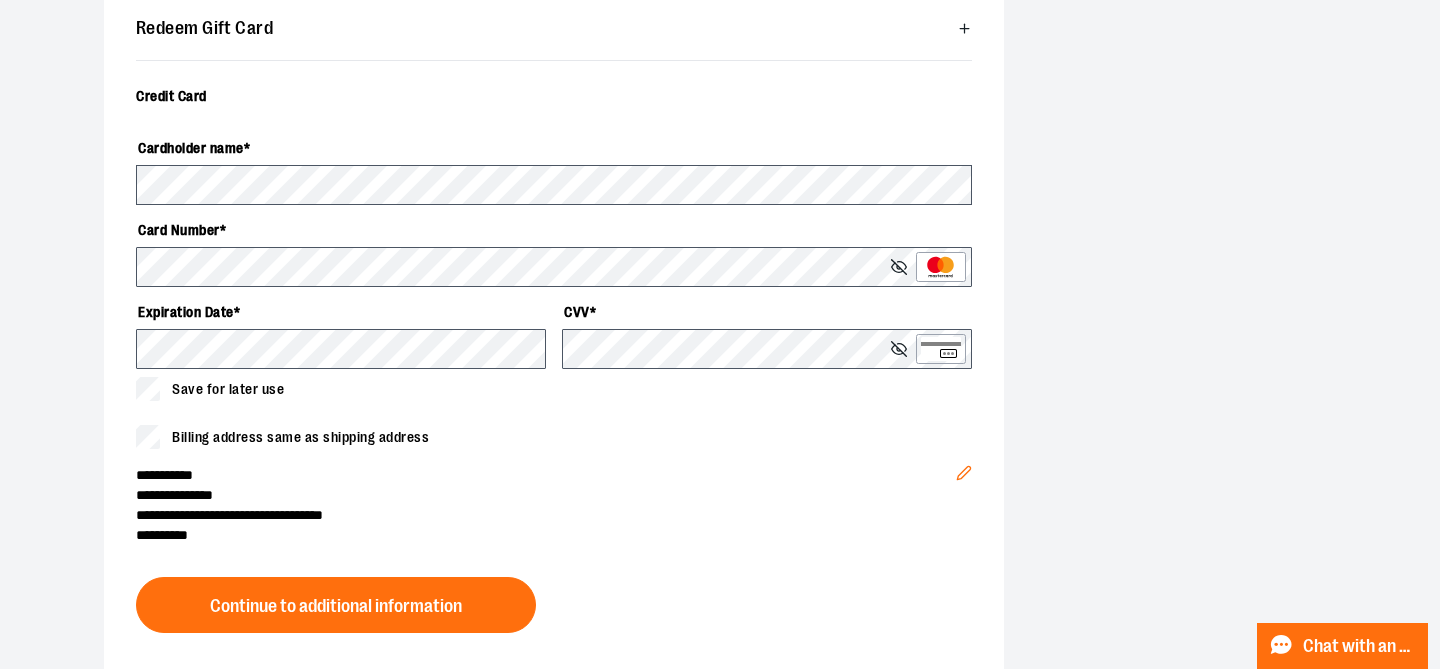 scroll, scrollTop: 675, scrollLeft: 0, axis: vertical 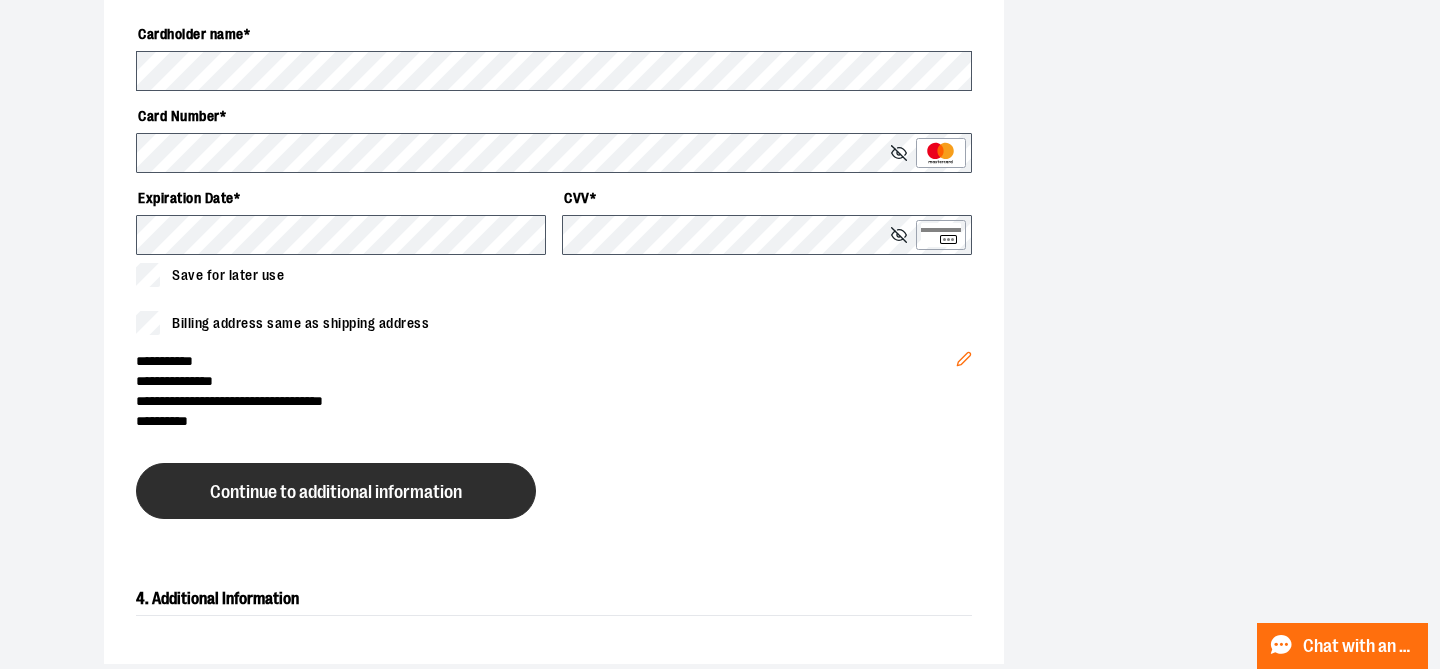 click on "Continue to additional information" at bounding box center [336, 492] 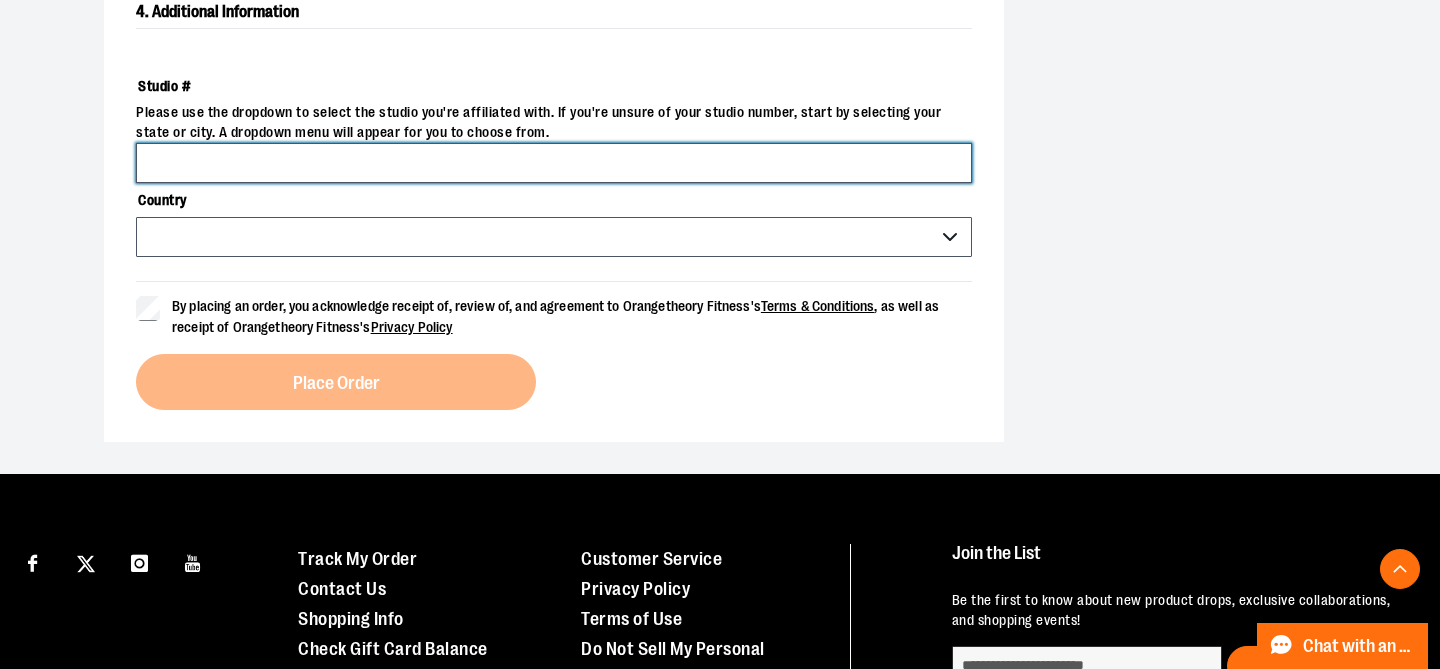 click on "Studio #" at bounding box center [554, 163] 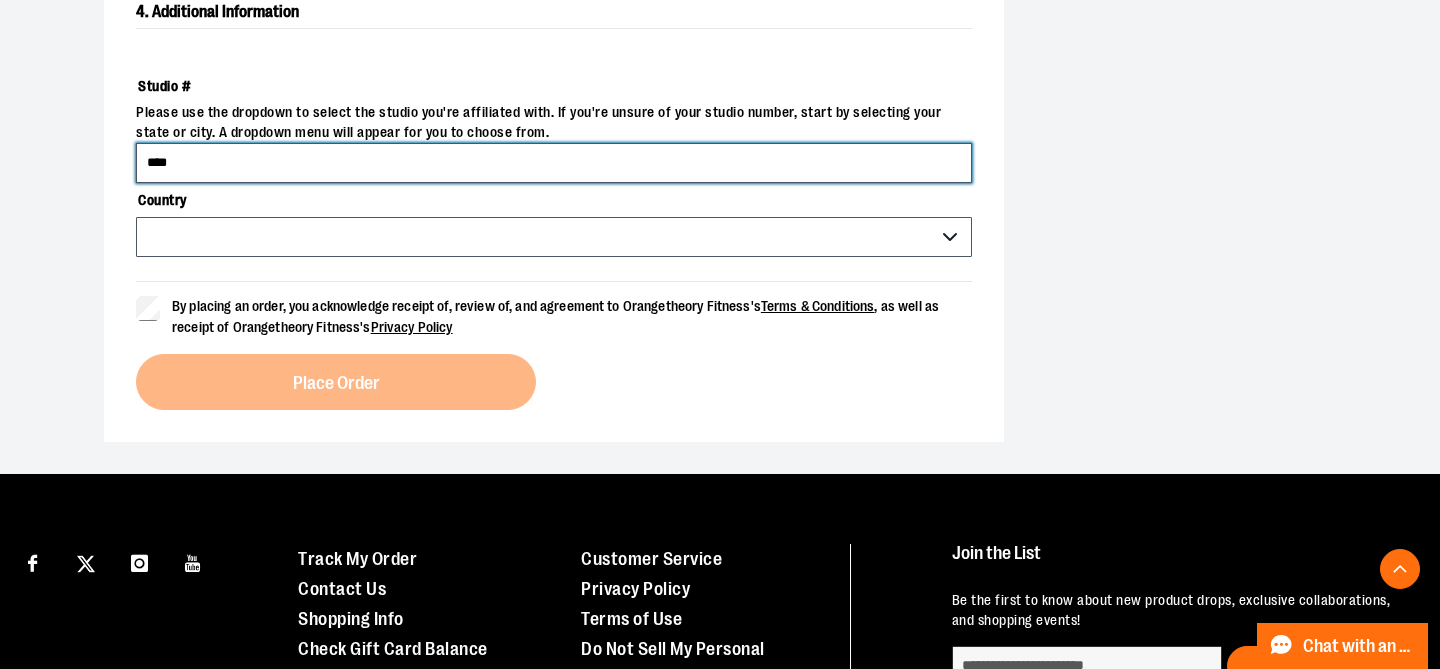 type on "****" 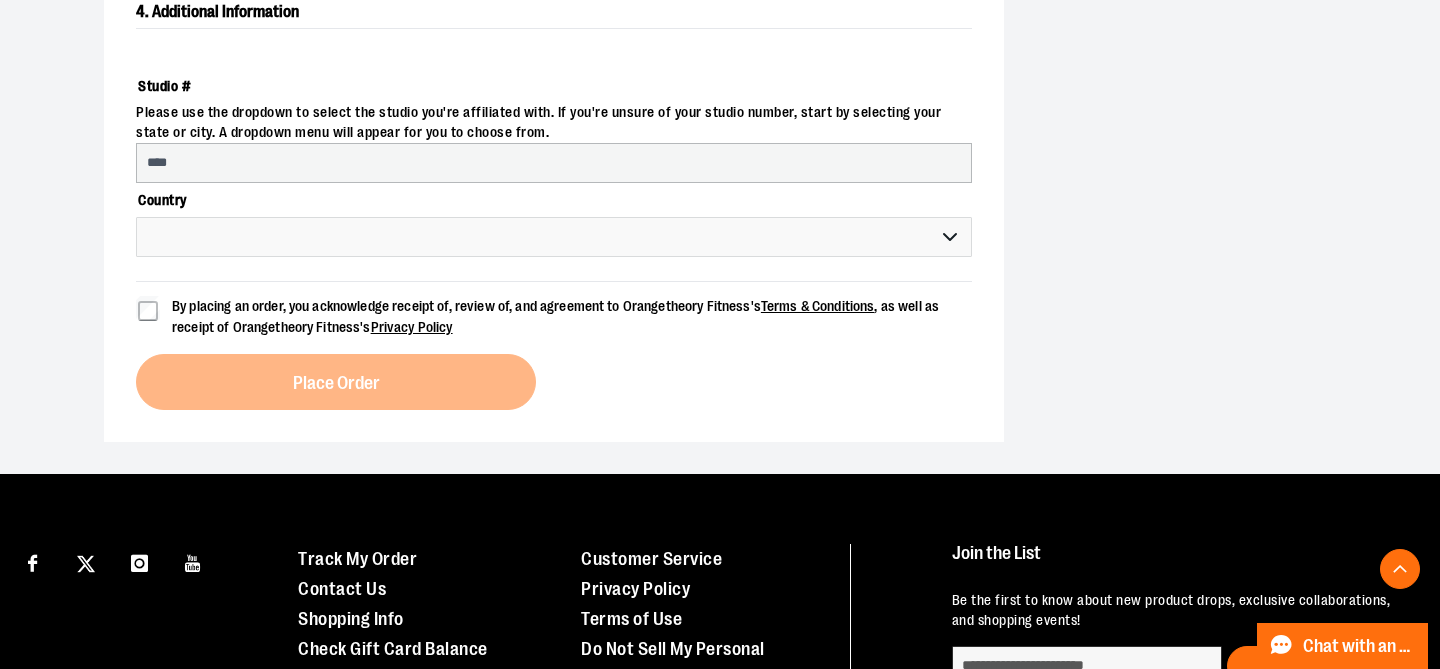 click on "**********" at bounding box center [720, -66] 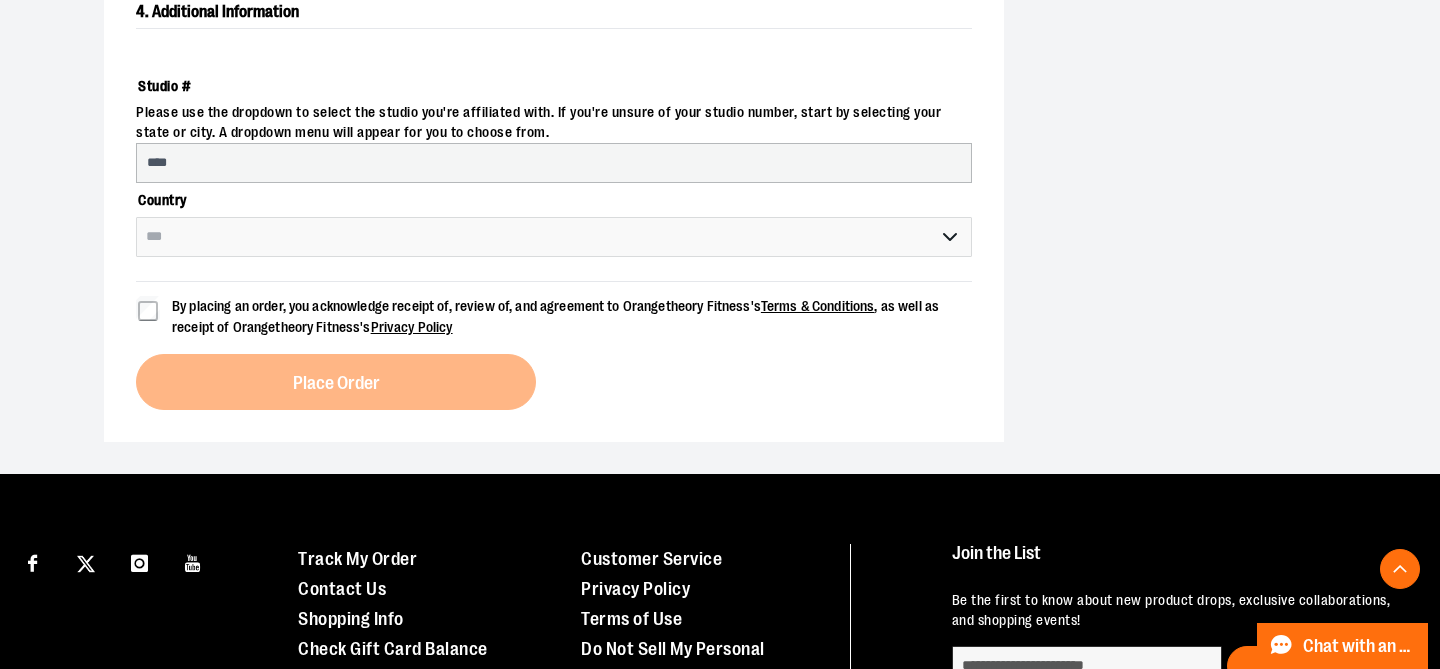select on "**********" 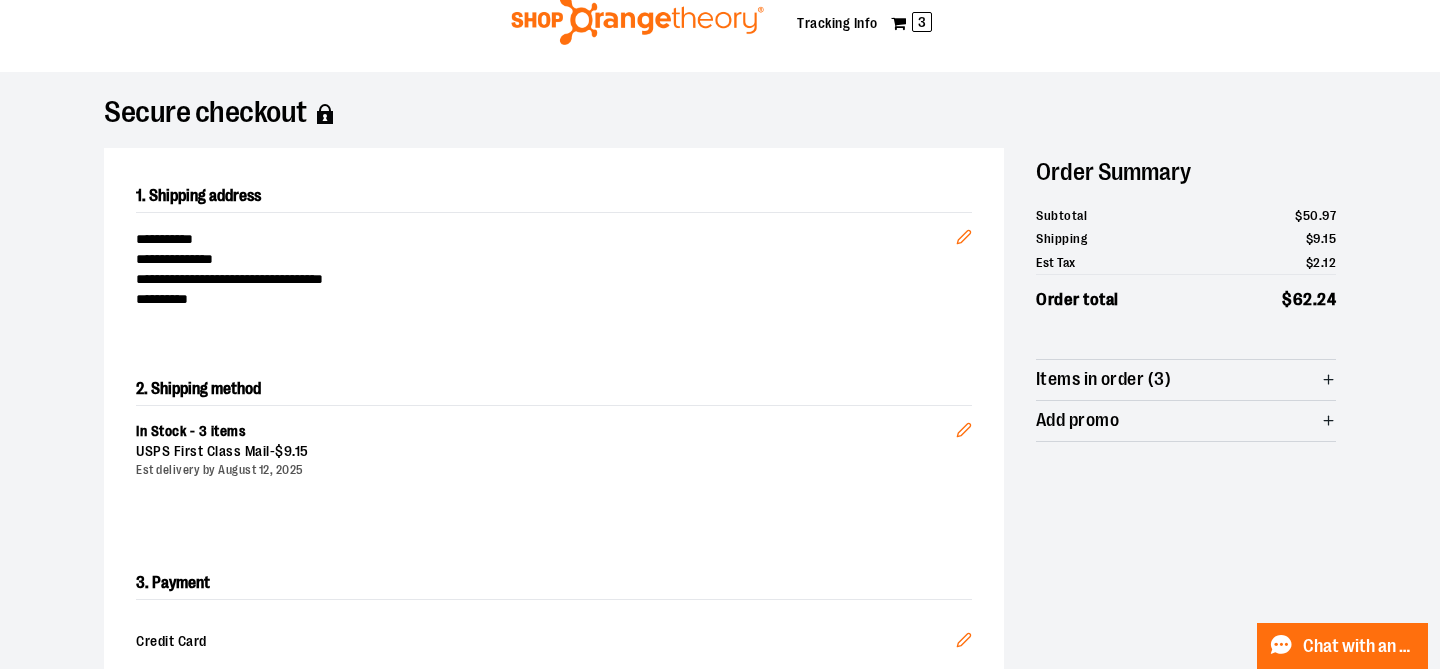 scroll, scrollTop: 0, scrollLeft: 0, axis: both 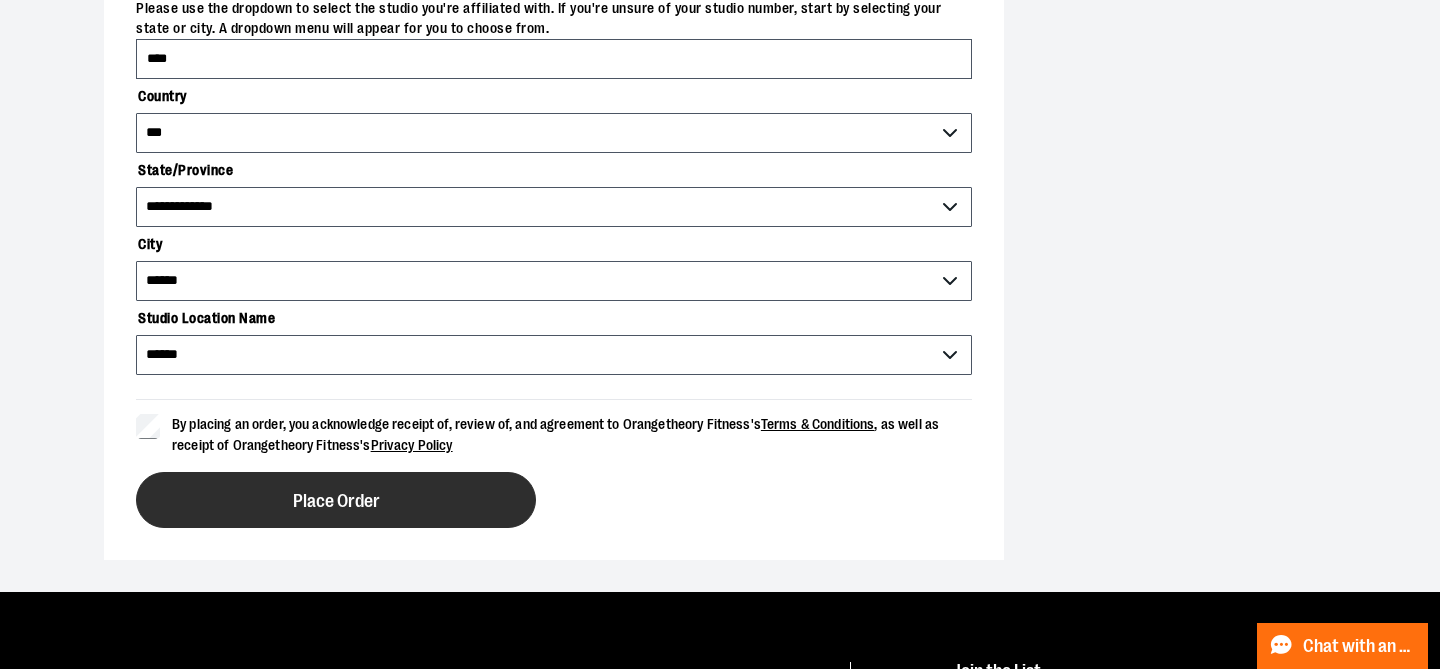 click on "Place Order" at bounding box center (336, 500) 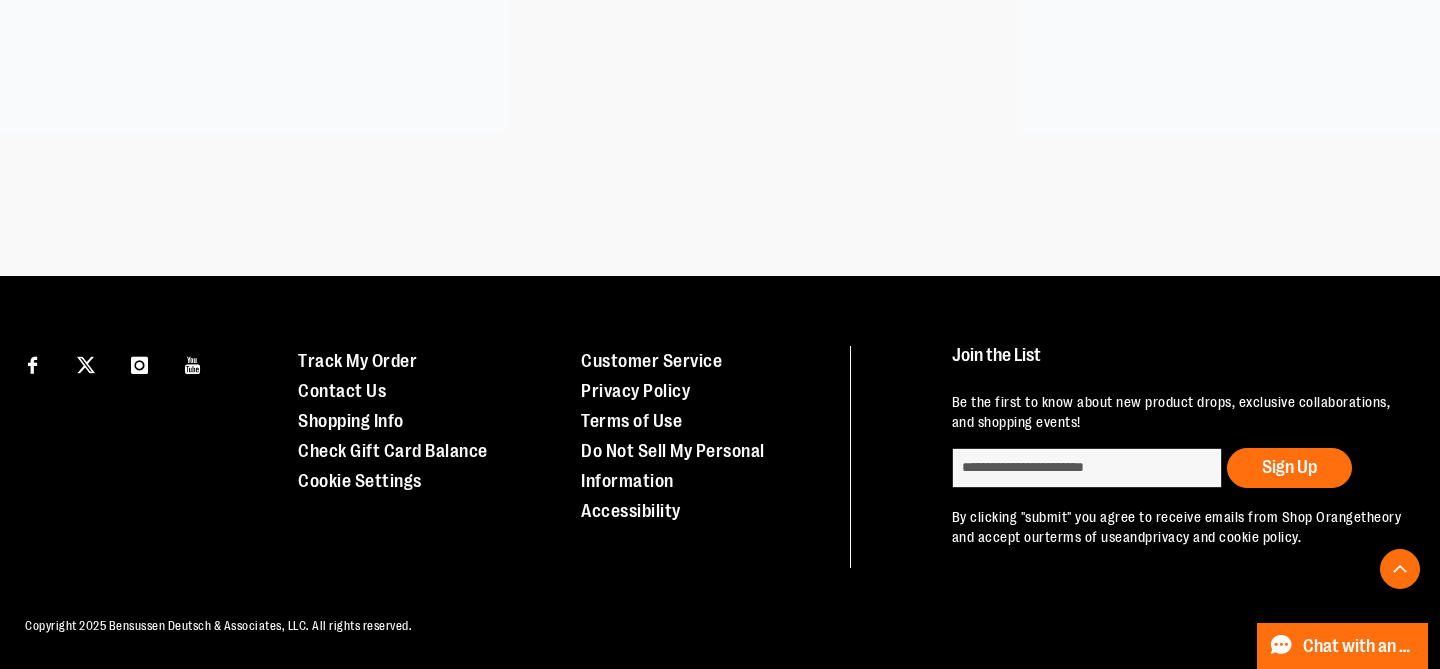 scroll, scrollTop: 649, scrollLeft: 0, axis: vertical 